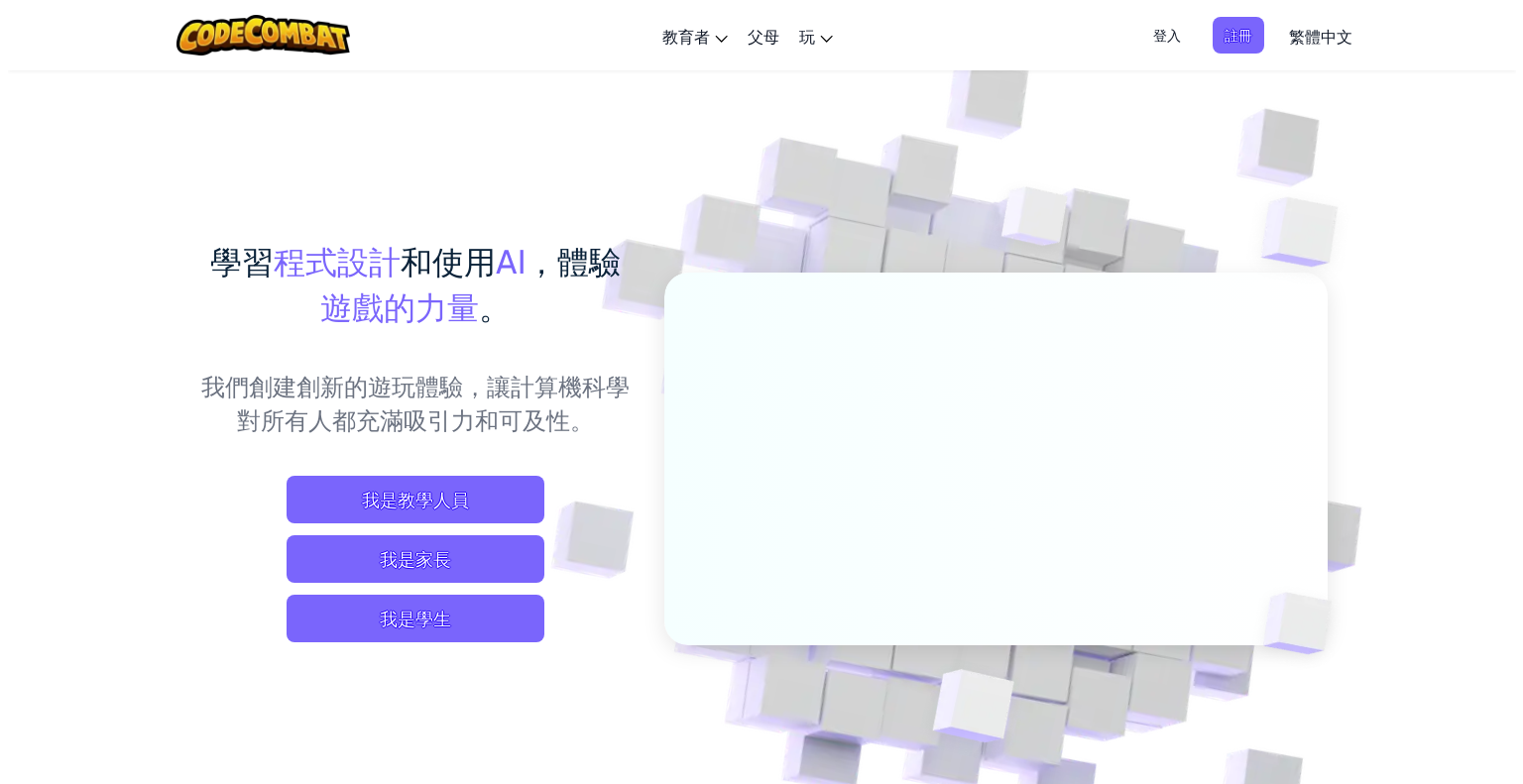 scroll, scrollTop: 0, scrollLeft: 0, axis: both 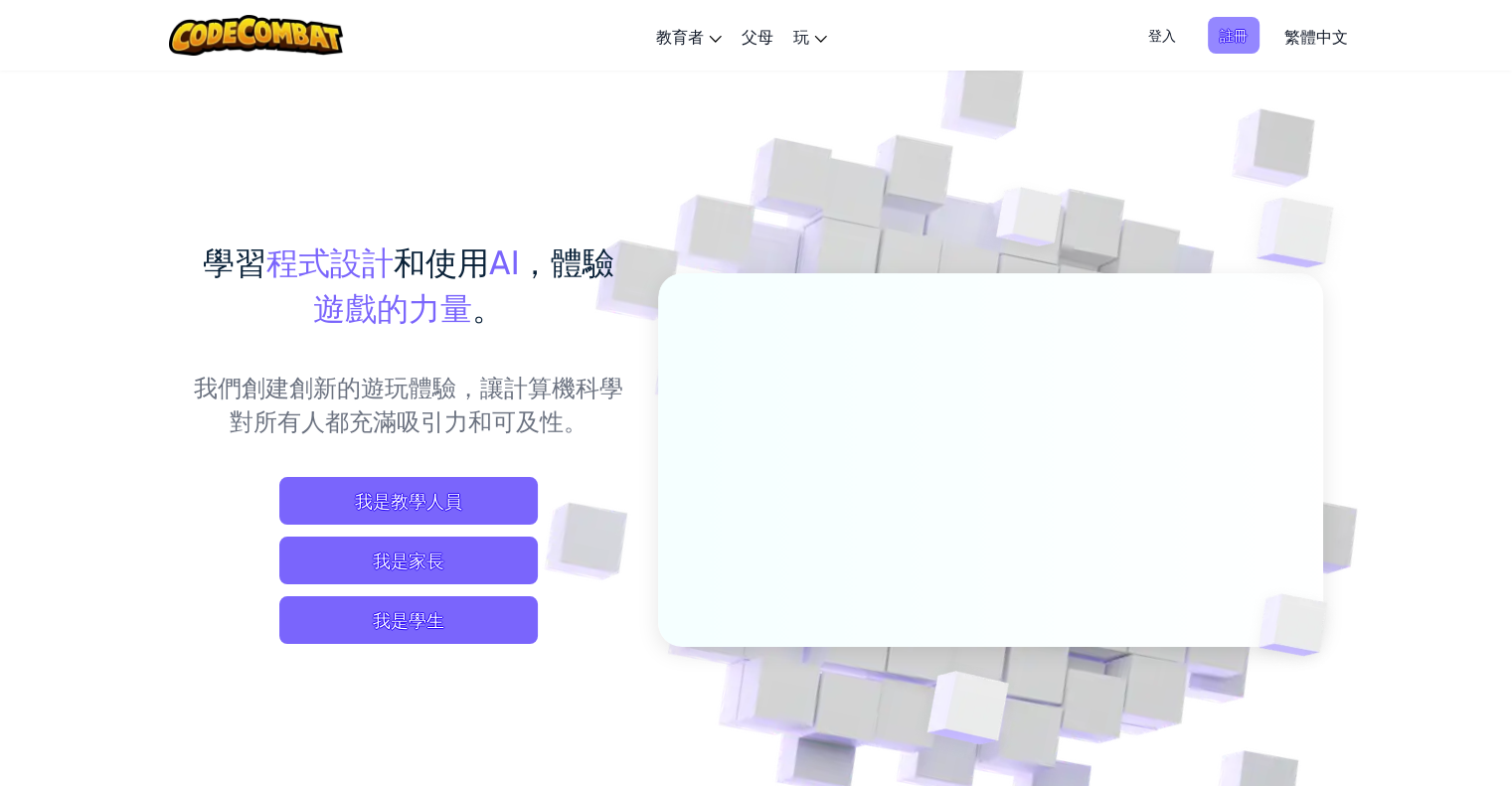 click on "註冊" at bounding box center (1234, 35) 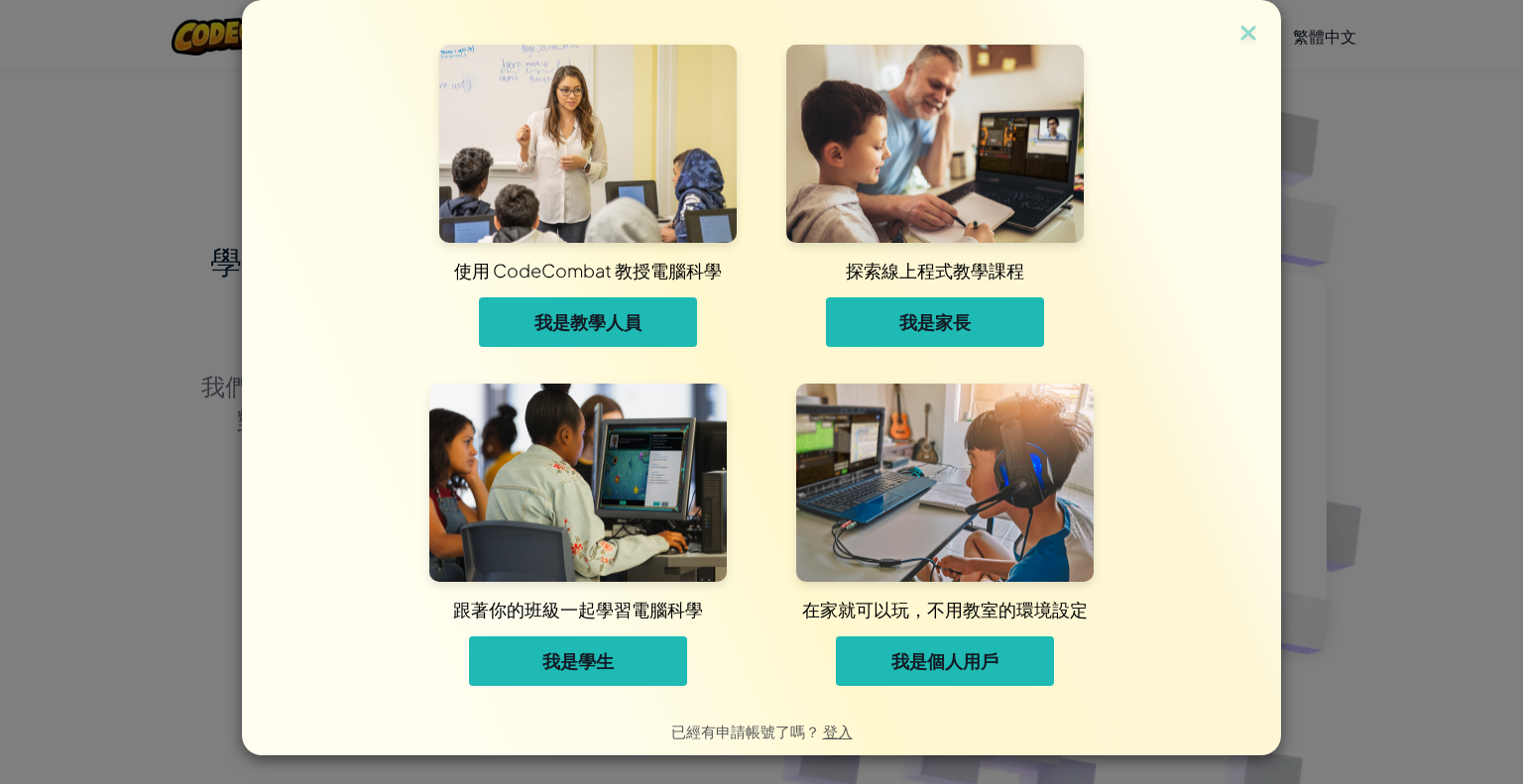 click on "我是學生" at bounding box center (578, 661) 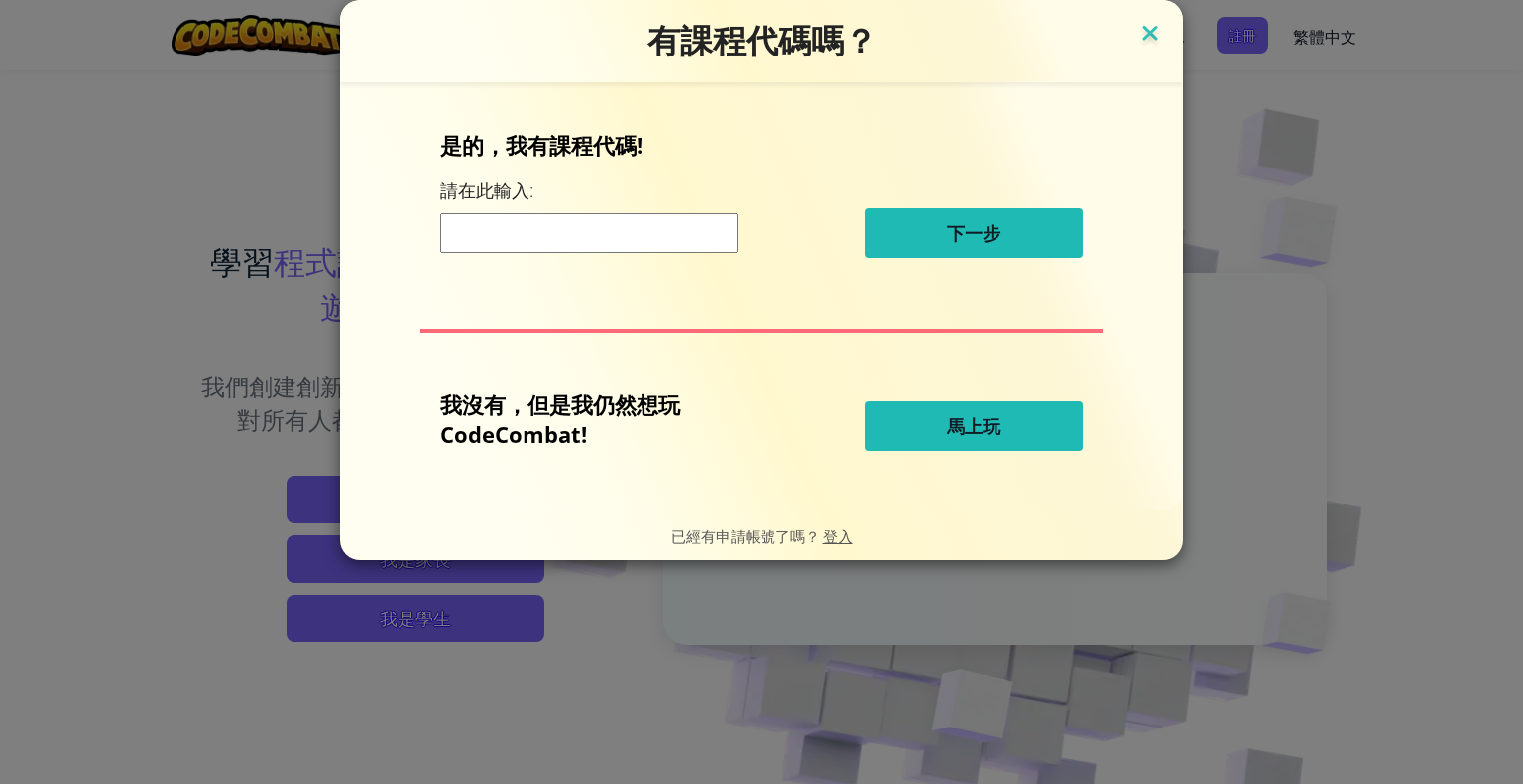 click at bounding box center (1150, 35) 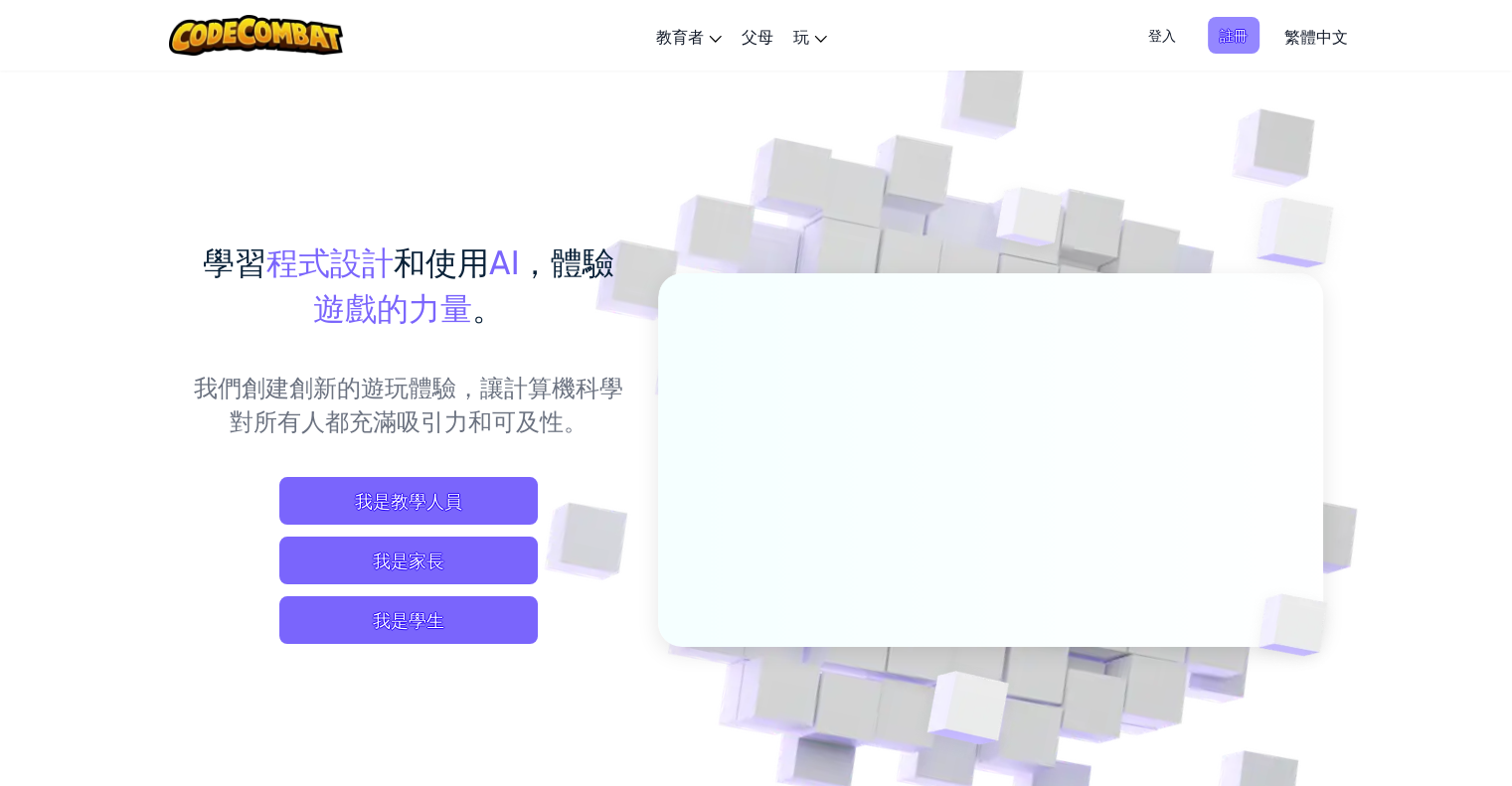 click on "註冊" at bounding box center (1234, 35) 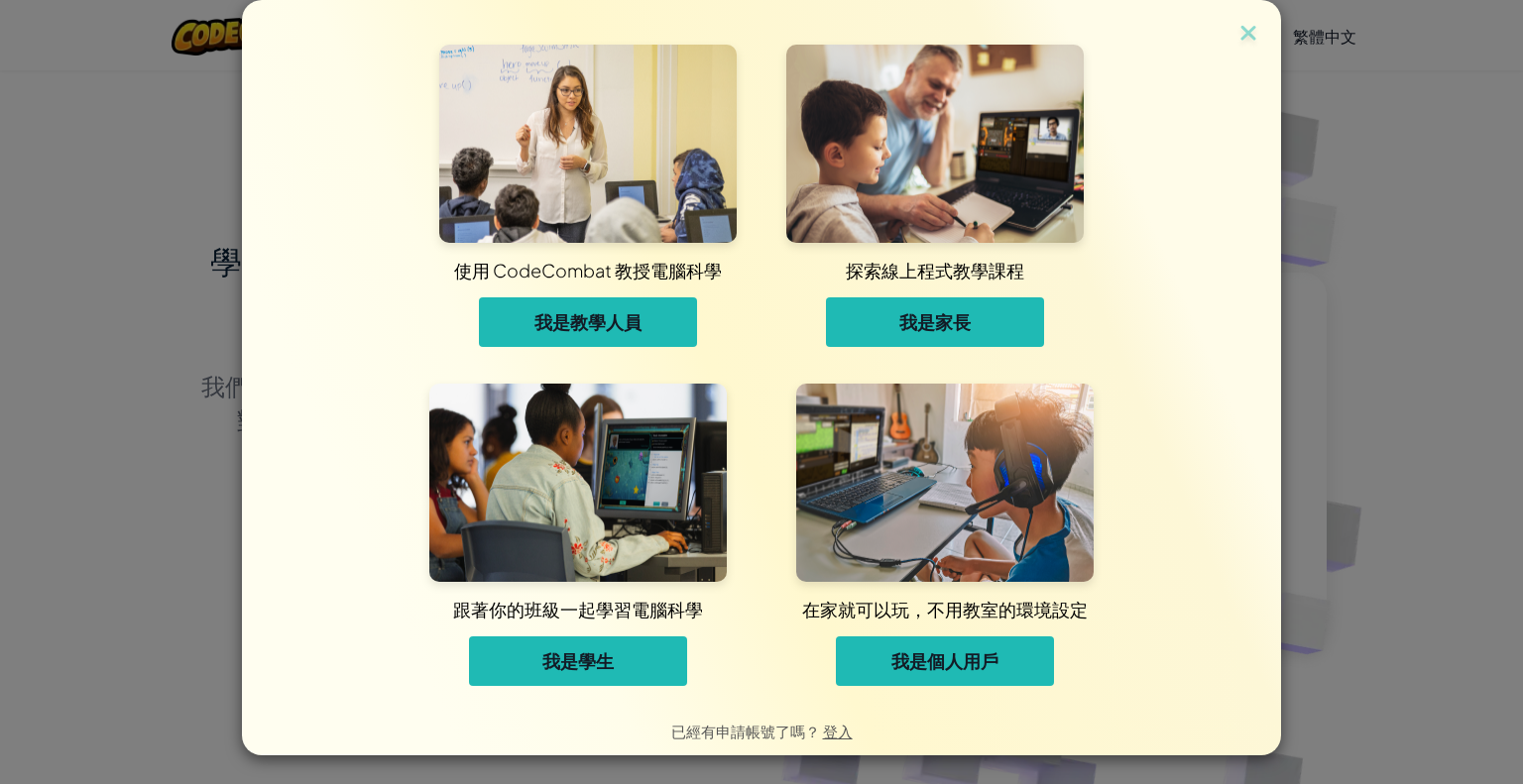 click on "我是個人用戶" at bounding box center [945, 661] 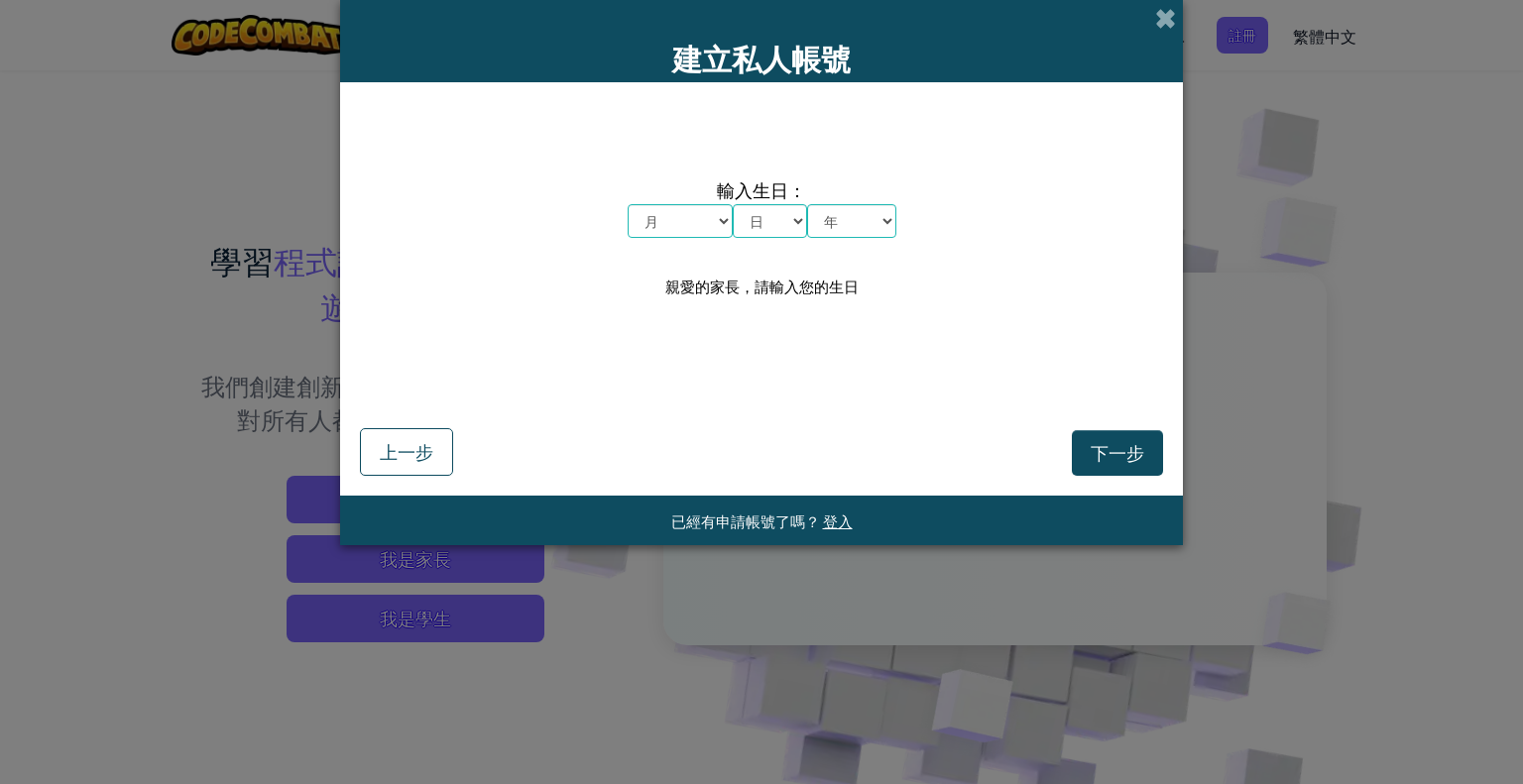 click on "月 一月 二月 三月 四月 五月 六月 七月 八月 九月 十月 十一月 十二月" at bounding box center [680, 221] 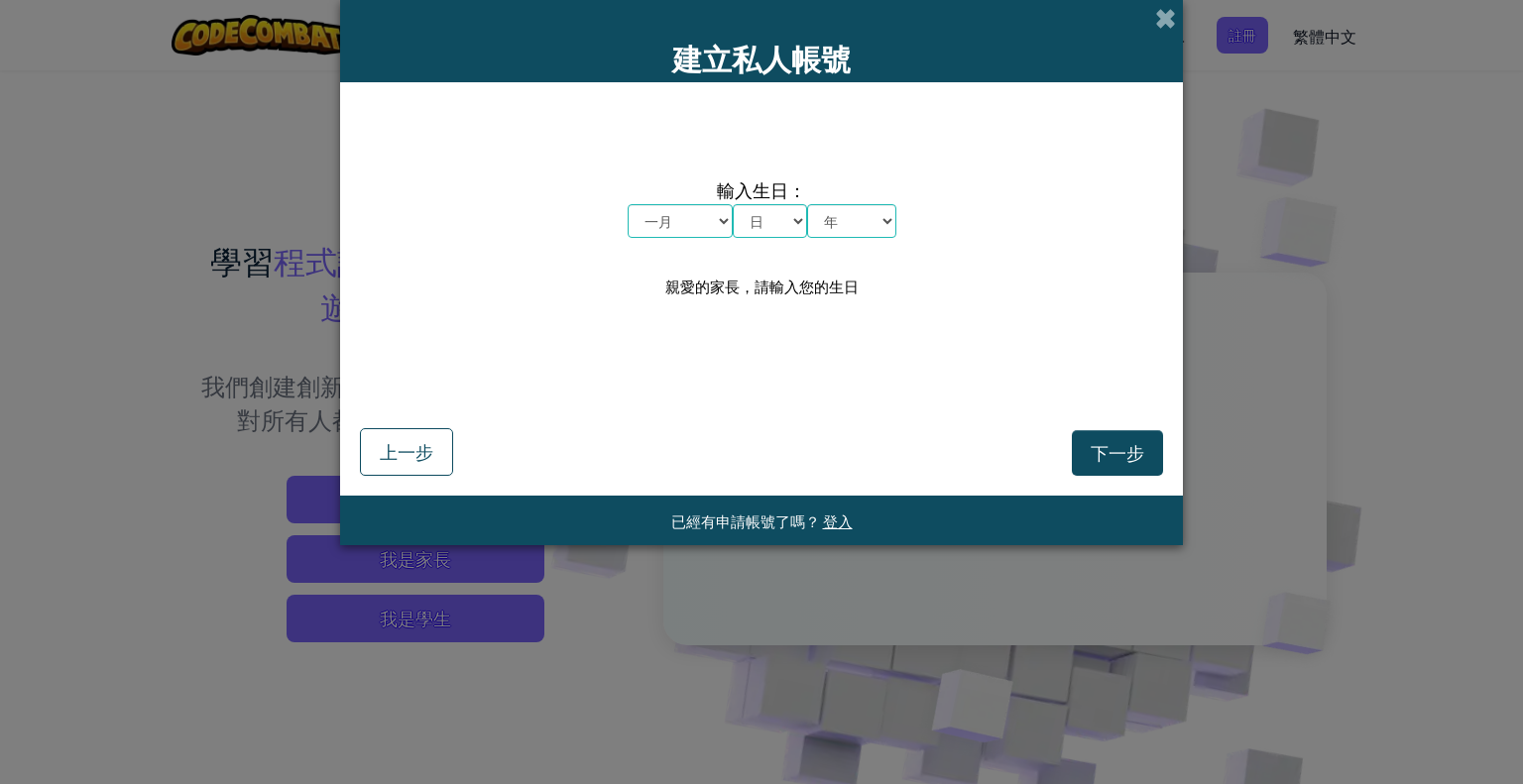 click on "月 一月 二月 三月 四月 五月 六月 七月 八月 九月 十月 十一月 十二月" at bounding box center [680, 221] 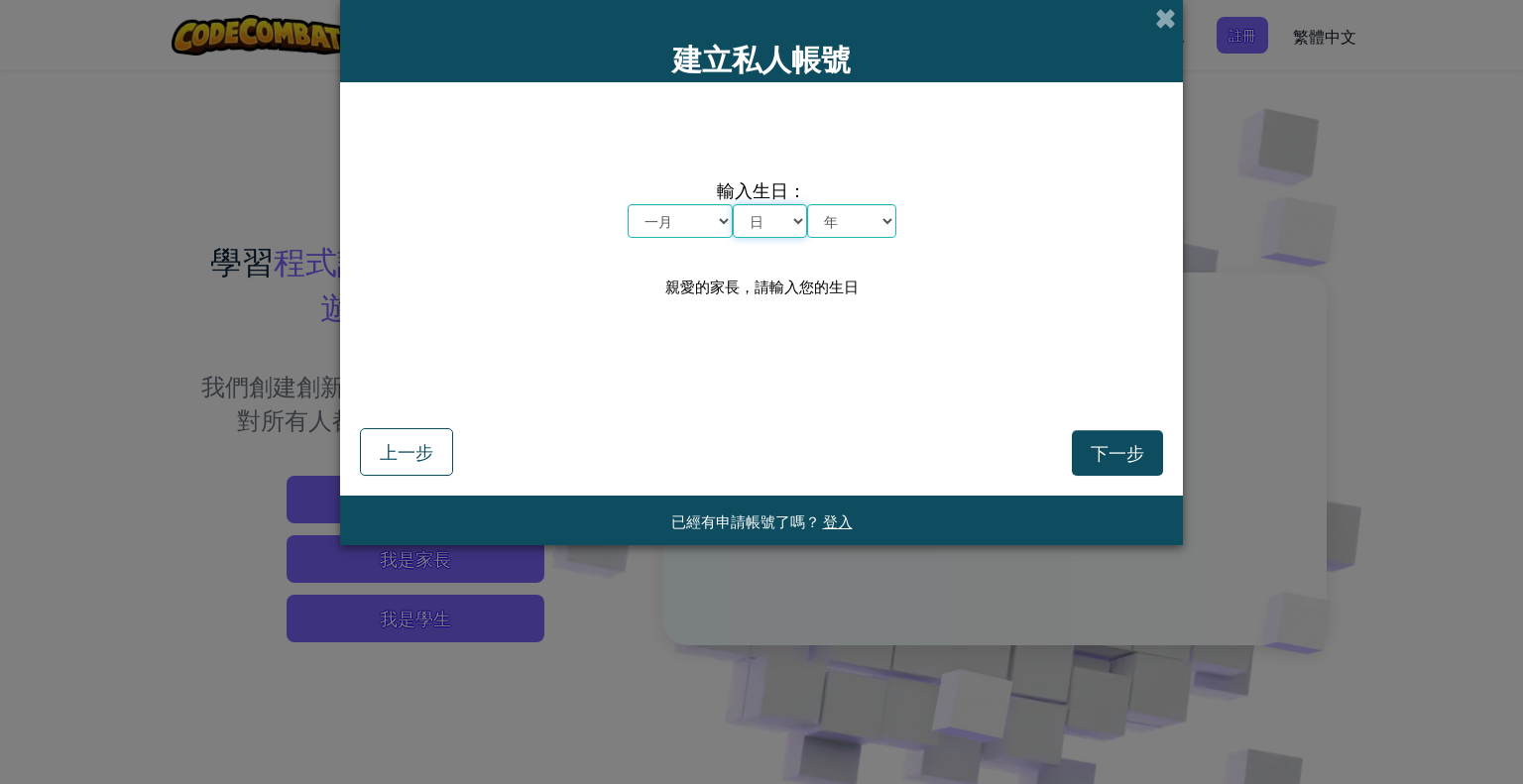 click on "日 1 2 3 4 5 6 7 8 9 10 11 12 13 14 15 16 17 18 19 20 21 22 23 24 25 26 27 28 29 30 31" at bounding box center [769, 221] 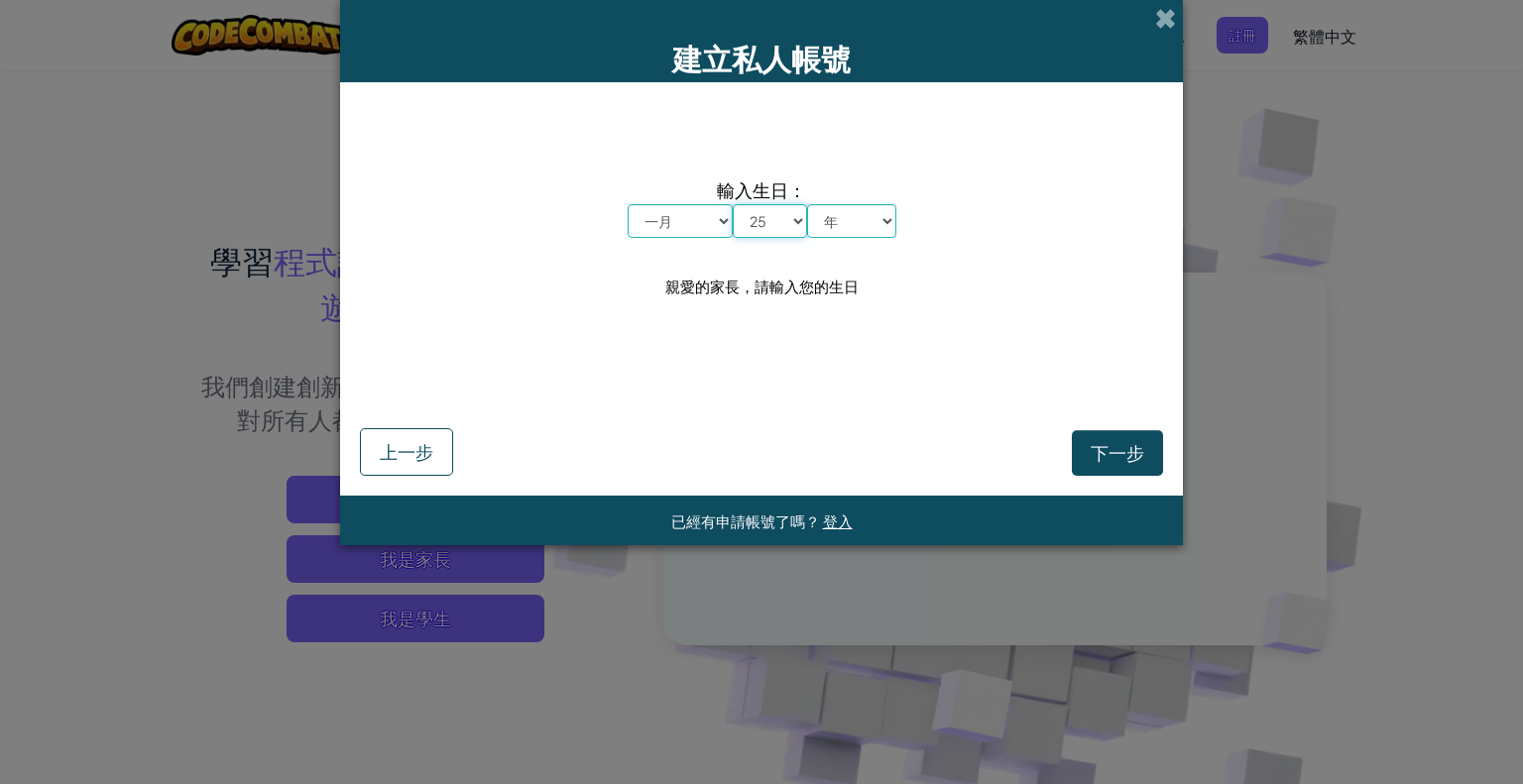 click on "日 1 2 3 4 5 6 7 8 9 10 11 12 13 14 15 16 17 18 19 20 21 22 23 24 25 26 27 28 29 30 31" at bounding box center [769, 221] 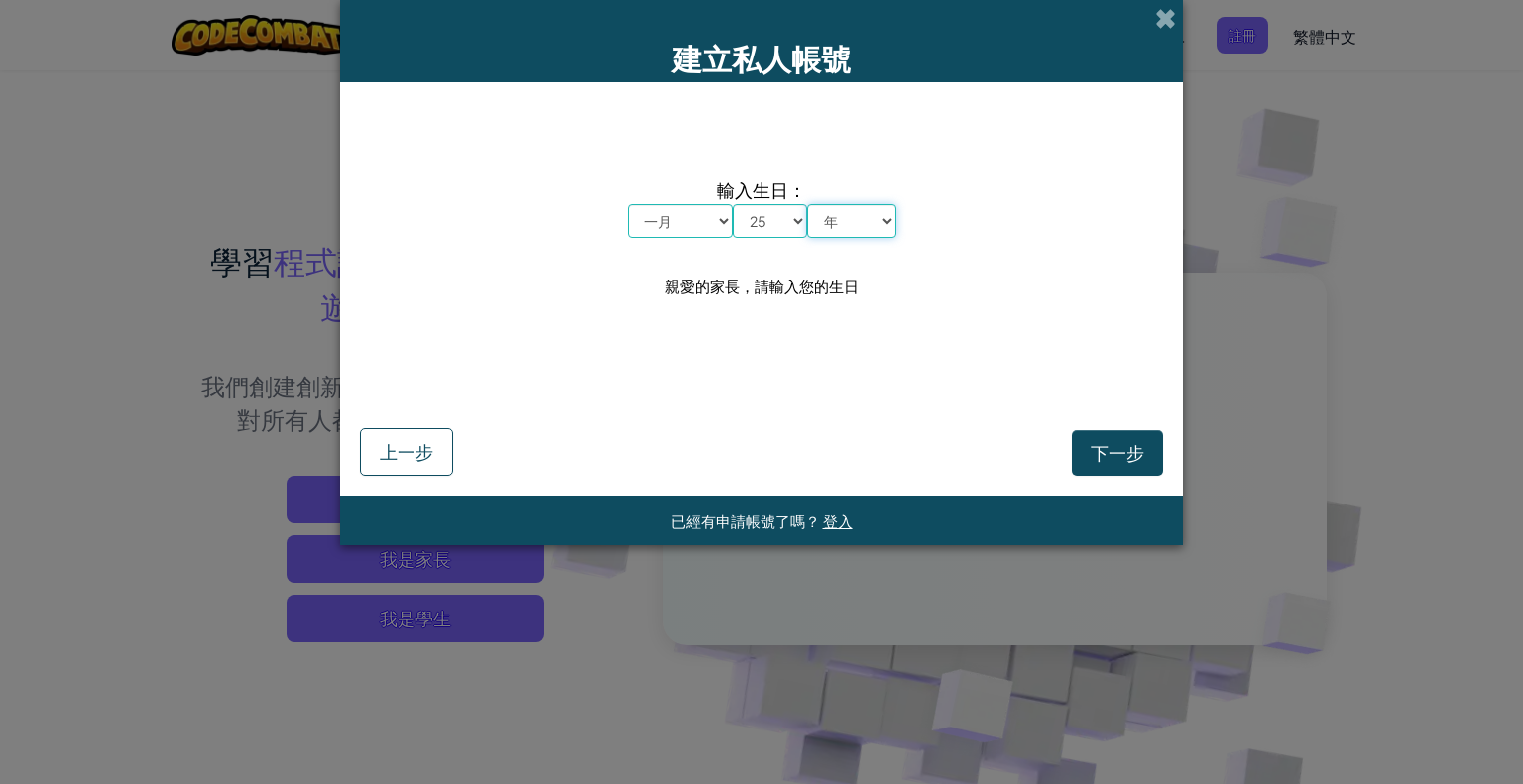 click on "年 2025 2024 2023 2022 2021 2020 2019 2018 2017 2016 2015 2014 2013 2012 2011 2010 2009 2008 2007 2006 2005 2004 2003 2002 2001 2000 1999 1998 1997 1996 1995 1994 1993 1992 1991 1990 1989 1988 1987 1986 1985 1984 1983 1982 1981 1980 1979 1978 1977 1976 1975 1974 1973 1972 1971 1970 1969 1968 1967 1966 1965 1964 1963 1962 1961 1960 1959 1958 1957 1956 1955 1954 1953 1952 1951 1950 1949 1948 1947 1946 1945 1944 1943 1942 1941 1940 1939 1938 1937 1936 1935 1934 1933 1932 1931 1930 1929 1928 1927 1926" at bounding box center (852, 221) 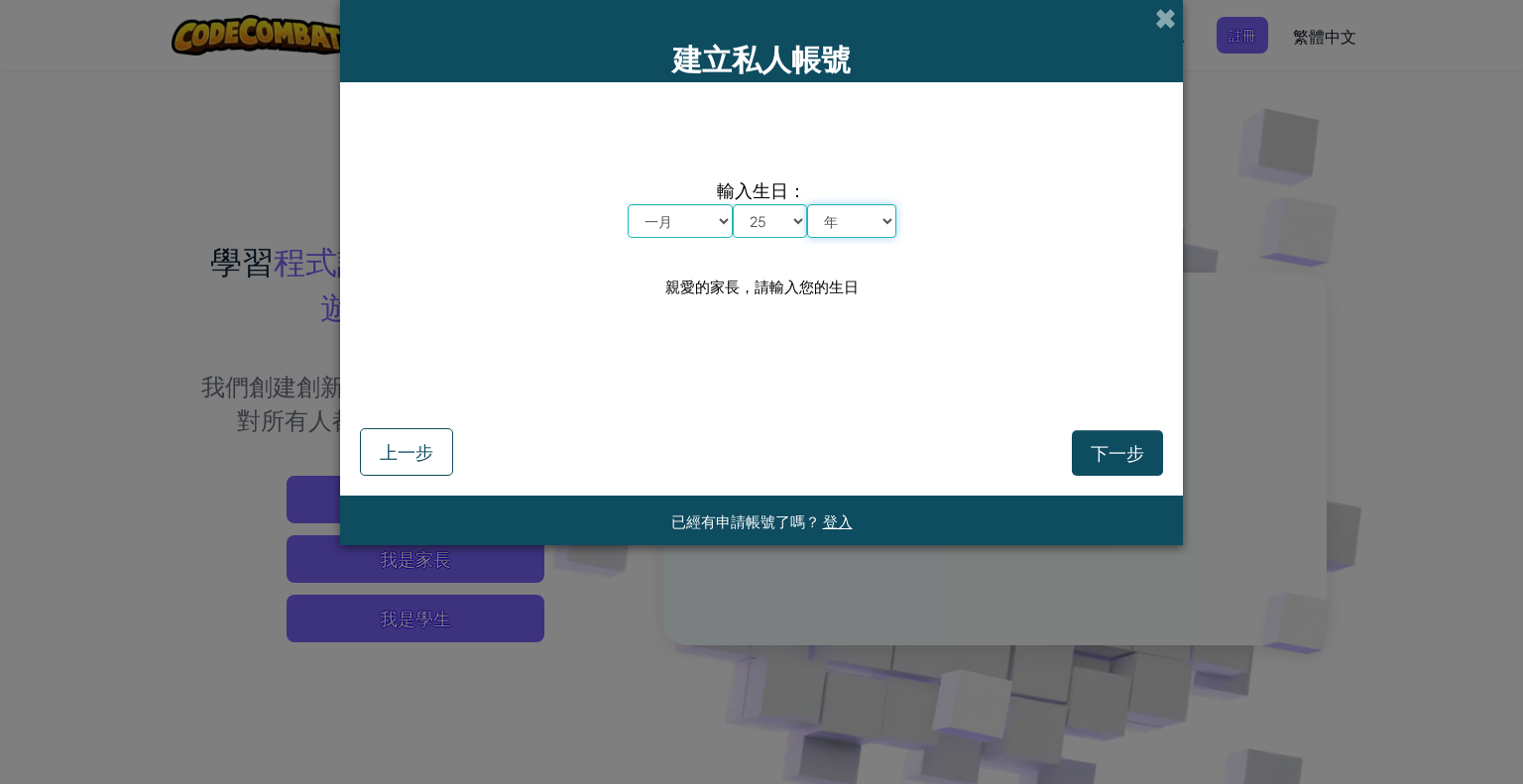 select on "2003" 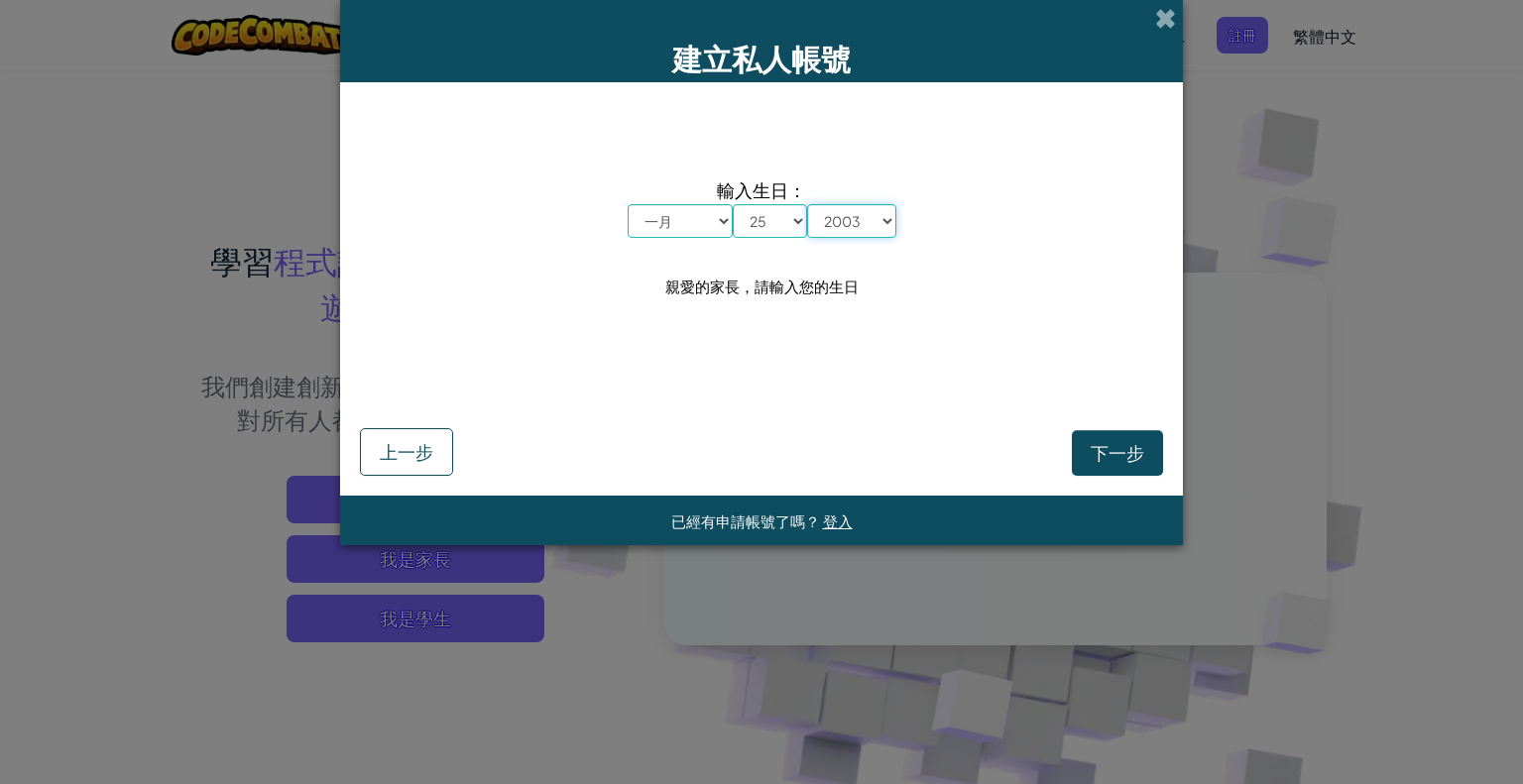 click on "年 2025 2024 2023 2022 2021 2020 2019 2018 2017 2016 2015 2014 2013 2012 2011 2010 2009 2008 2007 2006 2005 2004 2003 2002 2001 2000 1999 1998 1997 1996 1995 1994 1993 1992 1991 1990 1989 1988 1987 1986 1985 1984 1983 1982 1981 1980 1979 1978 1977 1976 1975 1974 1973 1972 1971 1970 1969 1968 1967 1966 1965 1964 1963 1962 1961 1960 1959 1958 1957 1956 1955 1954 1953 1952 1951 1950 1949 1948 1947 1946 1945 1944 1943 1942 1941 1940 1939 1938 1937 1936 1935 1934 1933 1932 1931 1930 1929 1928 1927 1926" at bounding box center (852, 221) 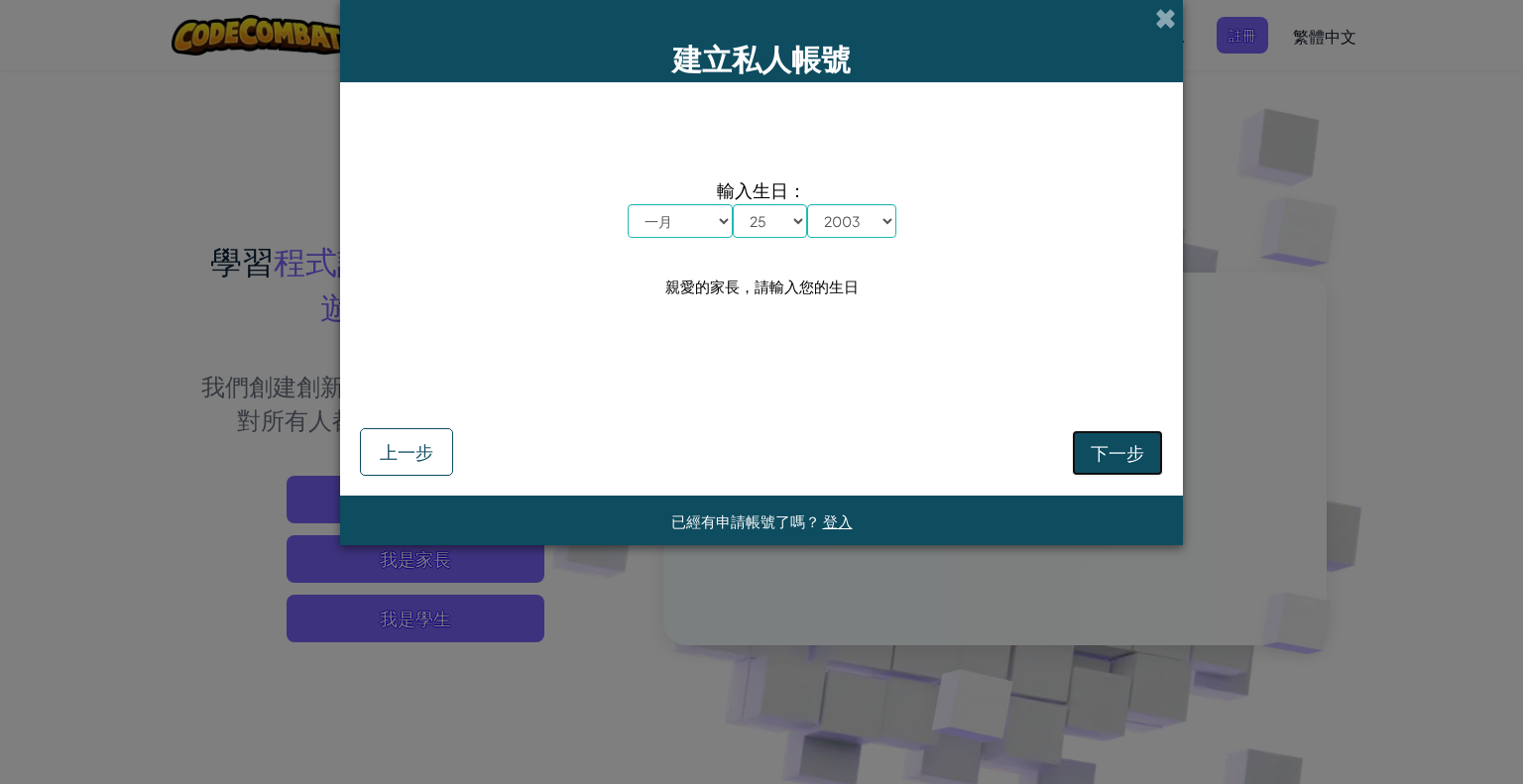 click on "下一步" at bounding box center [1117, 453] 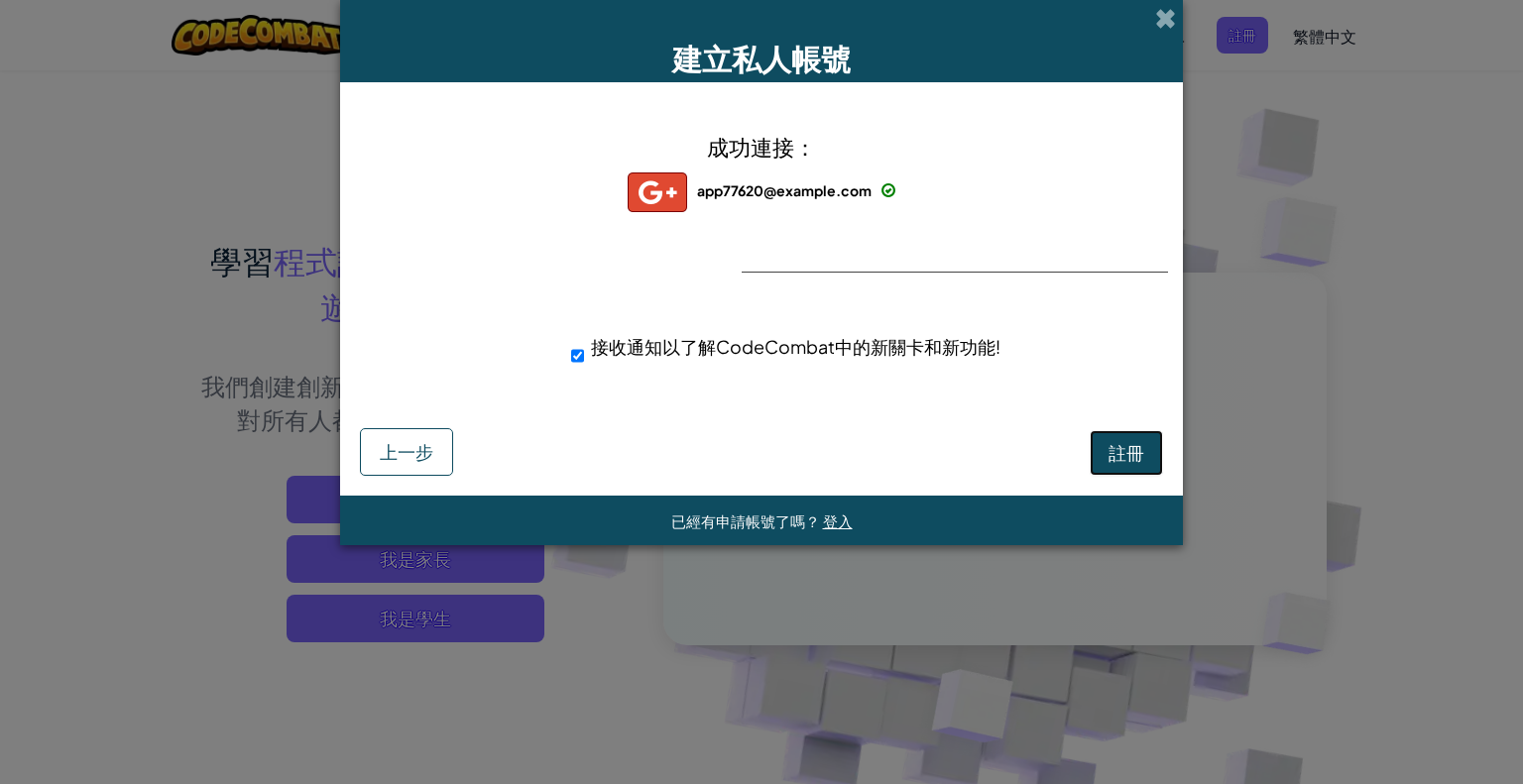 click on "註冊" at bounding box center (1126, 452) 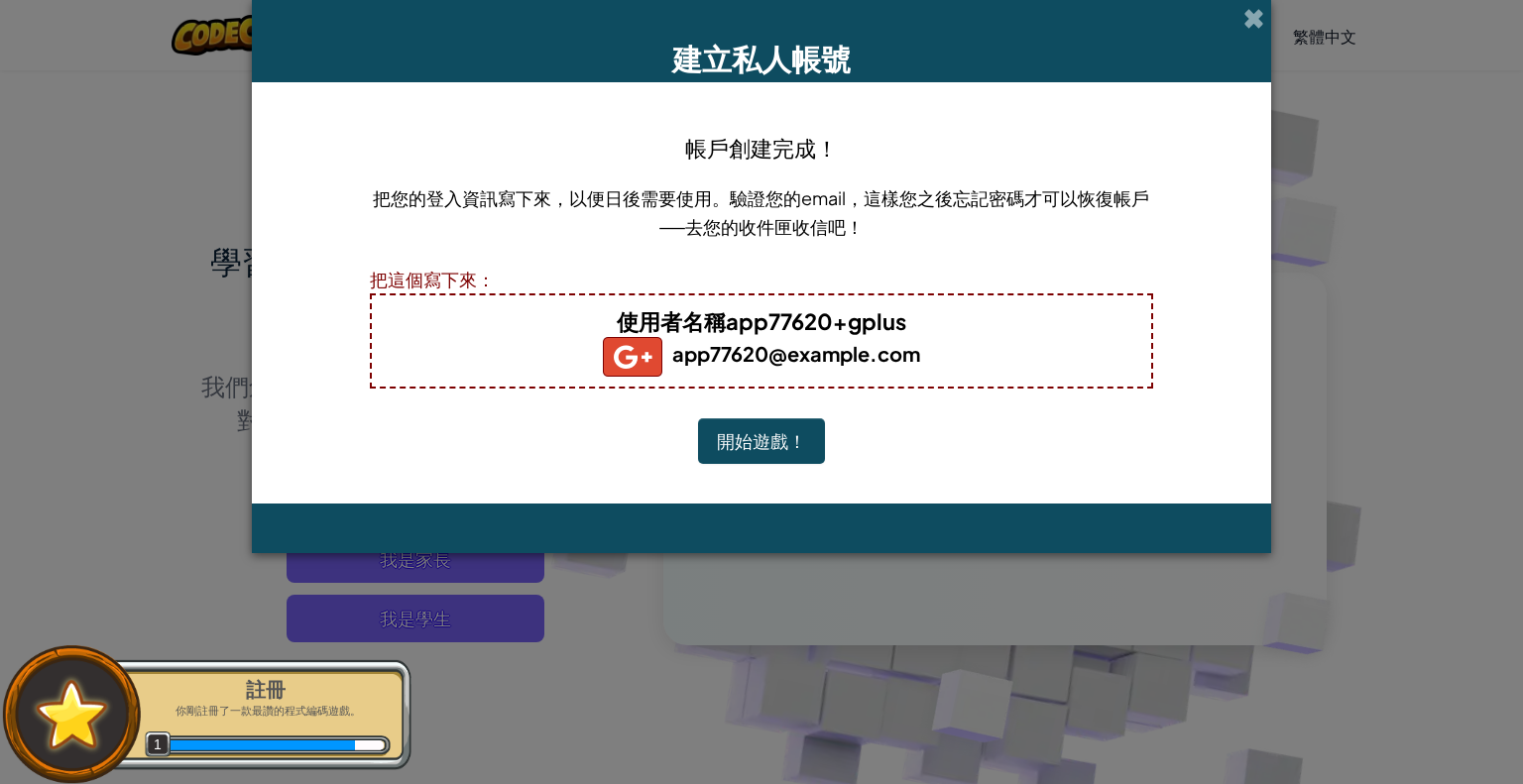 type 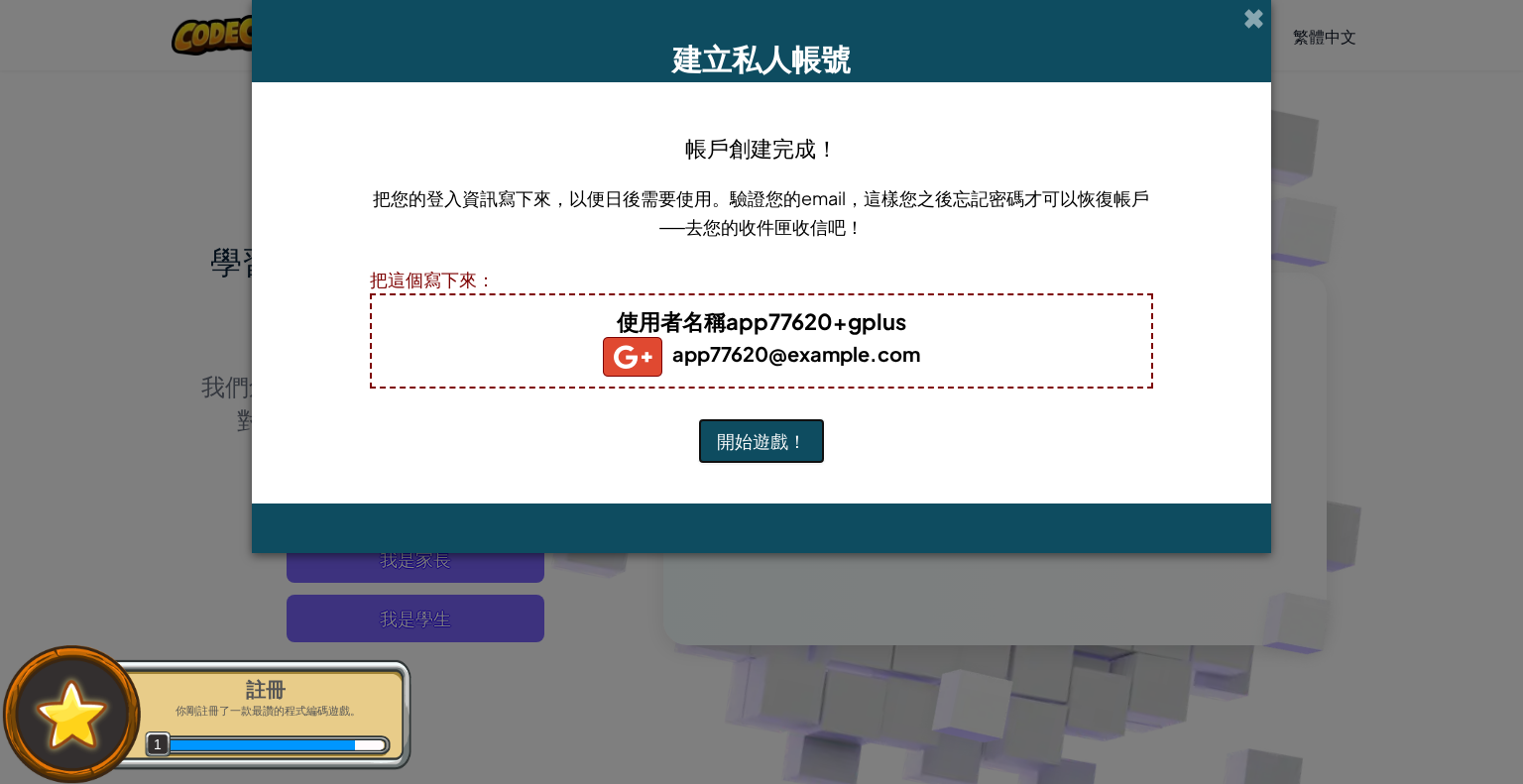 click on "開始遊戲！" at bounding box center [762, 441] 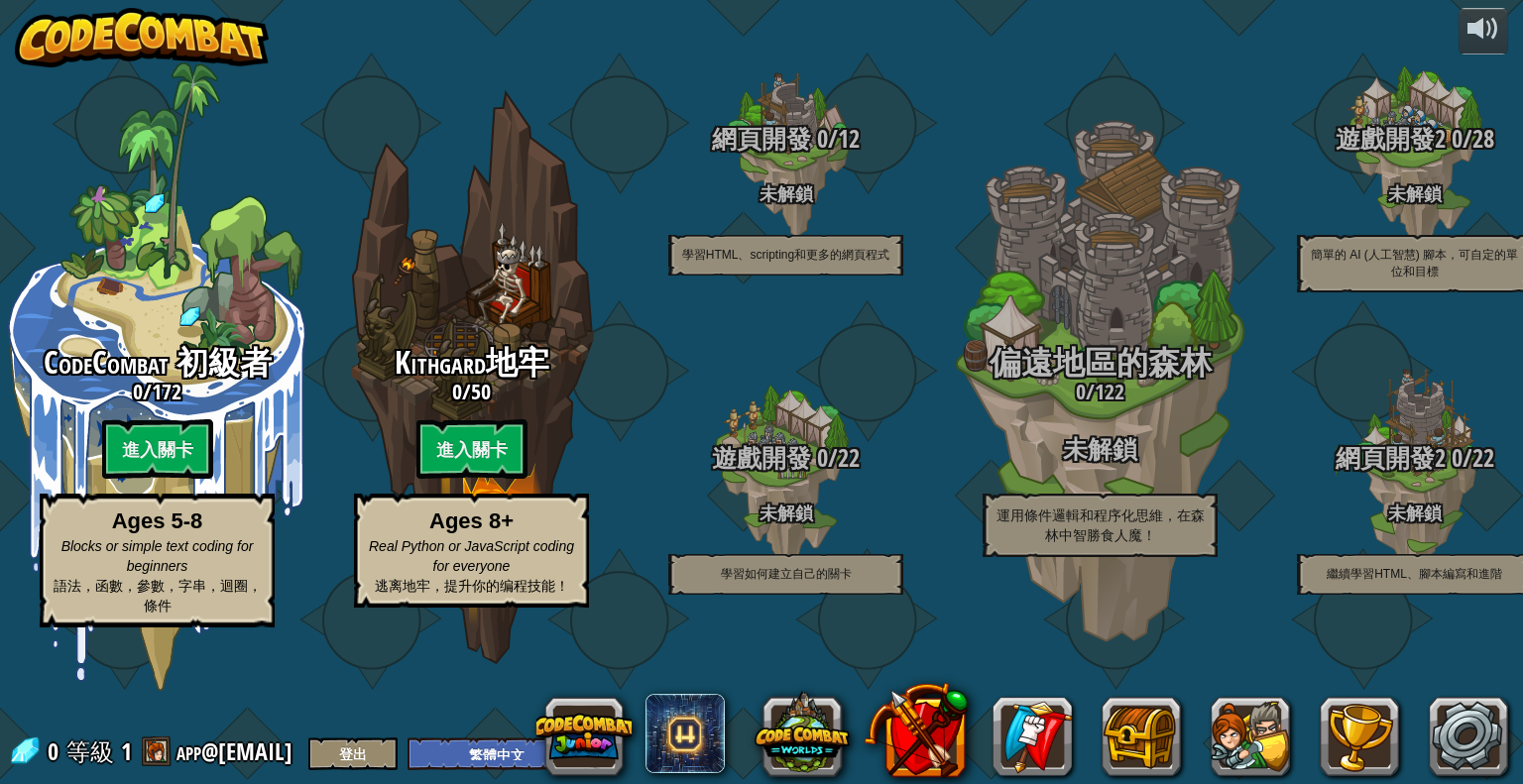 select on "zh-HANT" 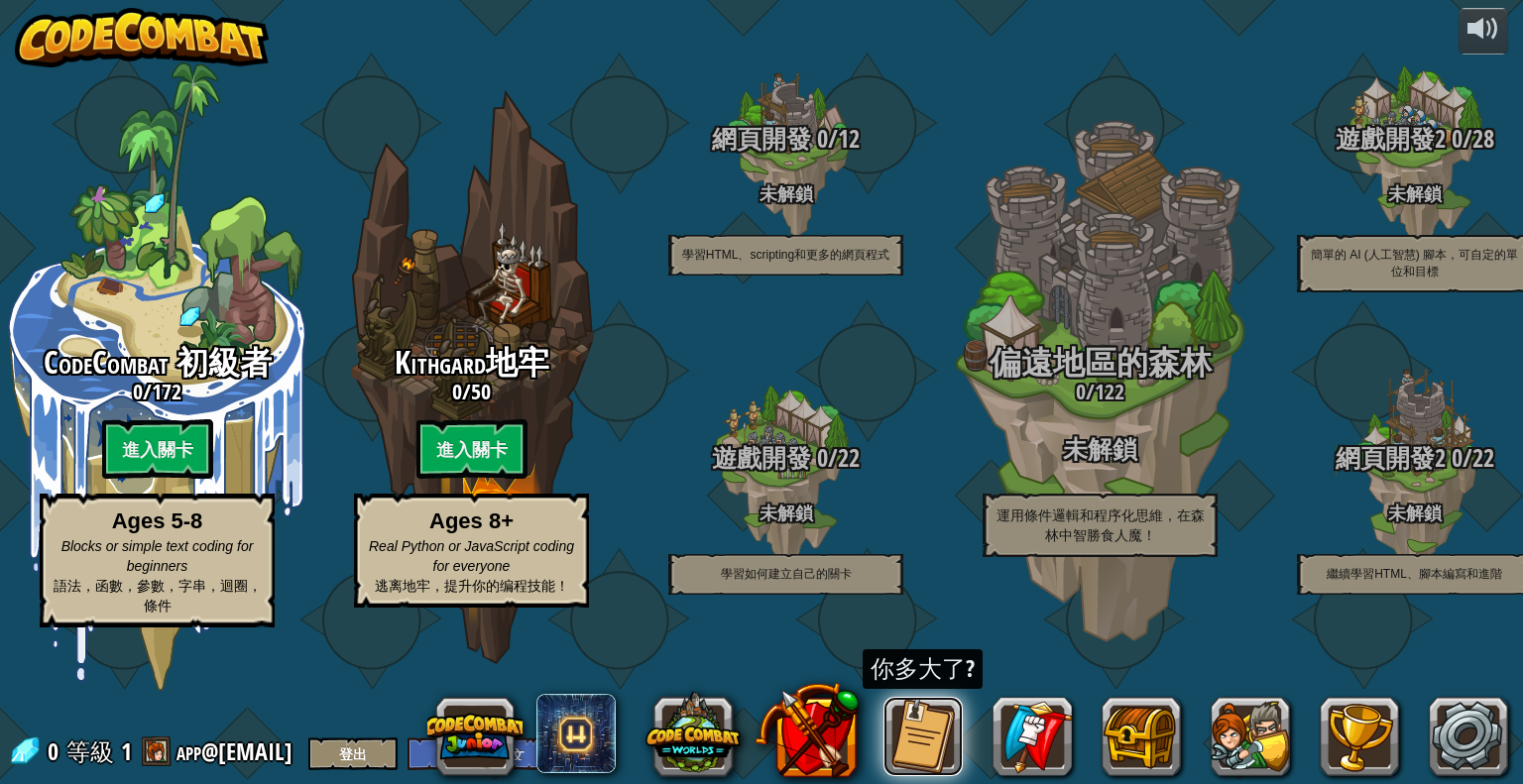 click at bounding box center (923, 736) 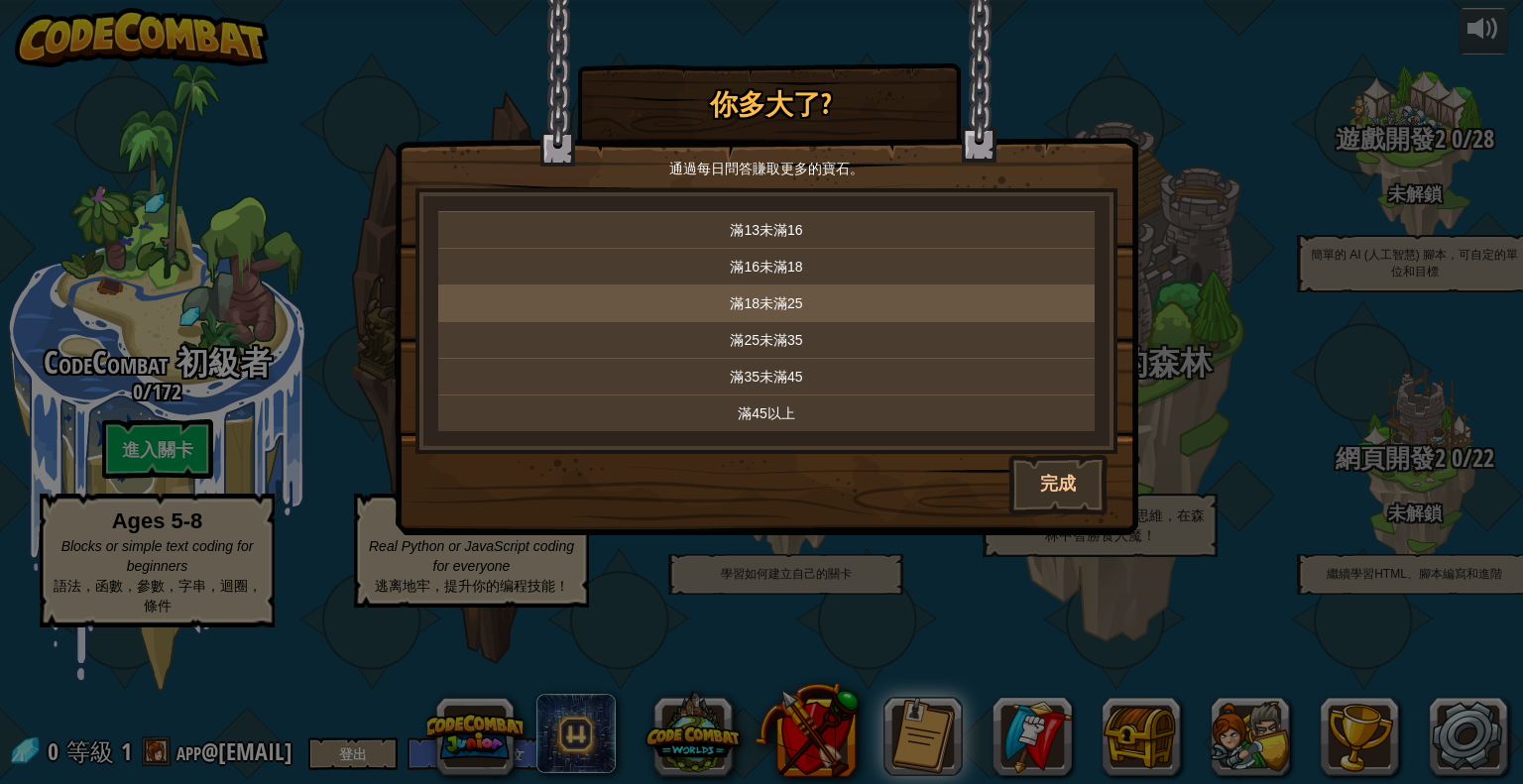 click on "滿18未滿25" at bounding box center [766, 303] 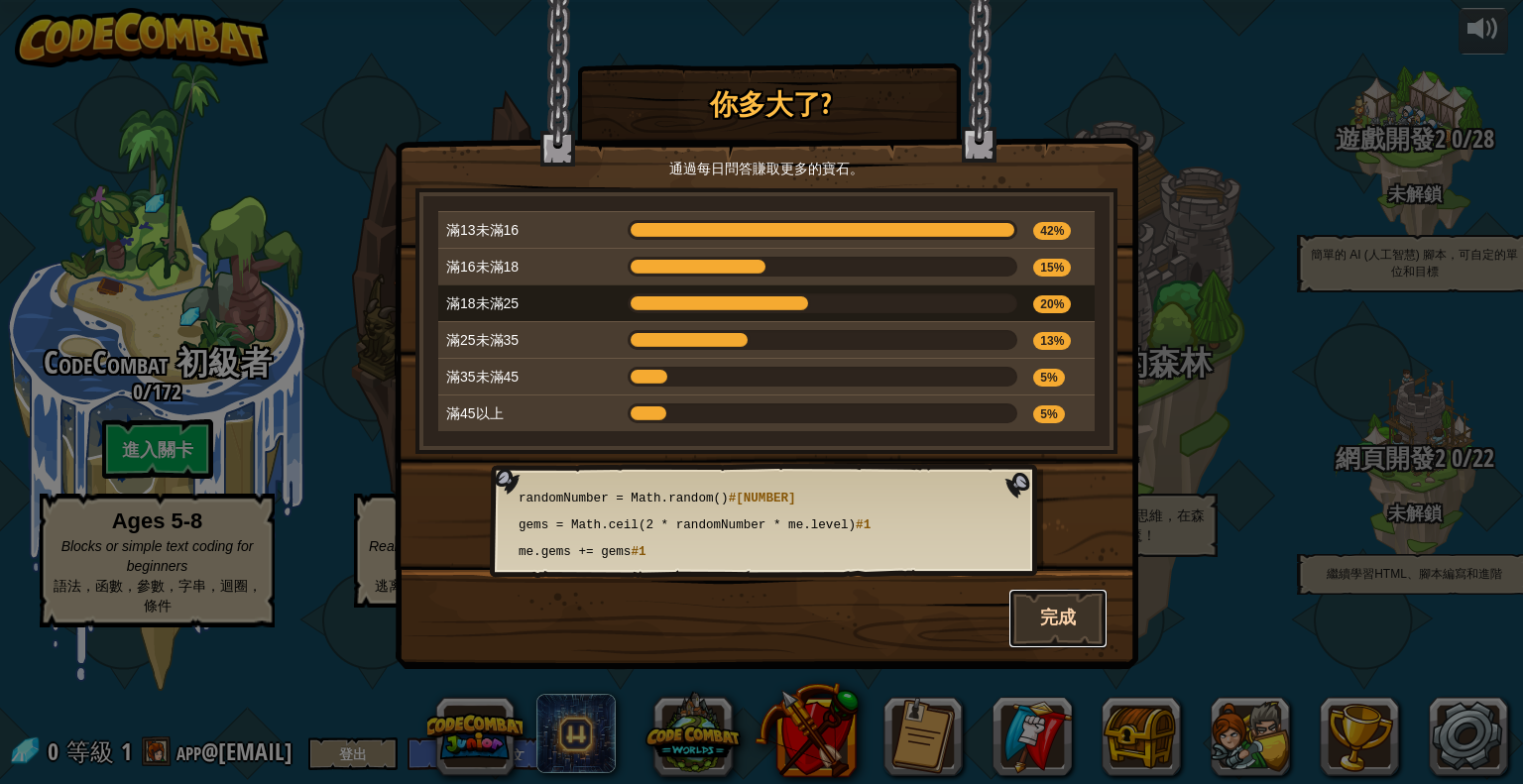 click on "完成" at bounding box center (1058, 618) 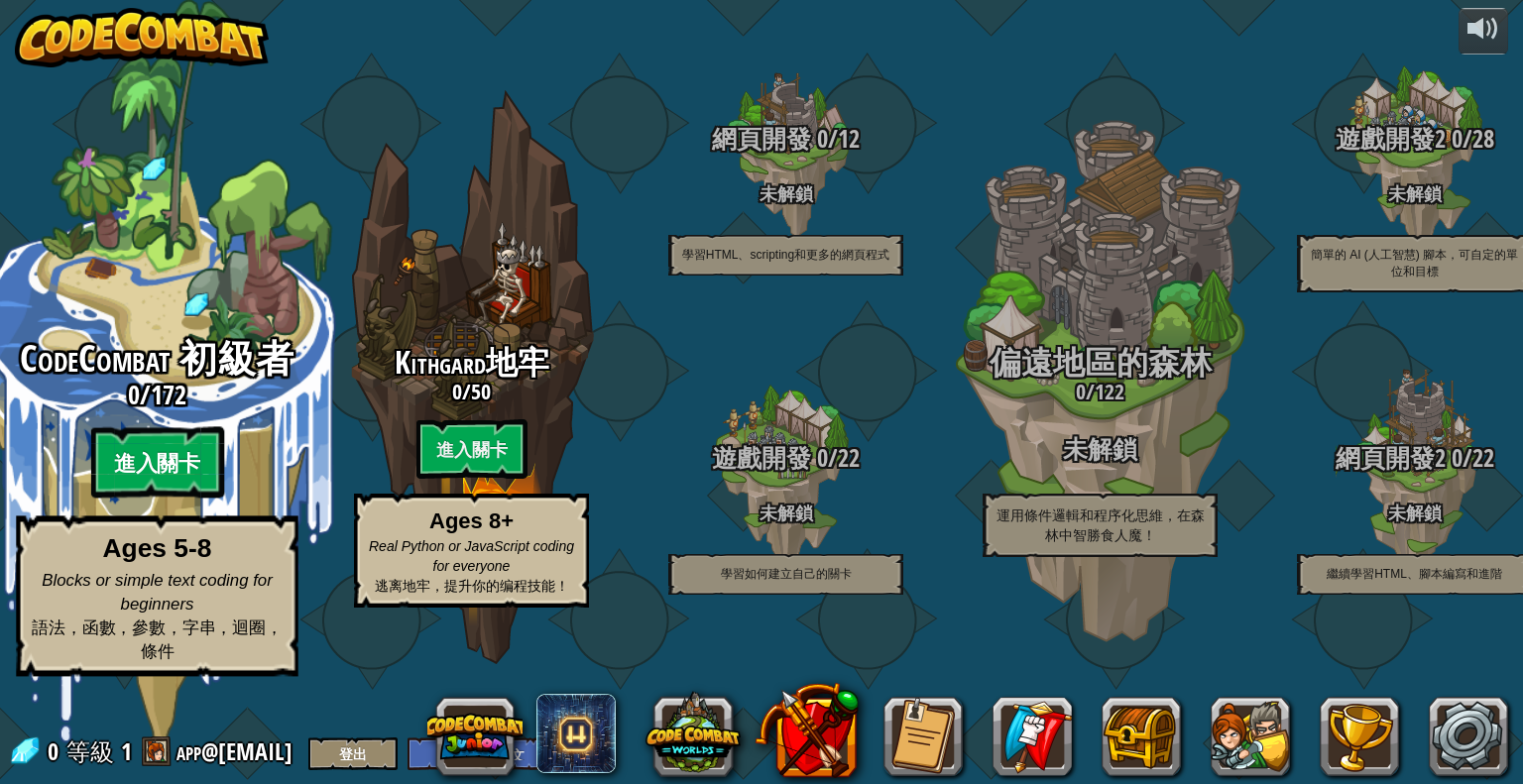 click on "進入關卡" at bounding box center (157, 463) 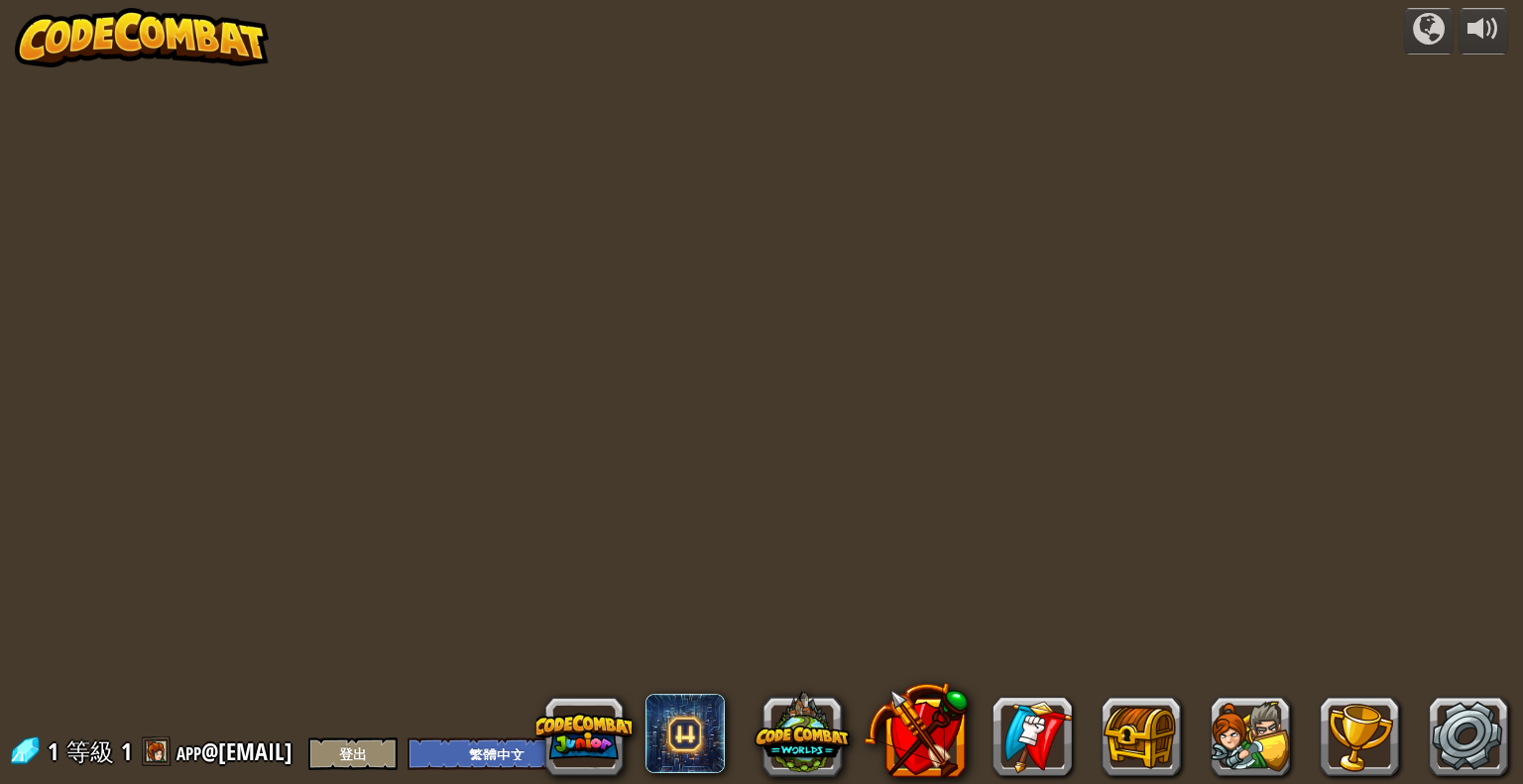 select on "zh-HANT" 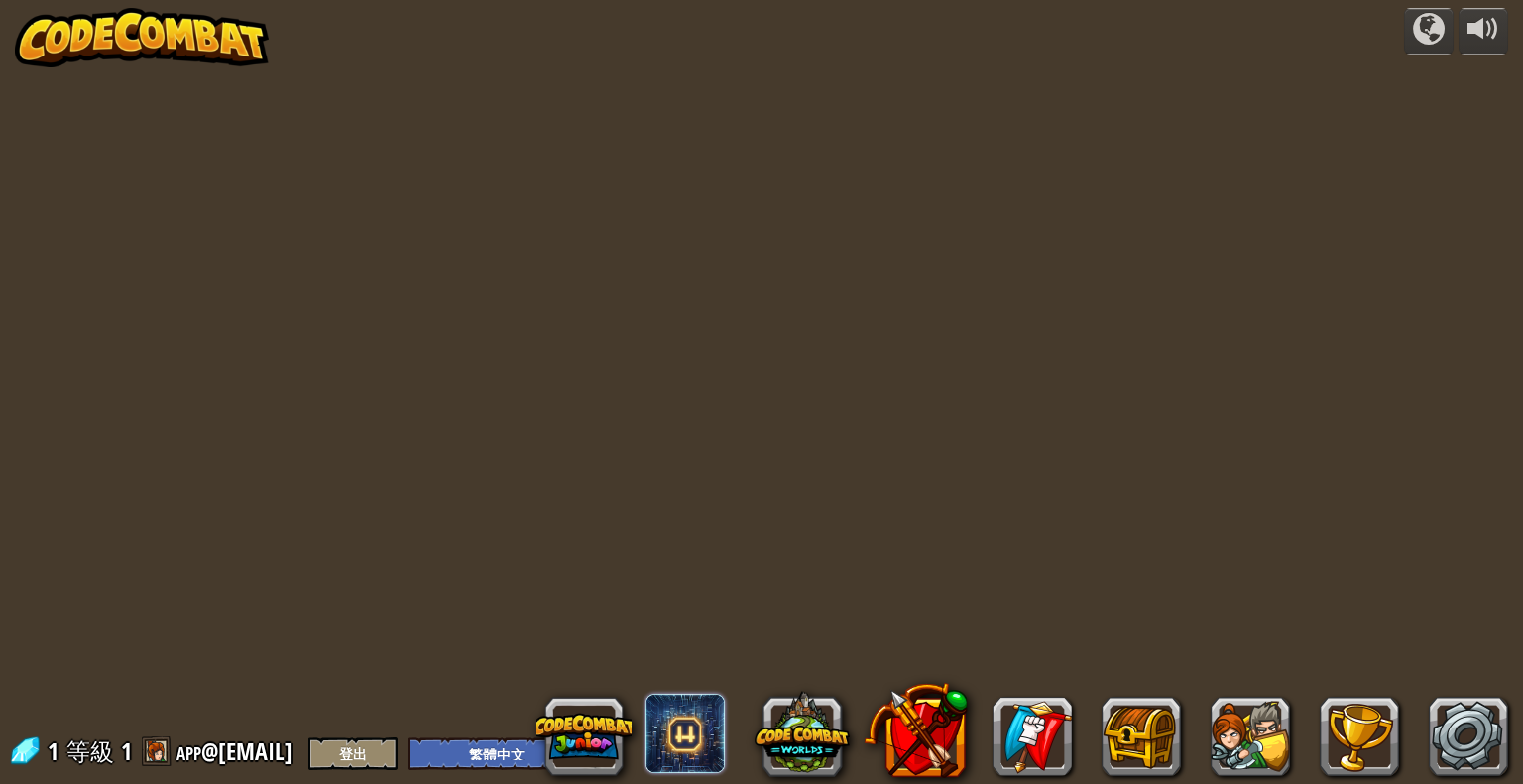 select on "zh-HANT" 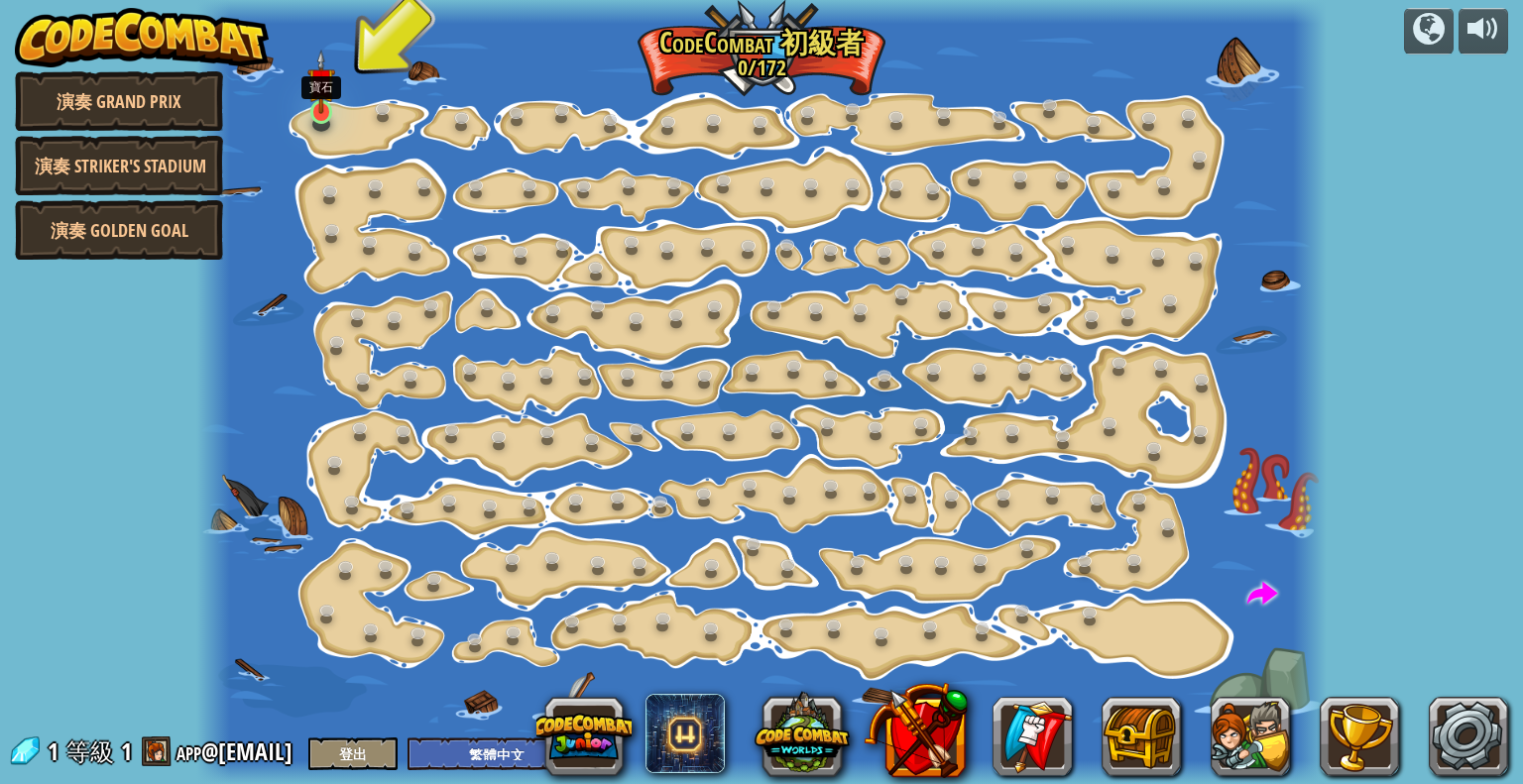 click at bounding box center (321, 82) 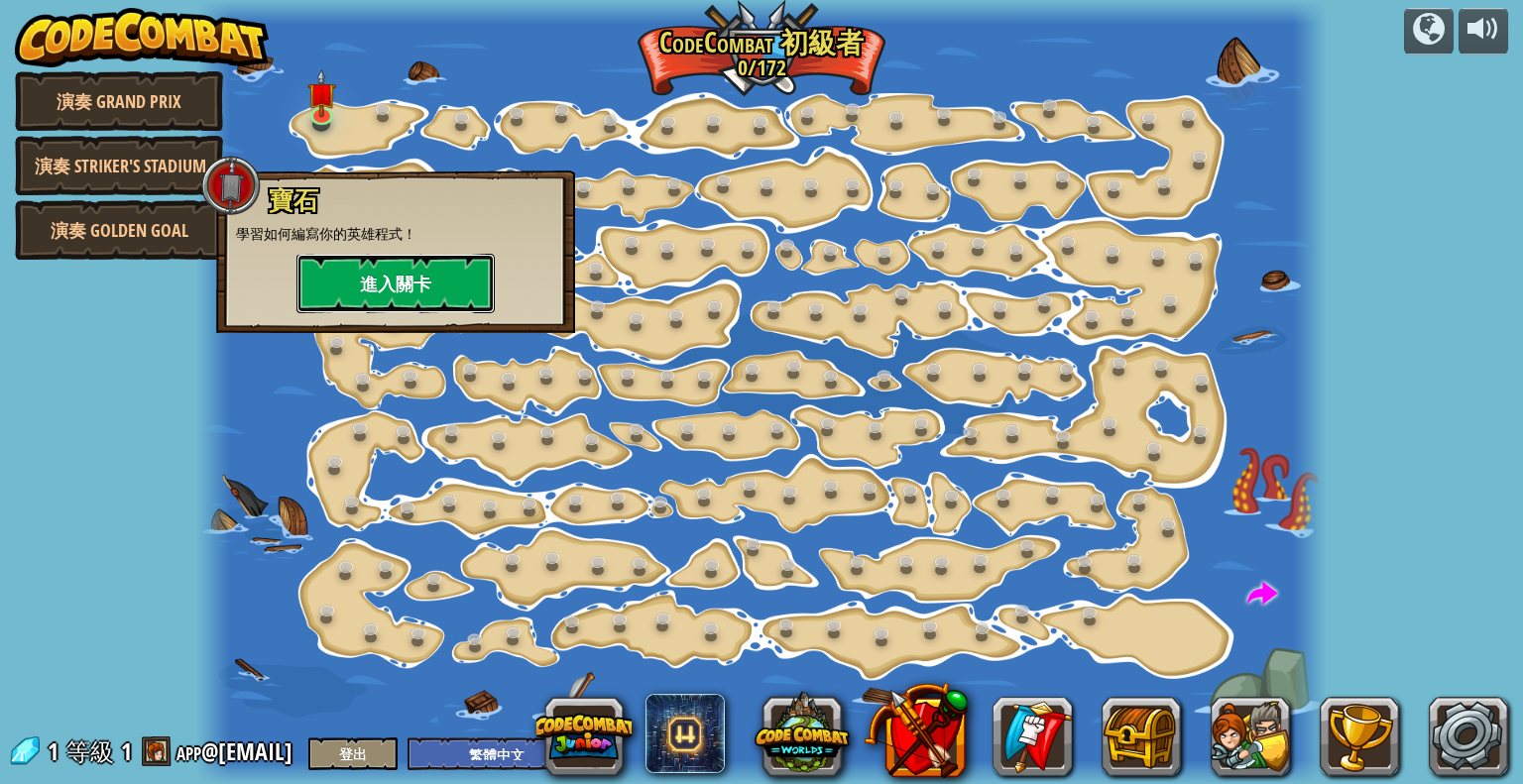click on "進入關卡" at bounding box center [396, 283] 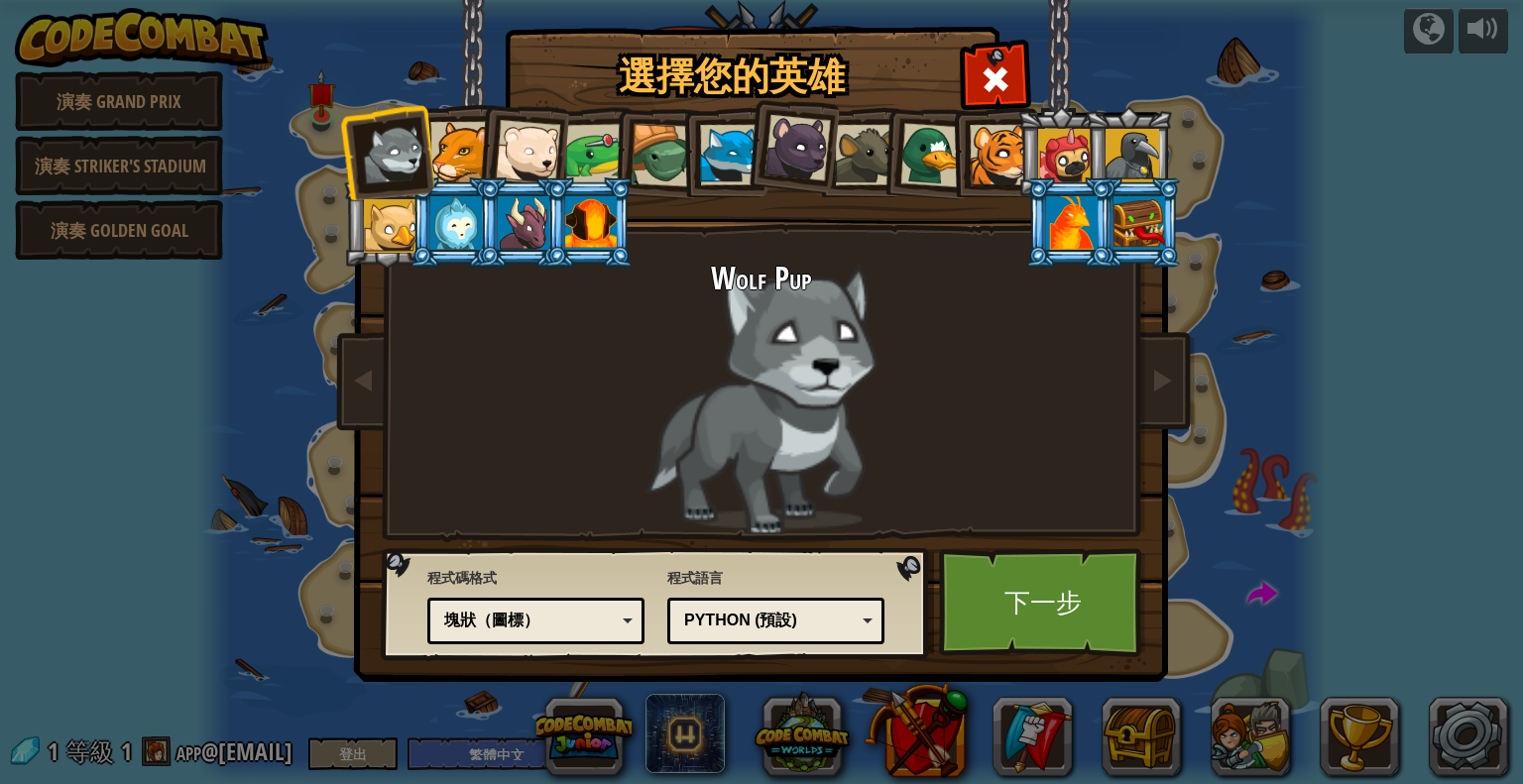 click on "Python (預設)" at bounding box center (769, 620) 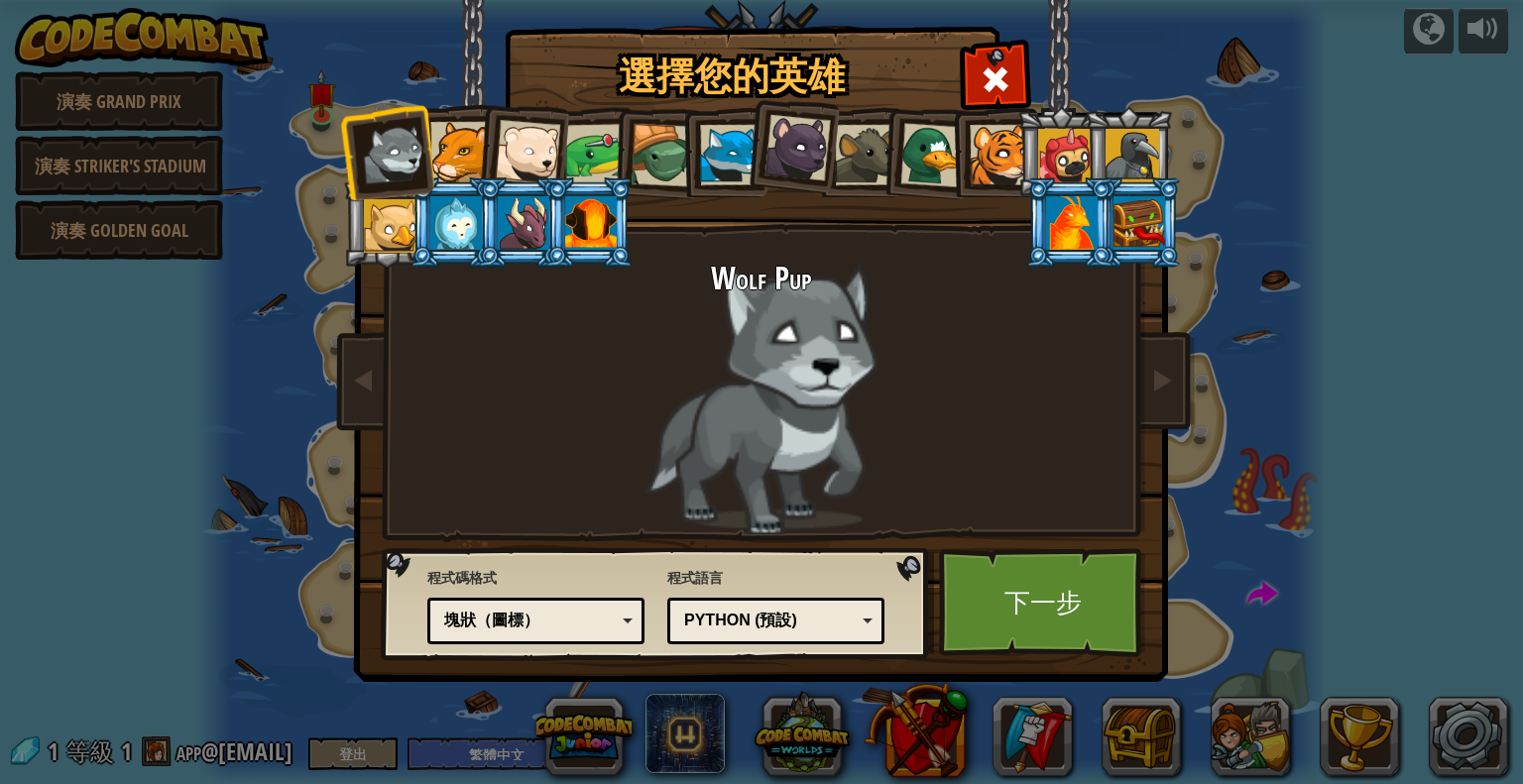 click on "程式語言 Python (預設) JavaScript Lua C++ Java (測試中) Python (預設) C++ - (訂閱者限定) 遊戲開發與高效能計算 Java (測試中) - (訂閱者限定)Android和企業 JavaScript - 網頁程式語言。(不是 Java 喔) Lua - 許多遊戲引擎支援的程式語言。 Python (預設) - 簡單且強大，適合新手跟專家。" at bounding box center [775, 606] 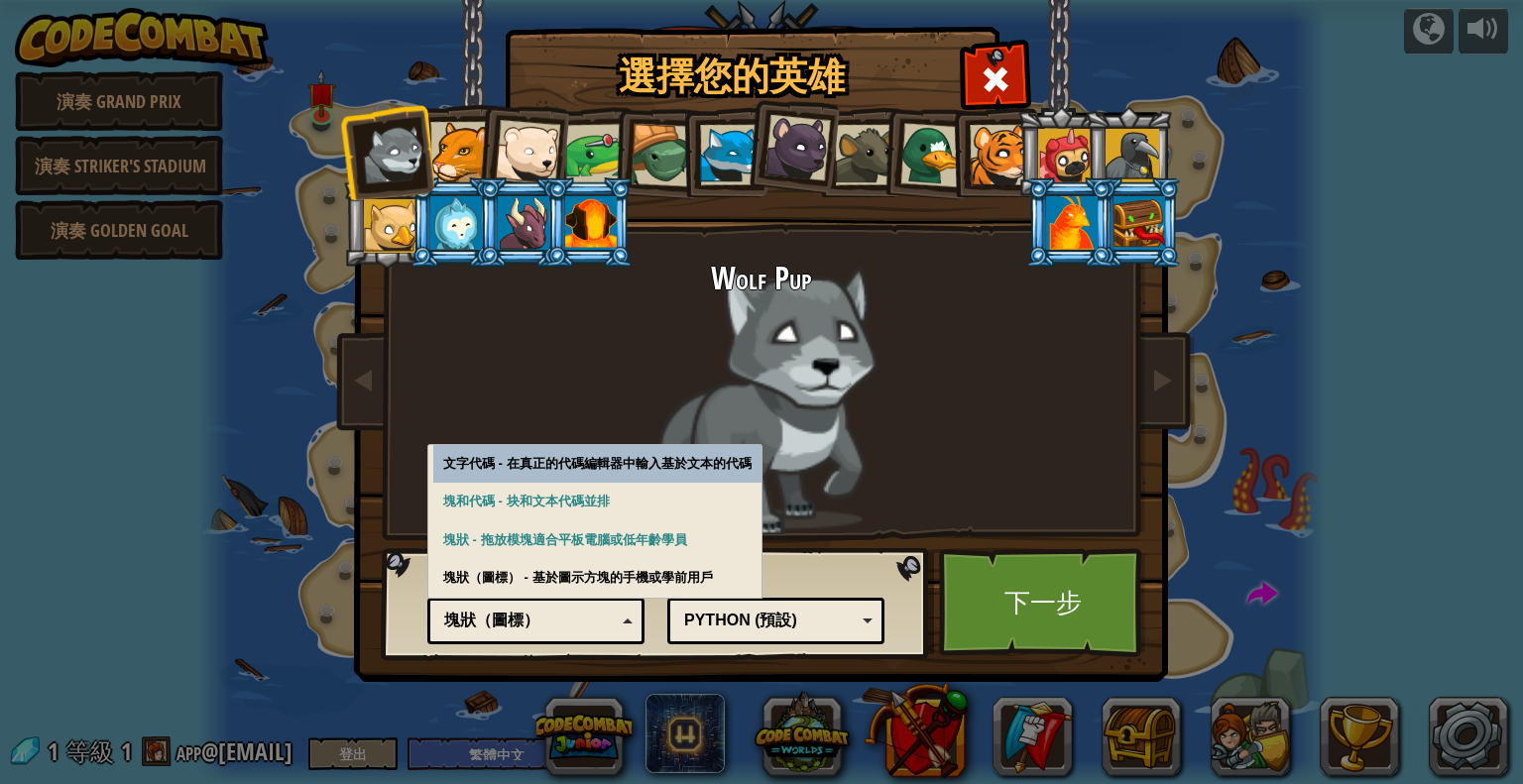 click on "塊狀（圖標）" at bounding box center (529, 620) 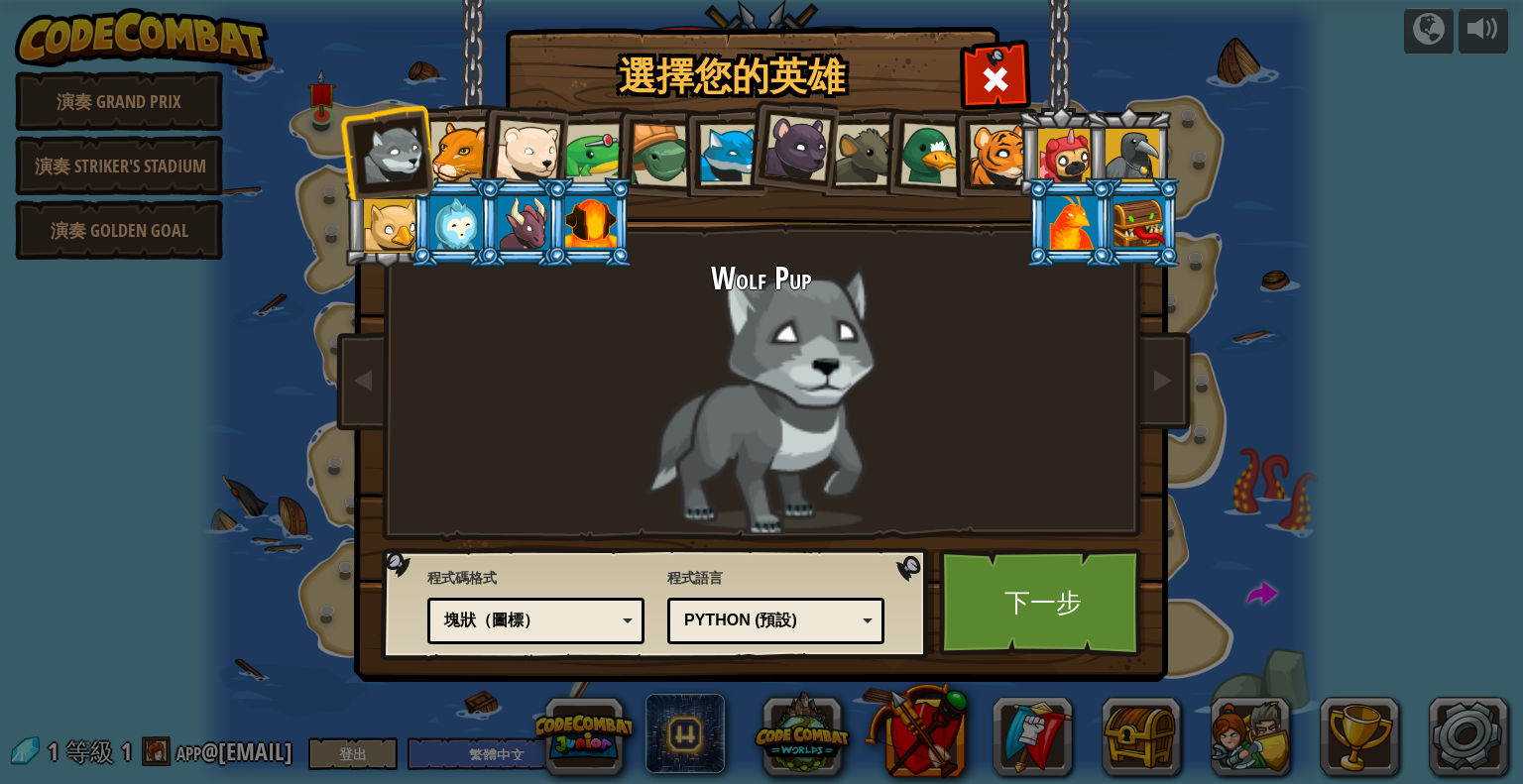 click on "塊狀（圖標）" at bounding box center (529, 620) 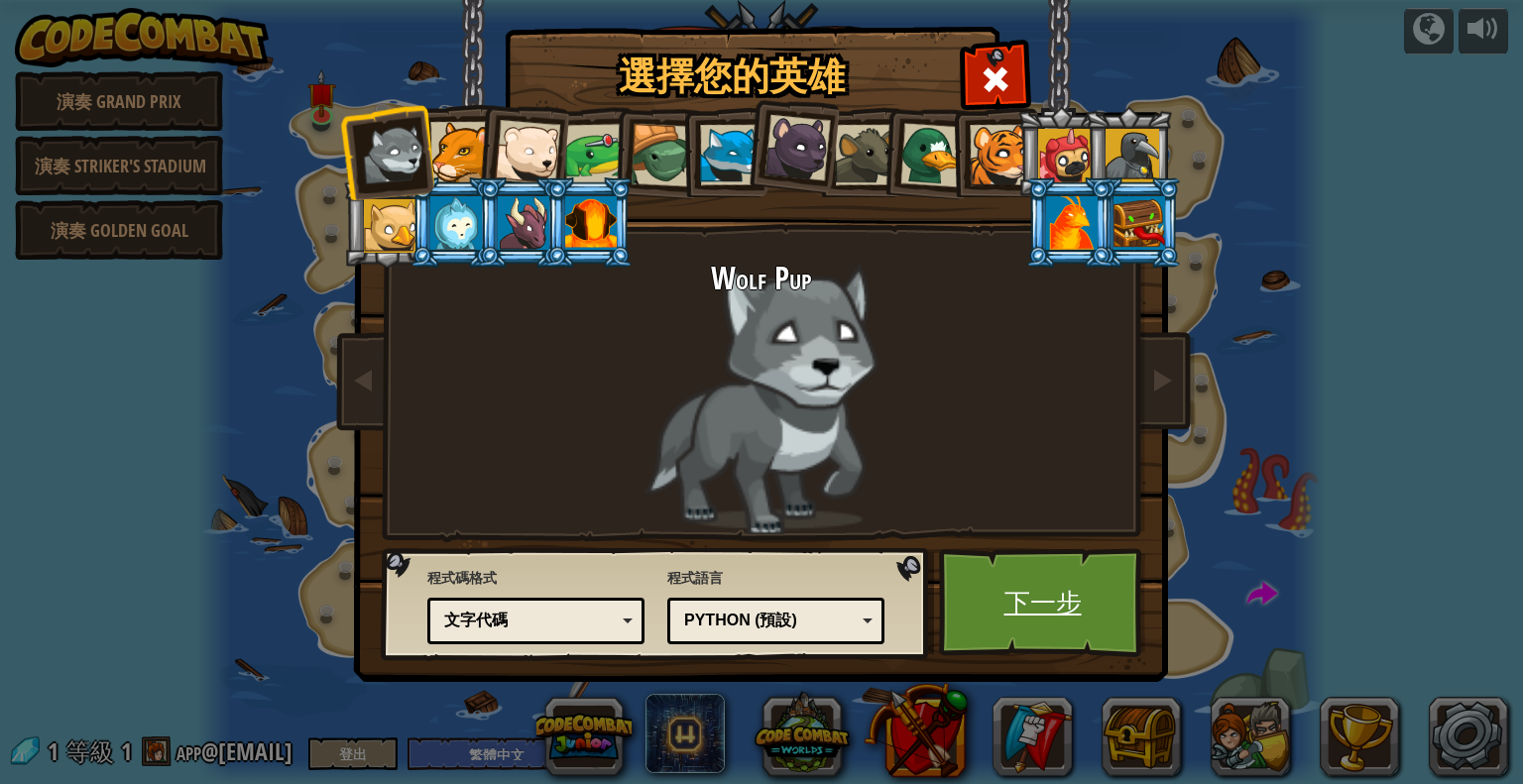 click on "下一步" at bounding box center (1042, 603) 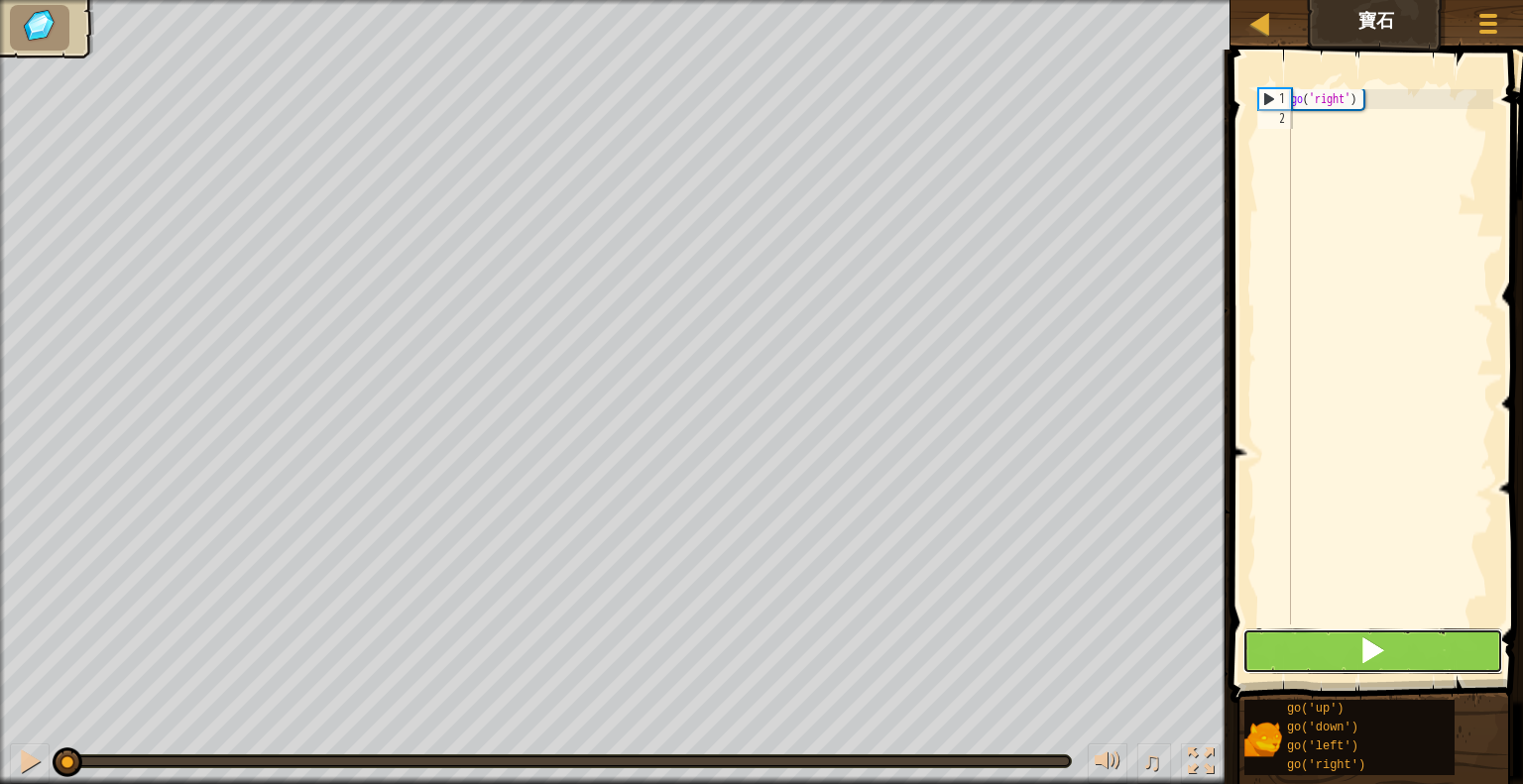 click at bounding box center [1372, 651] 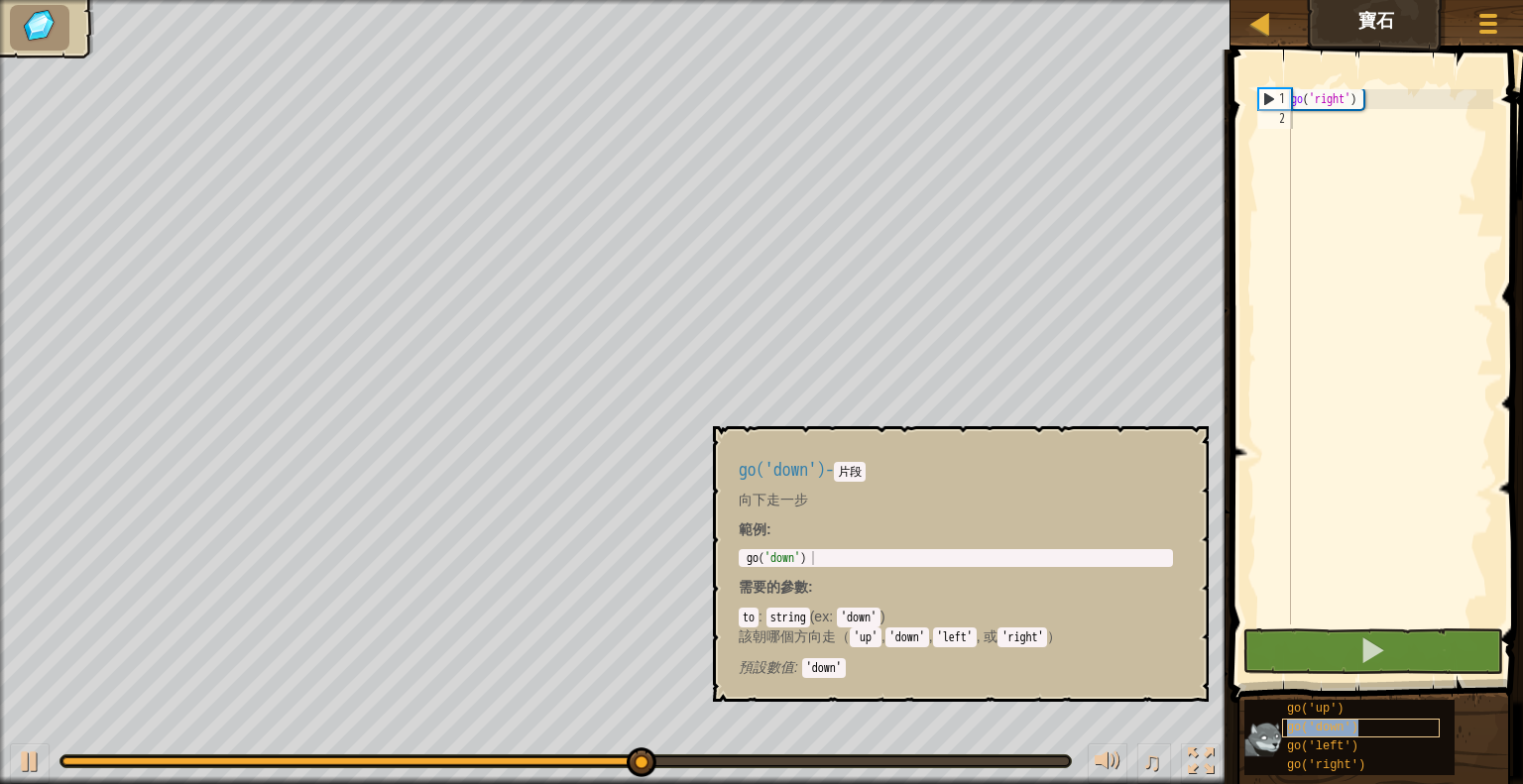 click on "go('down')" at bounding box center (1360, 728) 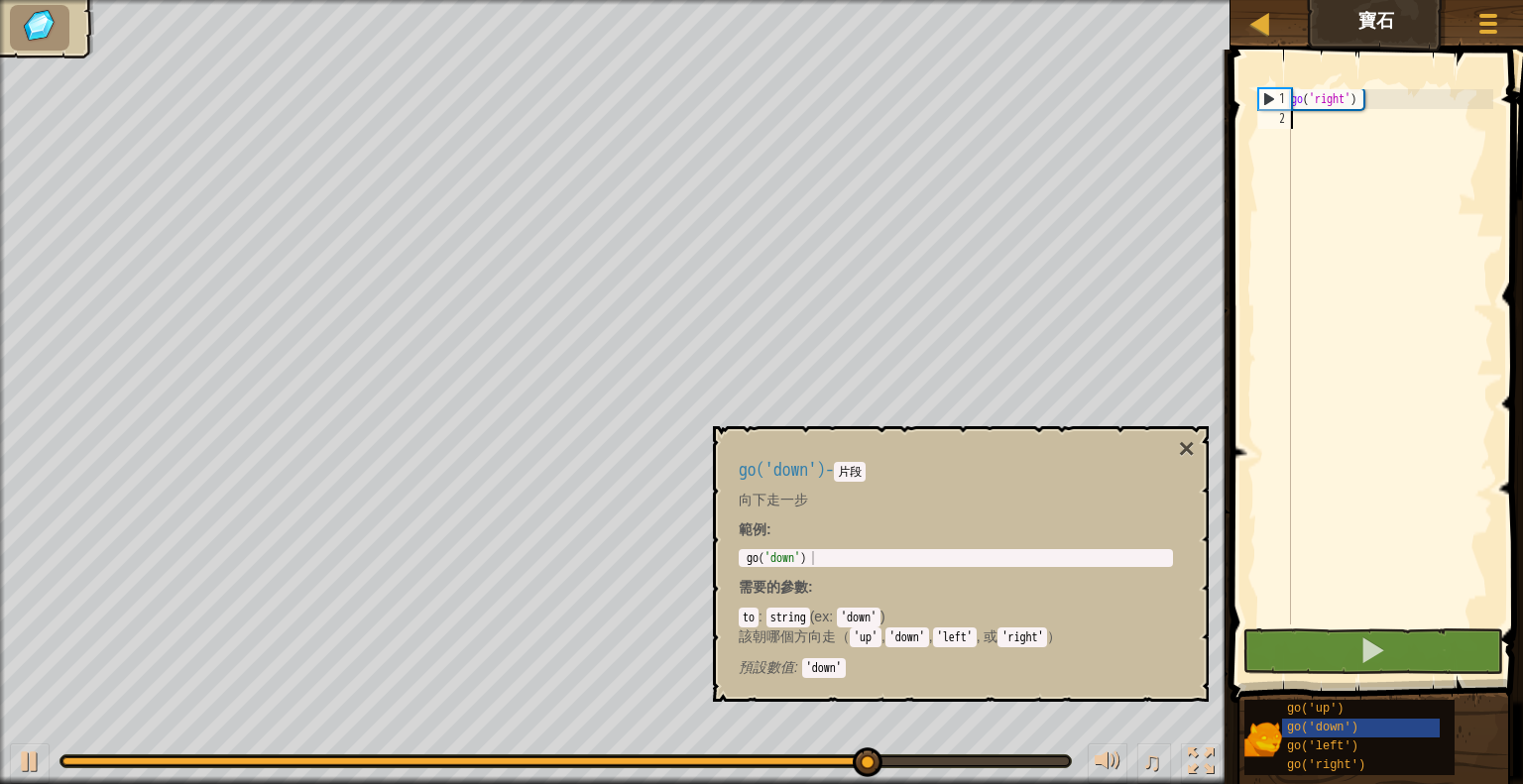 click on "go ( 'right' )" at bounding box center (1390, 377) 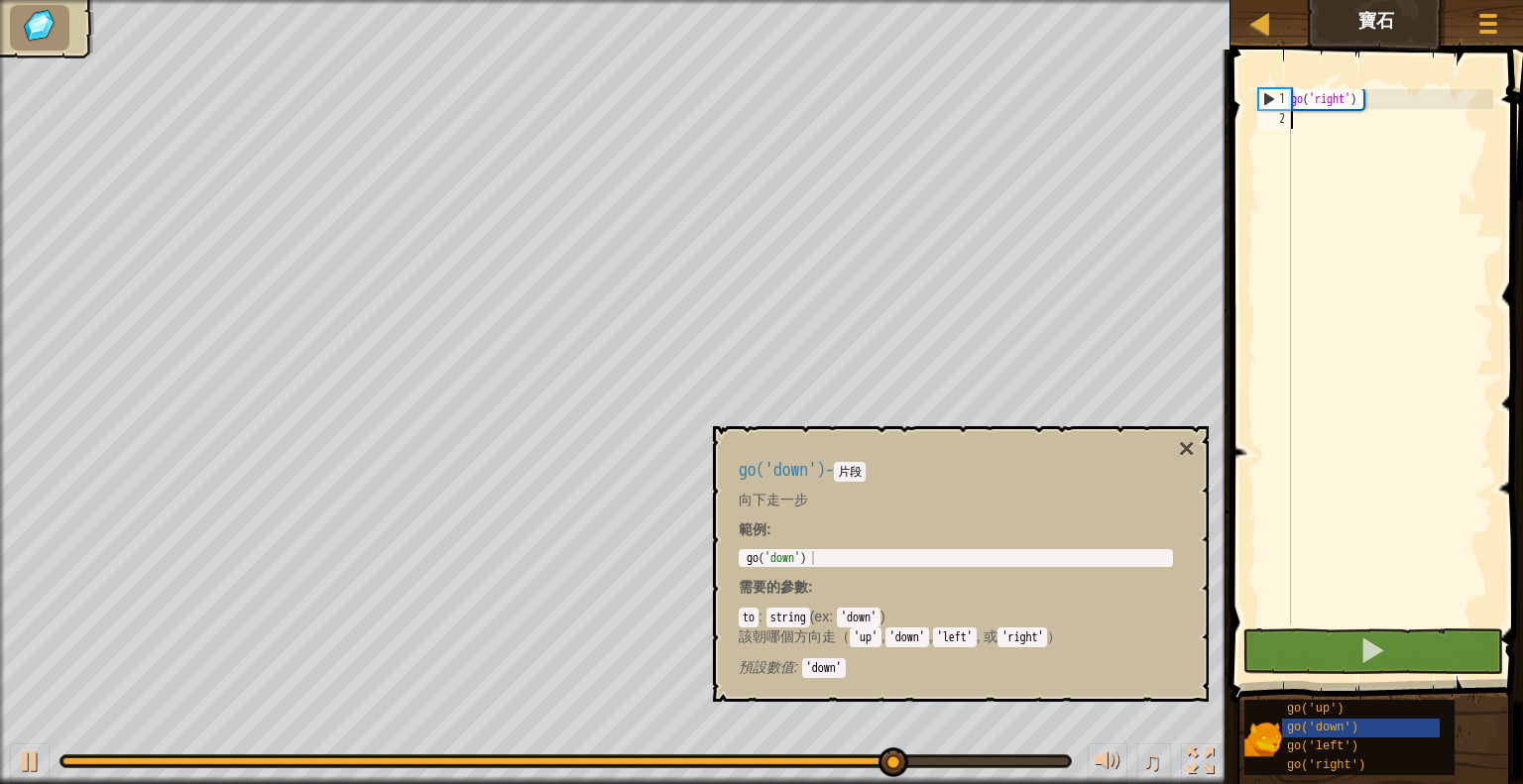 paste on "g" 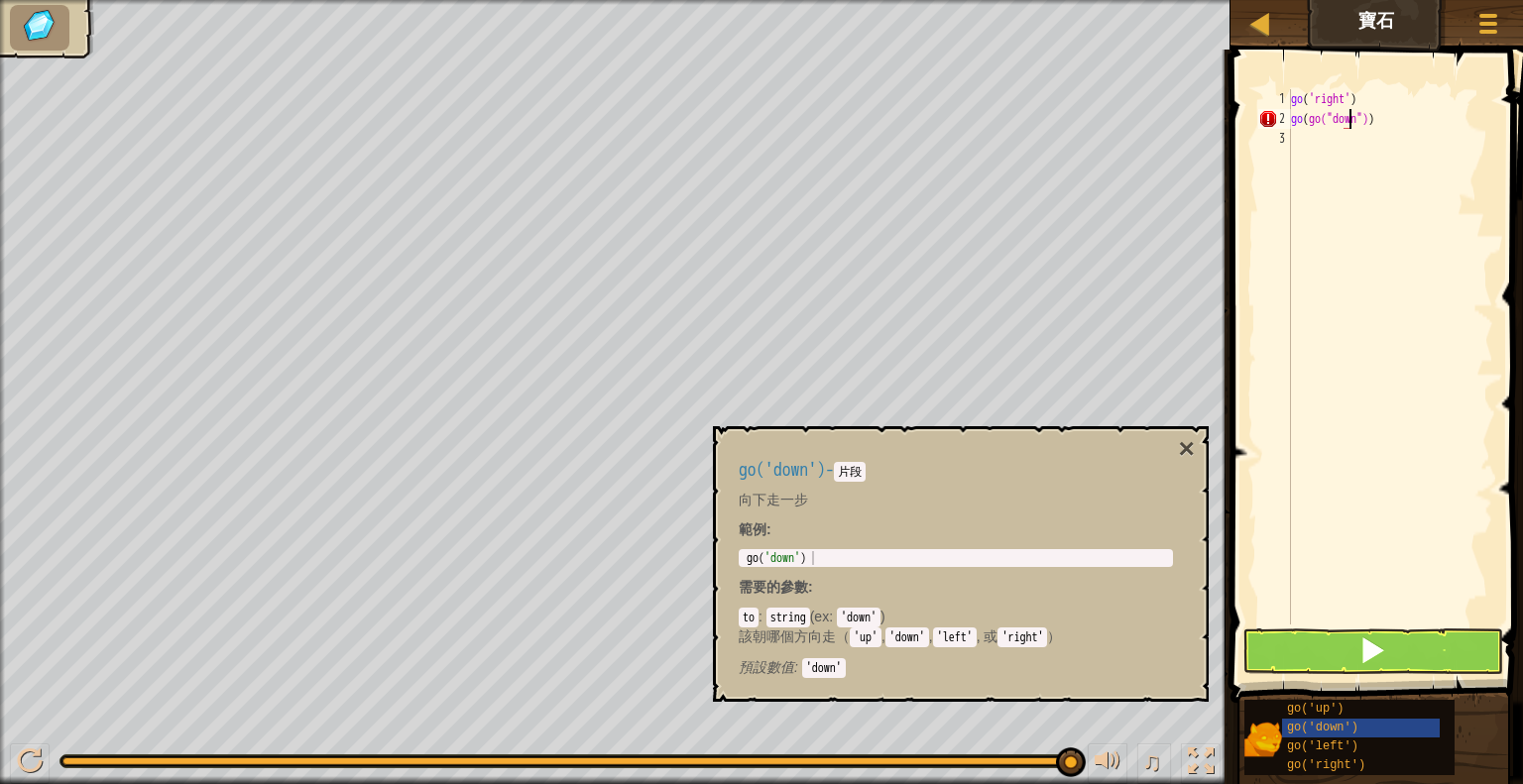 scroll, scrollTop: 9, scrollLeft: 4, axis: both 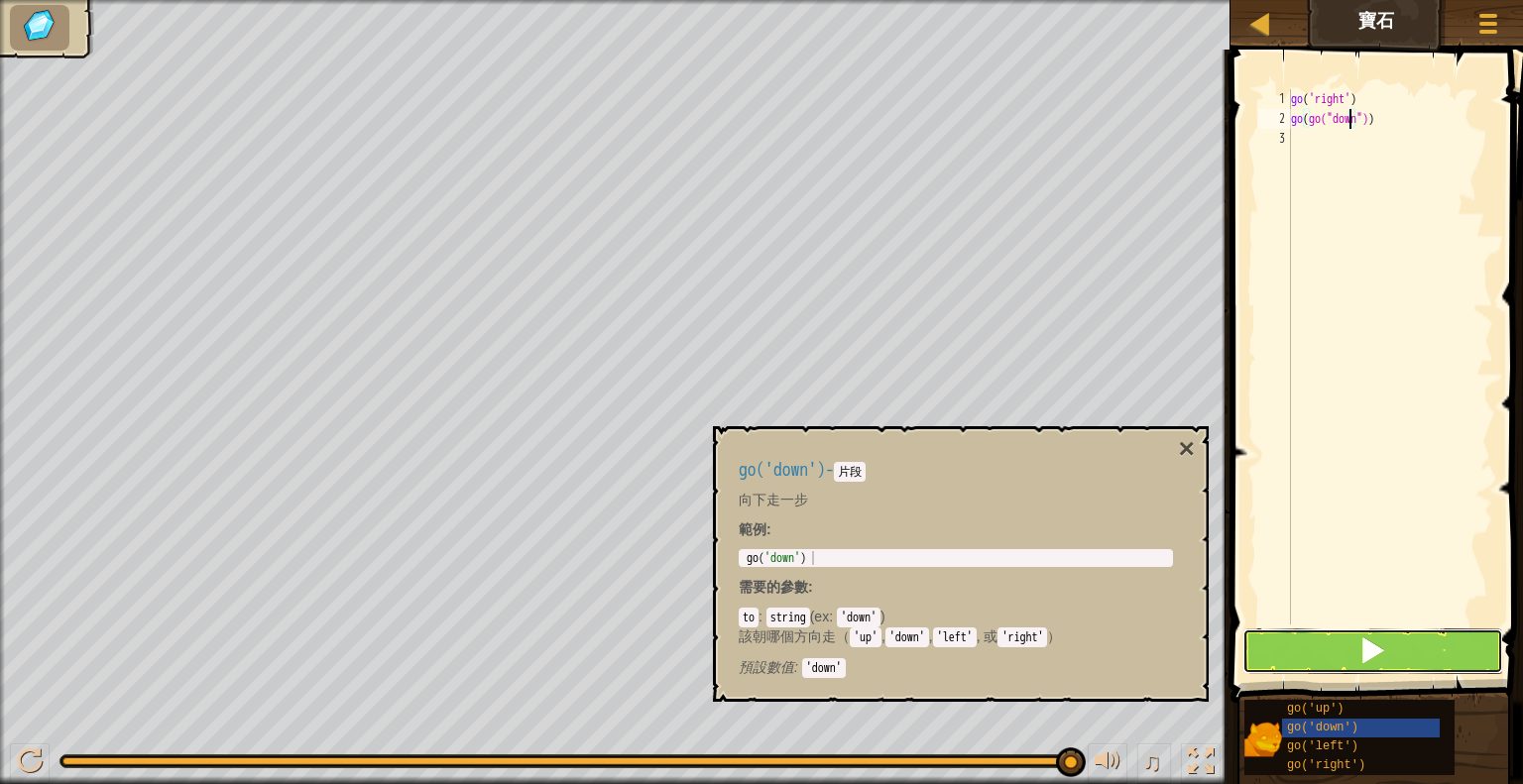 click at bounding box center (1372, 650) 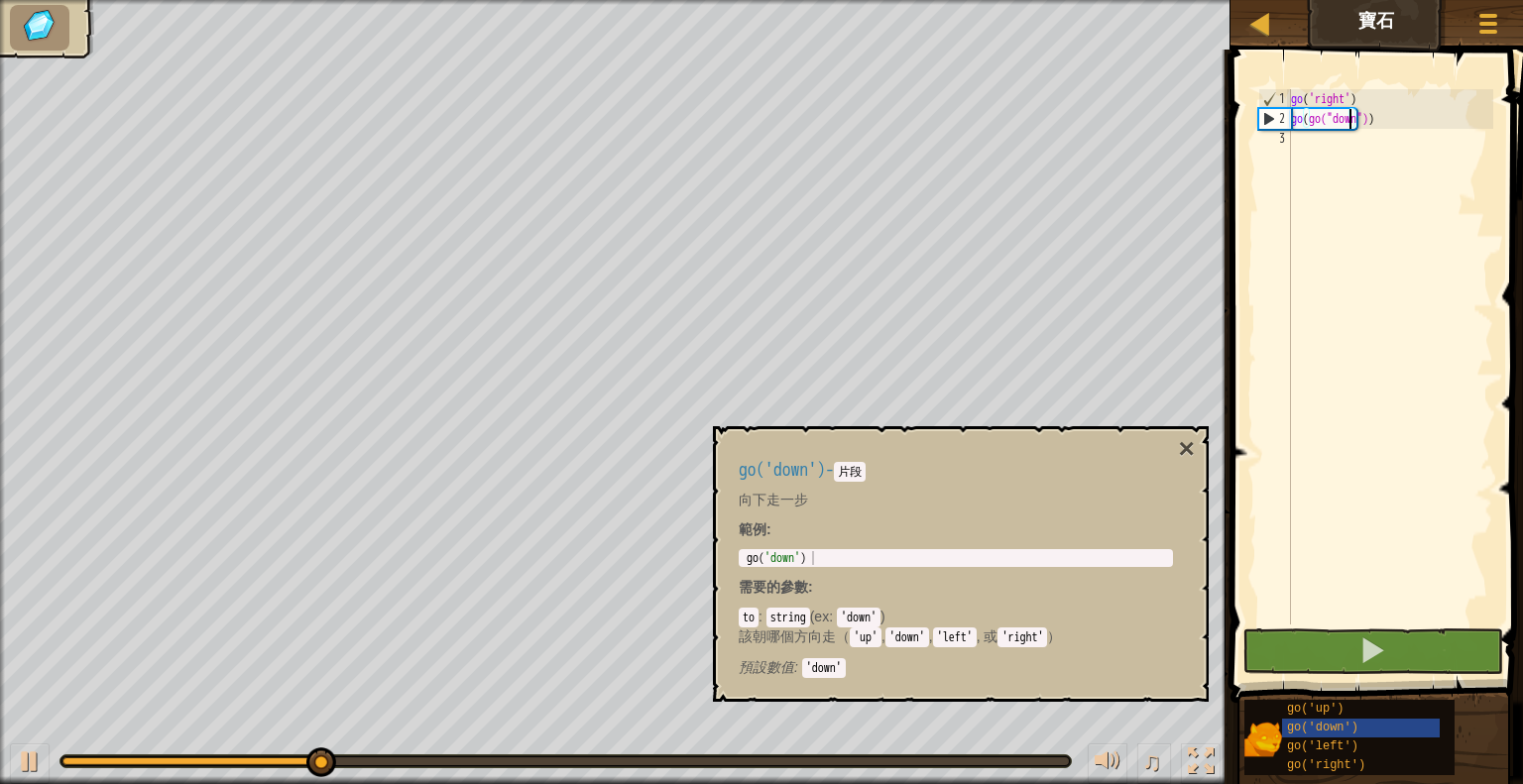 click on "go ( 'right' ) go ( "down" )" at bounding box center [1390, 377] 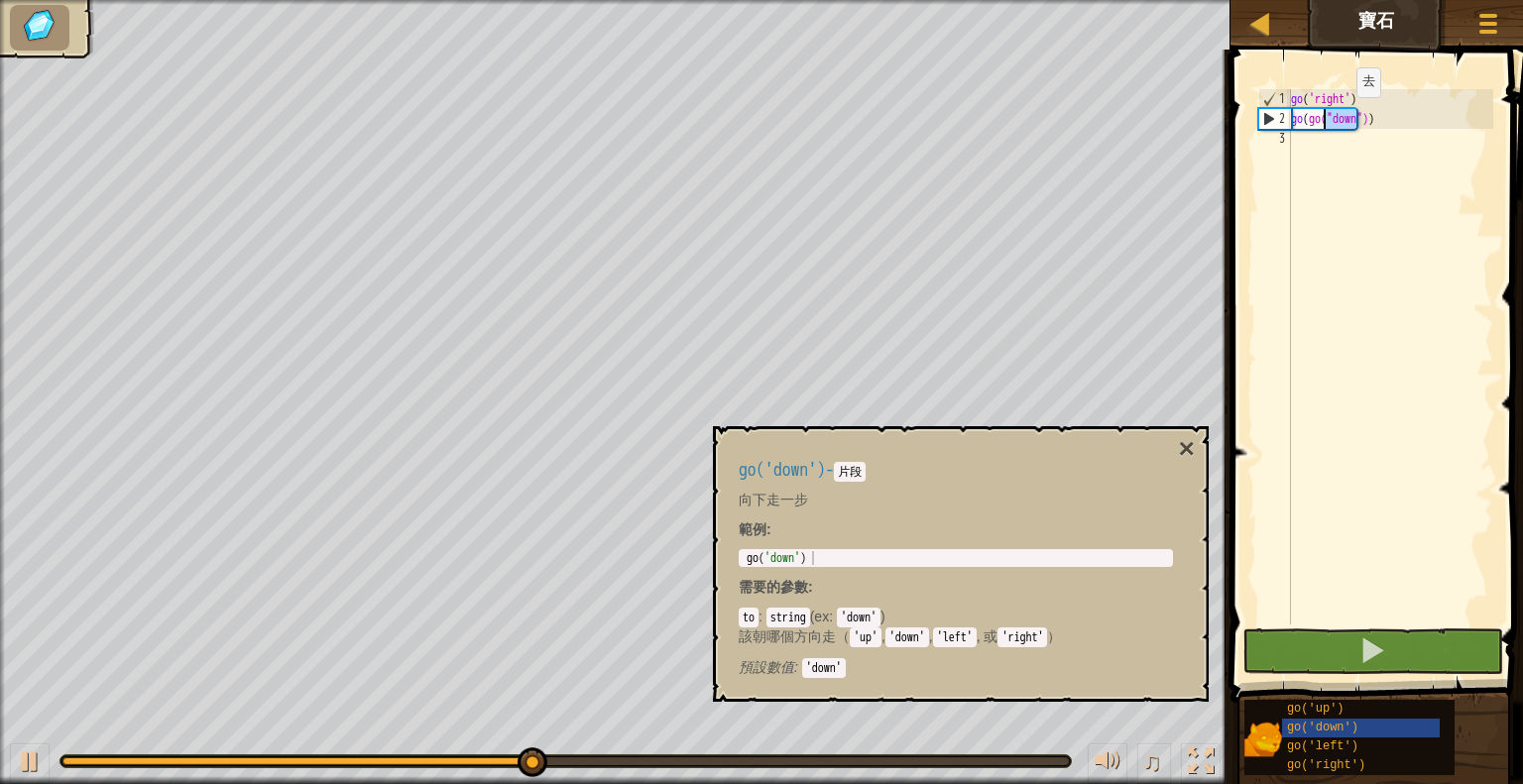 drag, startPoint x: 1369, startPoint y: 121, endPoint x: 1412, endPoint y: 106, distance: 45.54119 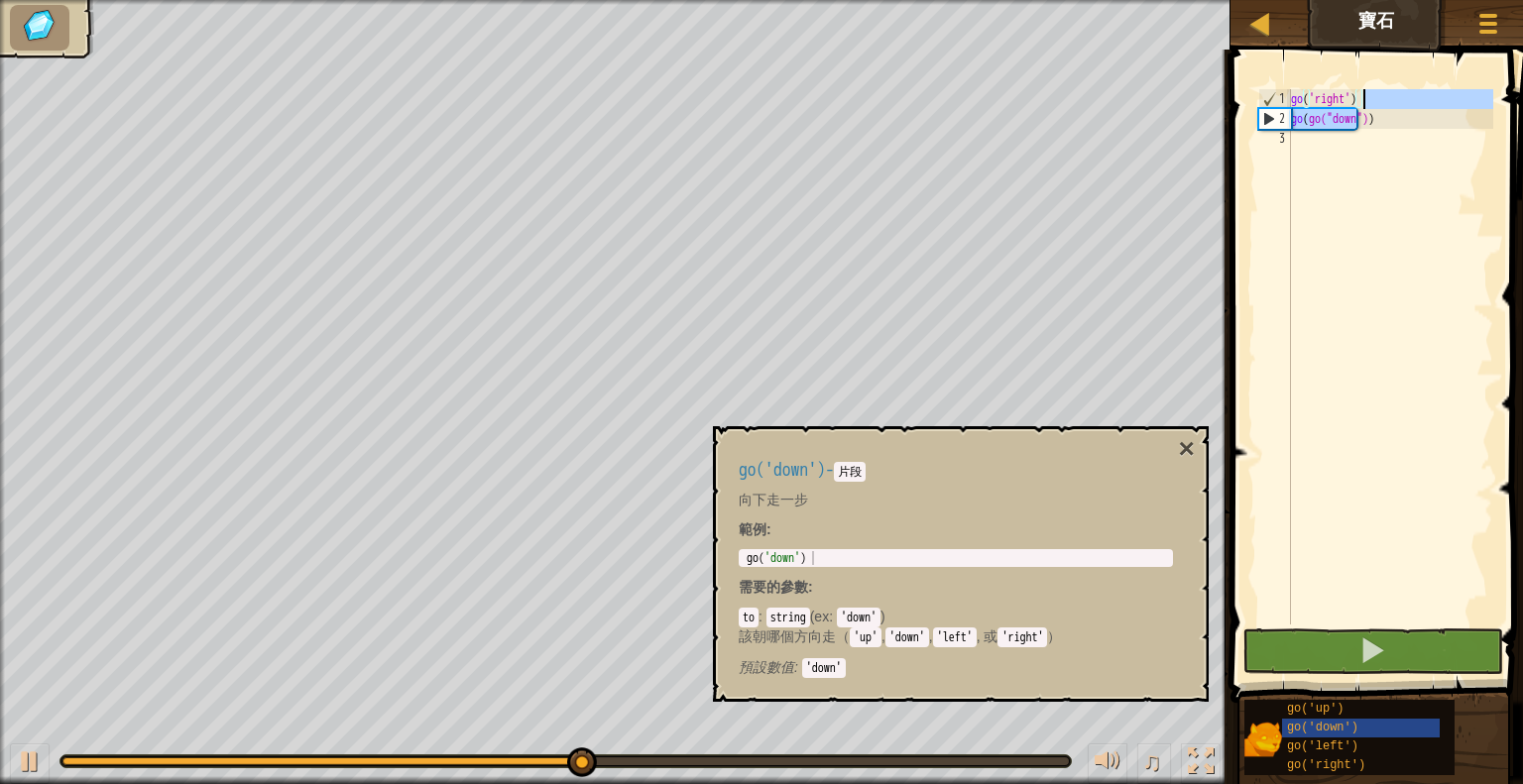 click on "go ( 'right' ) go ( "down" )" at bounding box center [1390, 377] 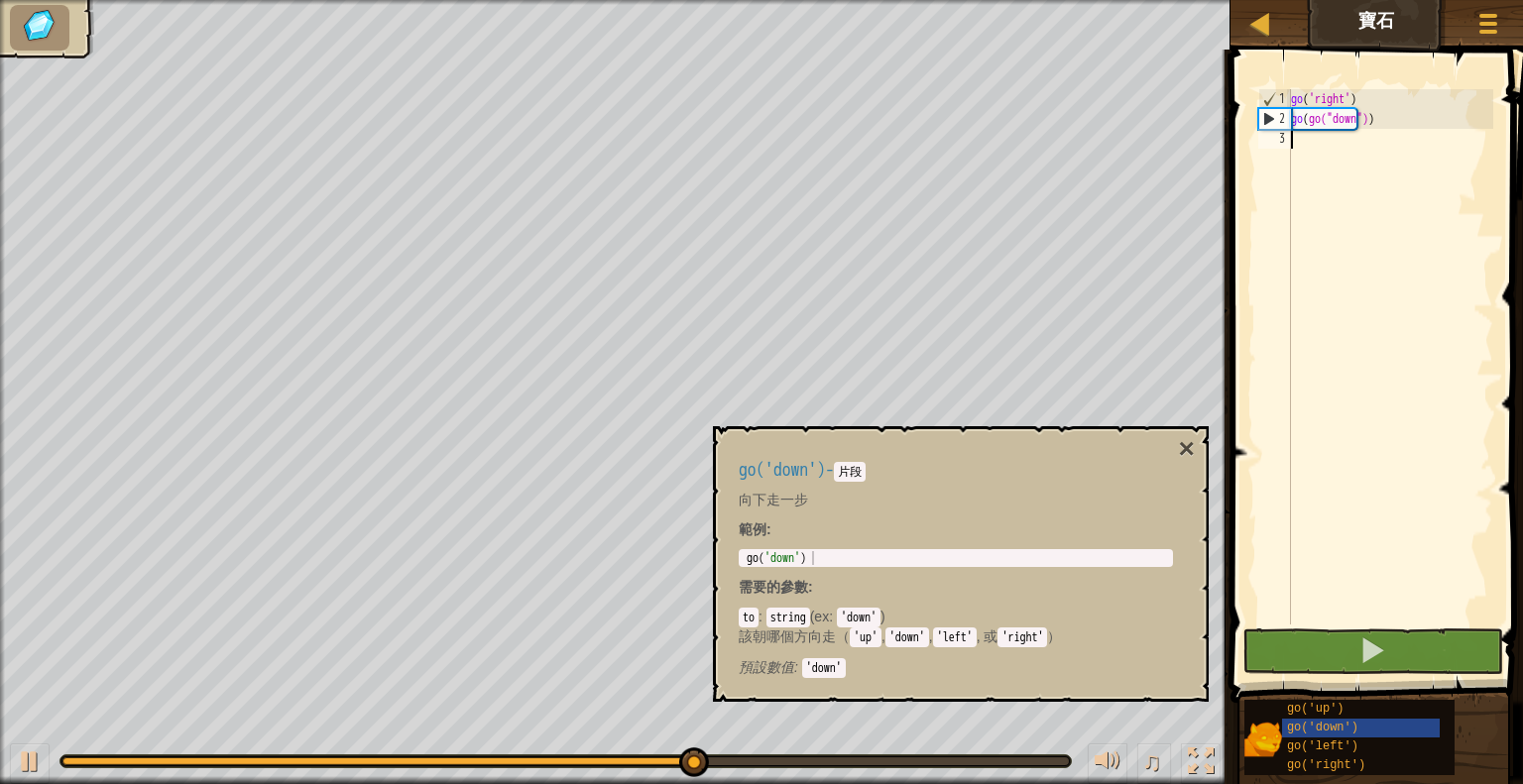 type on "go" 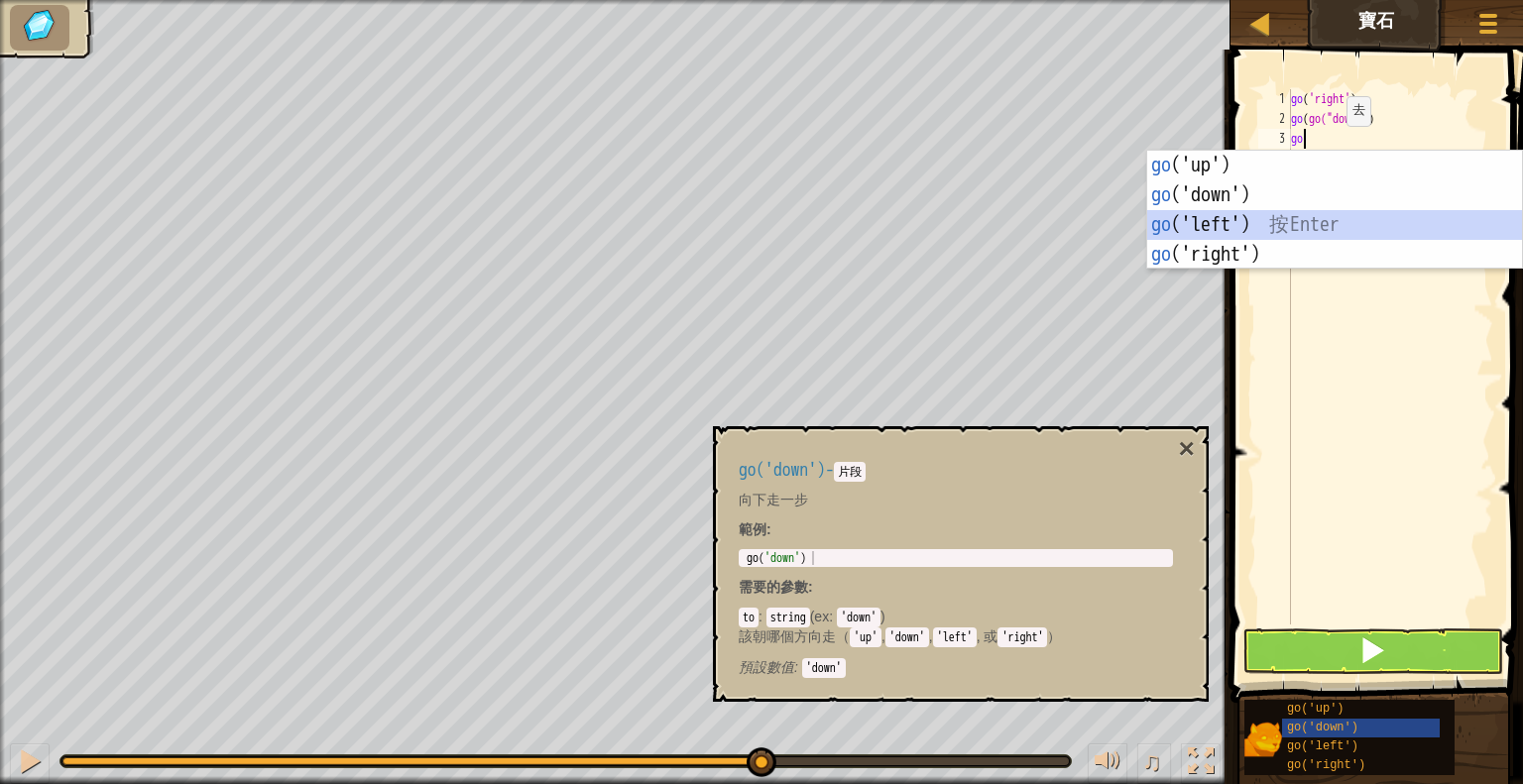 click on "go ('up') 按 Enter go ('down') 按 Enter go ('left') 按 Enter go ('right') 按 Enter" at bounding box center (1335, 240) 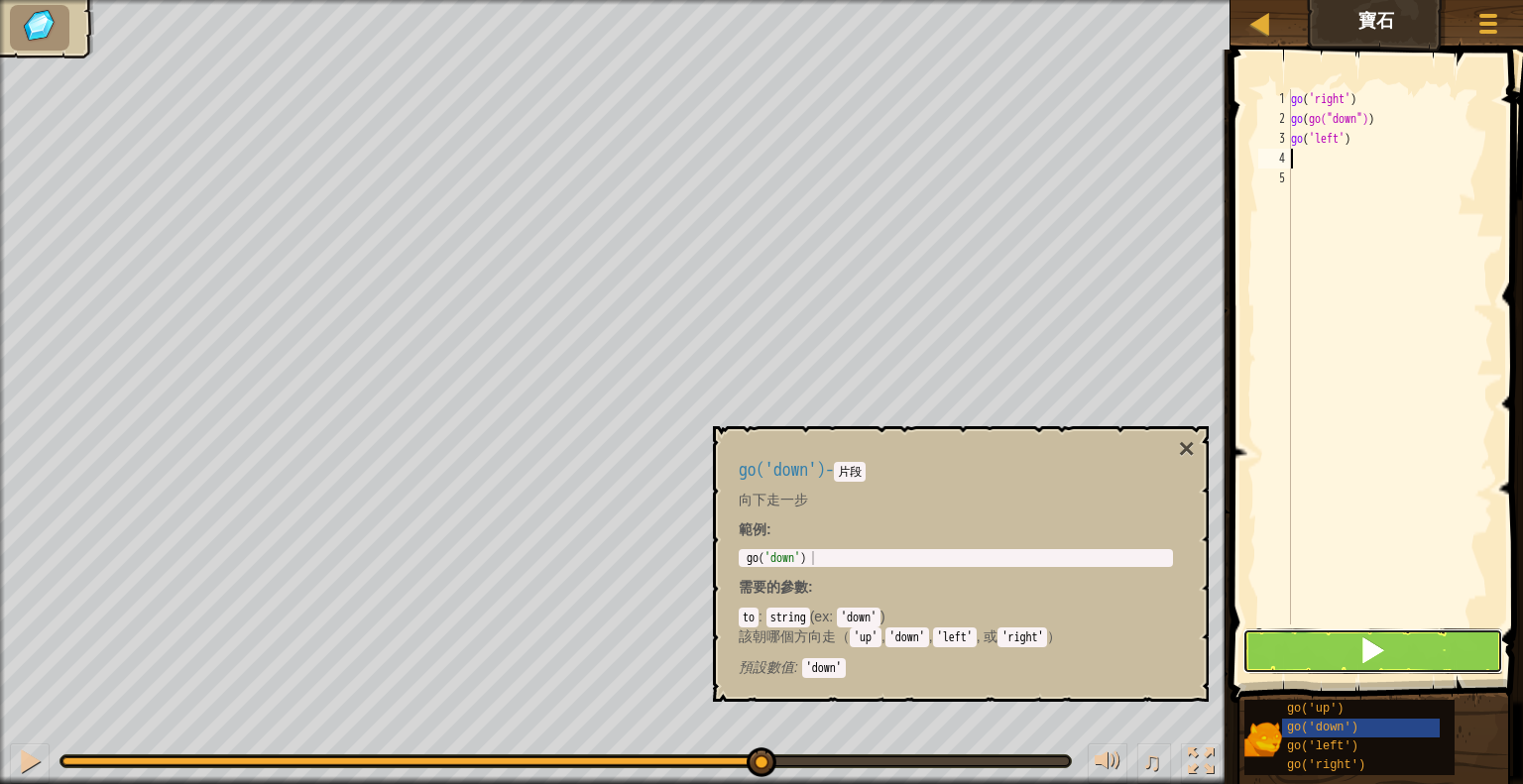 click at bounding box center [1372, 651] 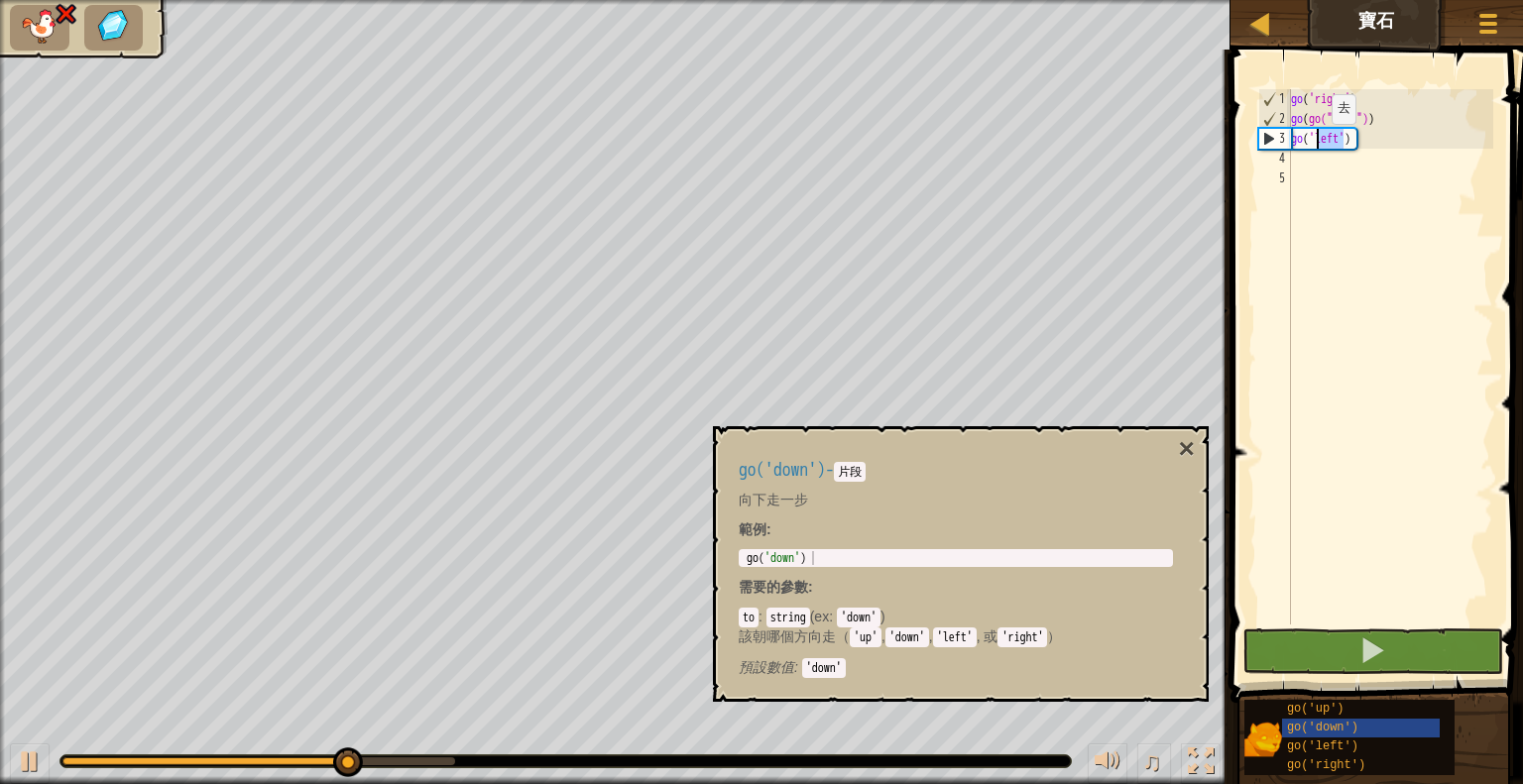 drag, startPoint x: 1345, startPoint y: 143, endPoint x: 1314, endPoint y: 144, distance: 31.016125 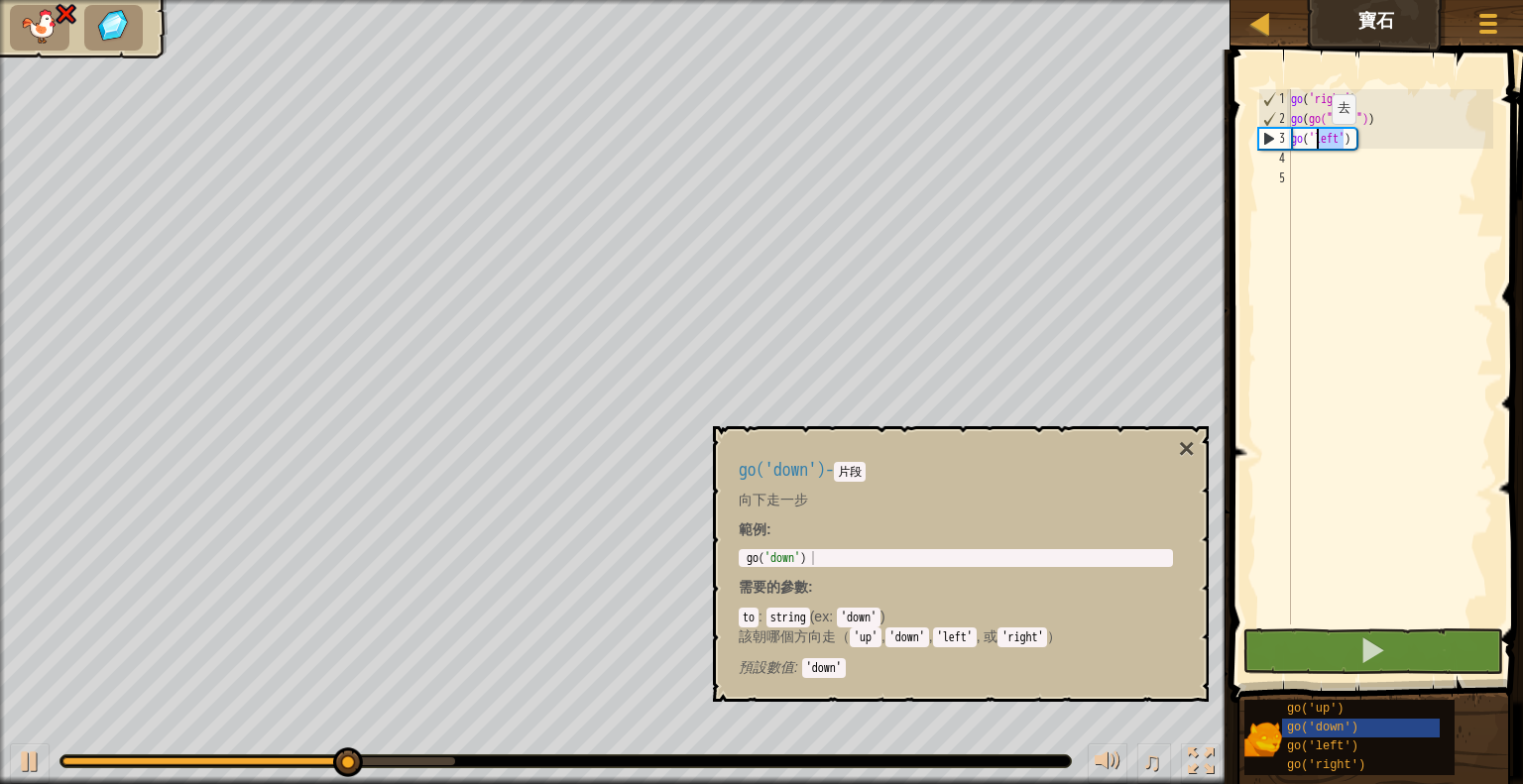click on "go ( 'right' ) go ( "down" ) go ( 'left' )" at bounding box center (1390, 377) 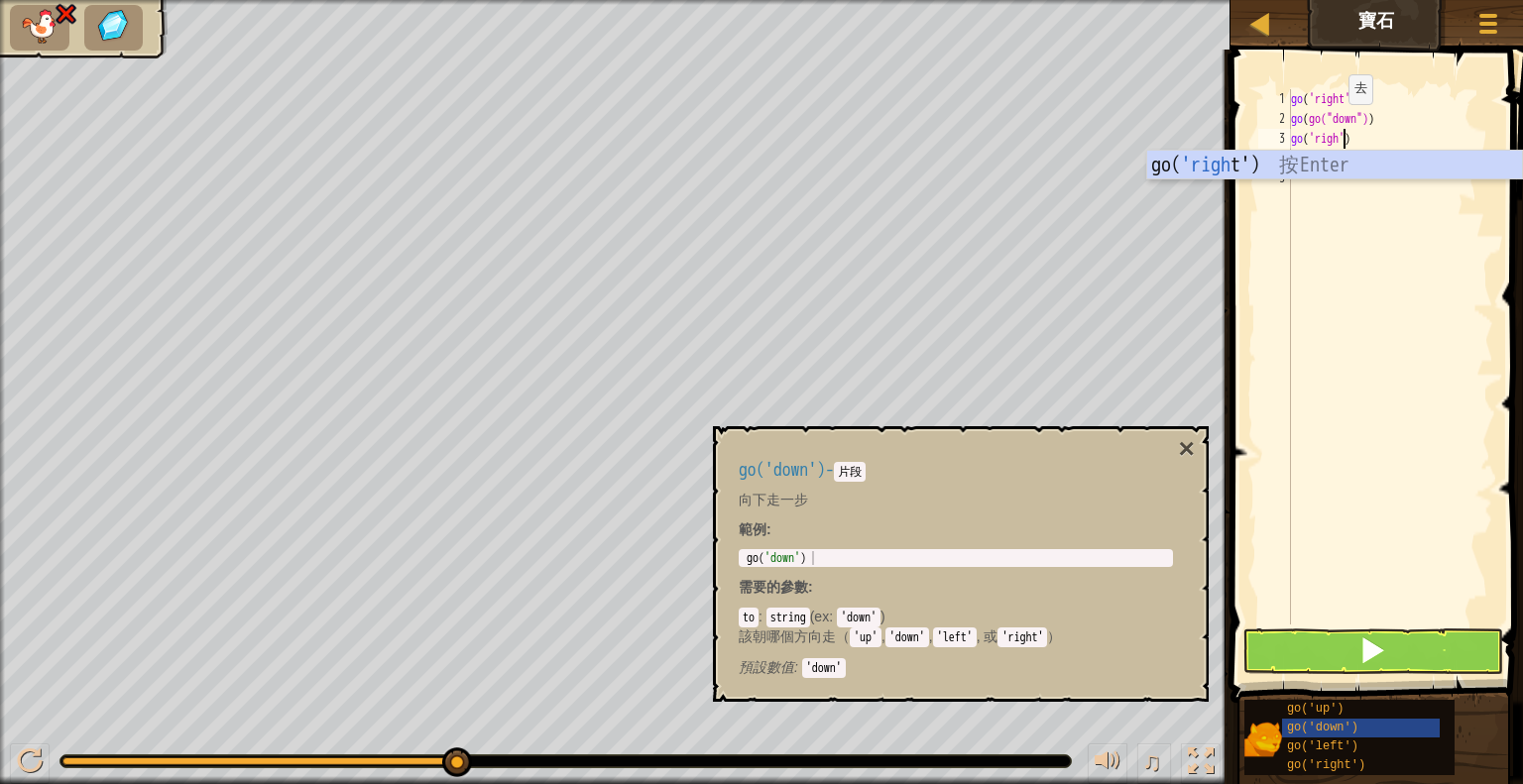 scroll, scrollTop: 9, scrollLeft: 4, axis: both 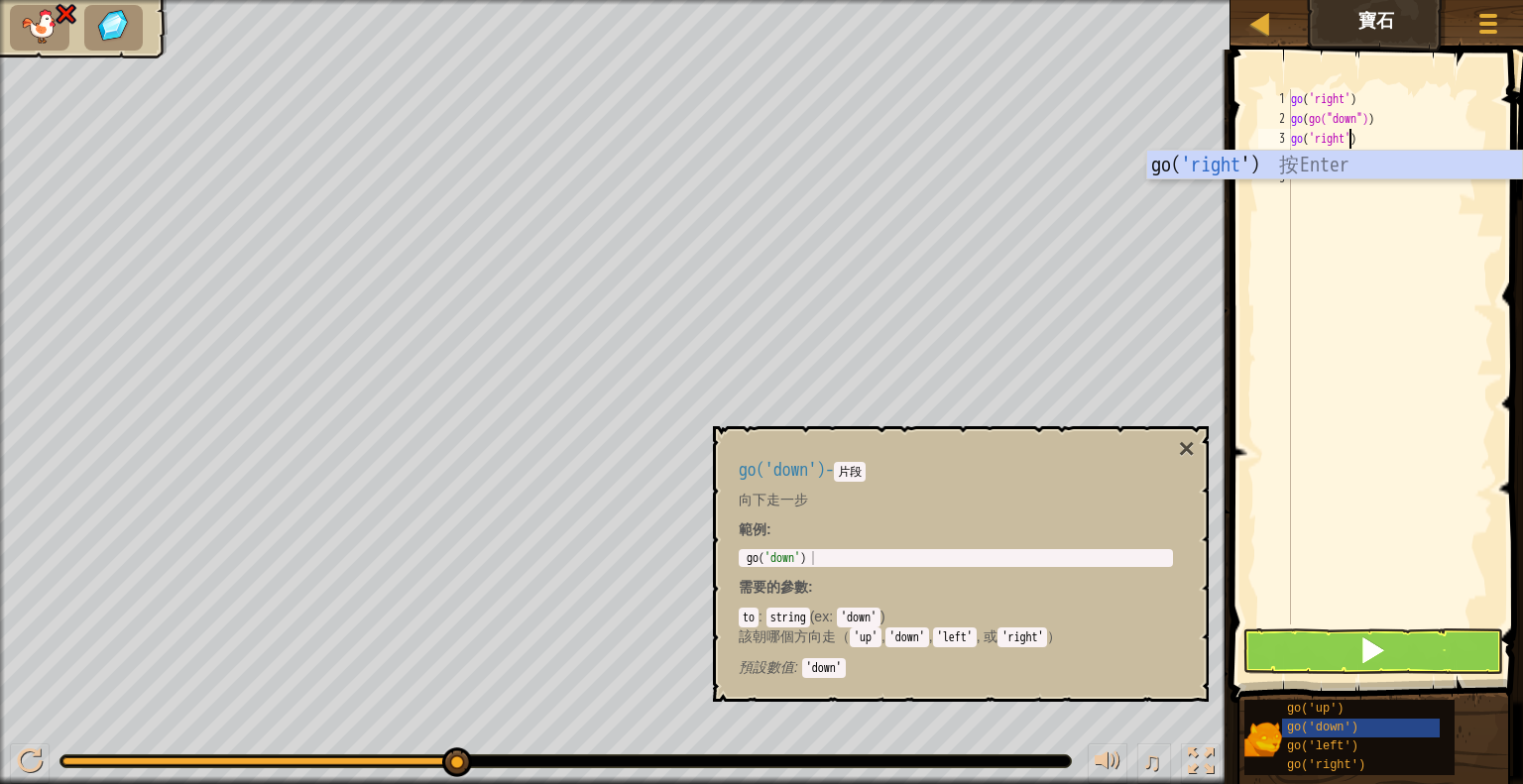 type on "go('right')" 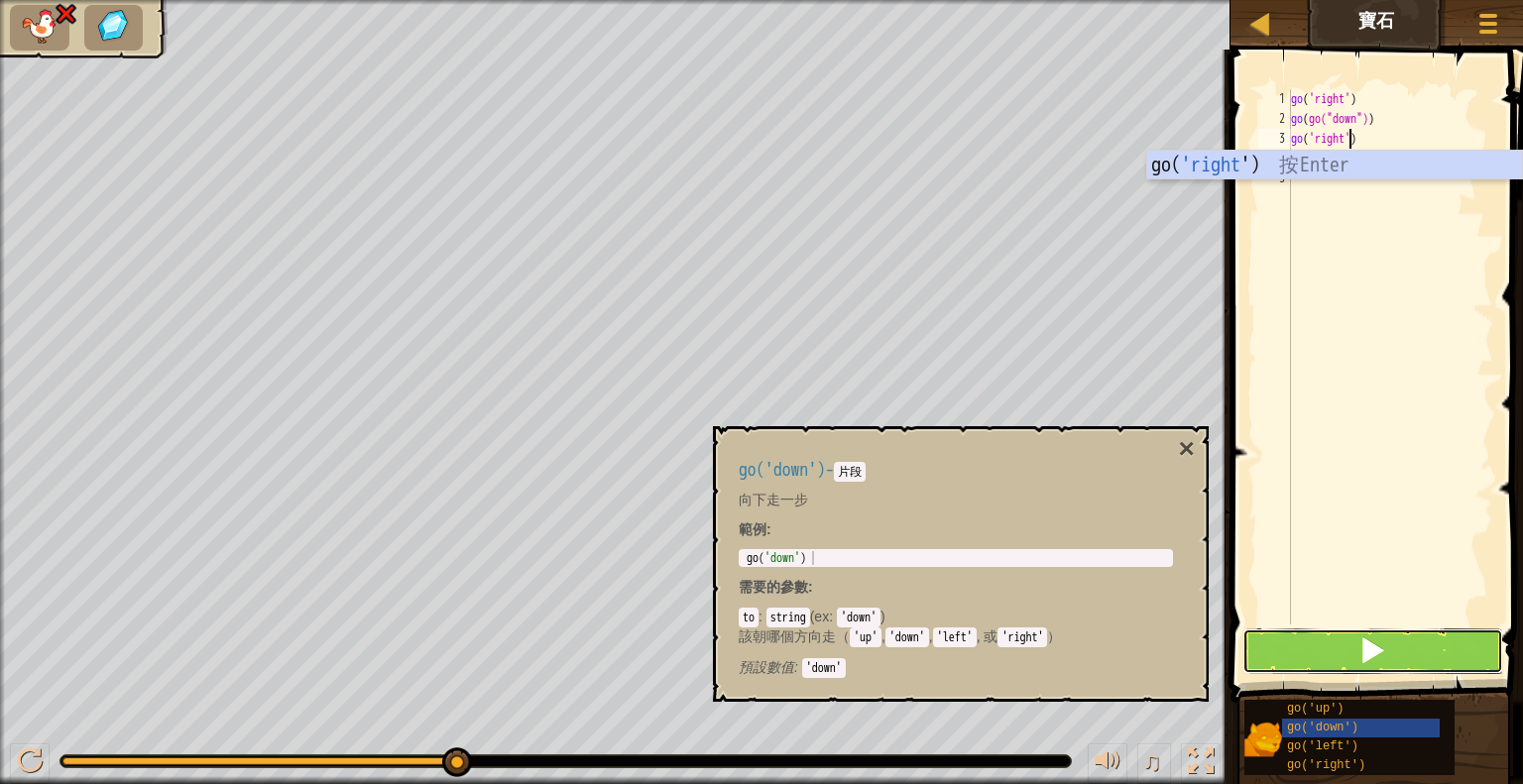 click at bounding box center [1372, 650] 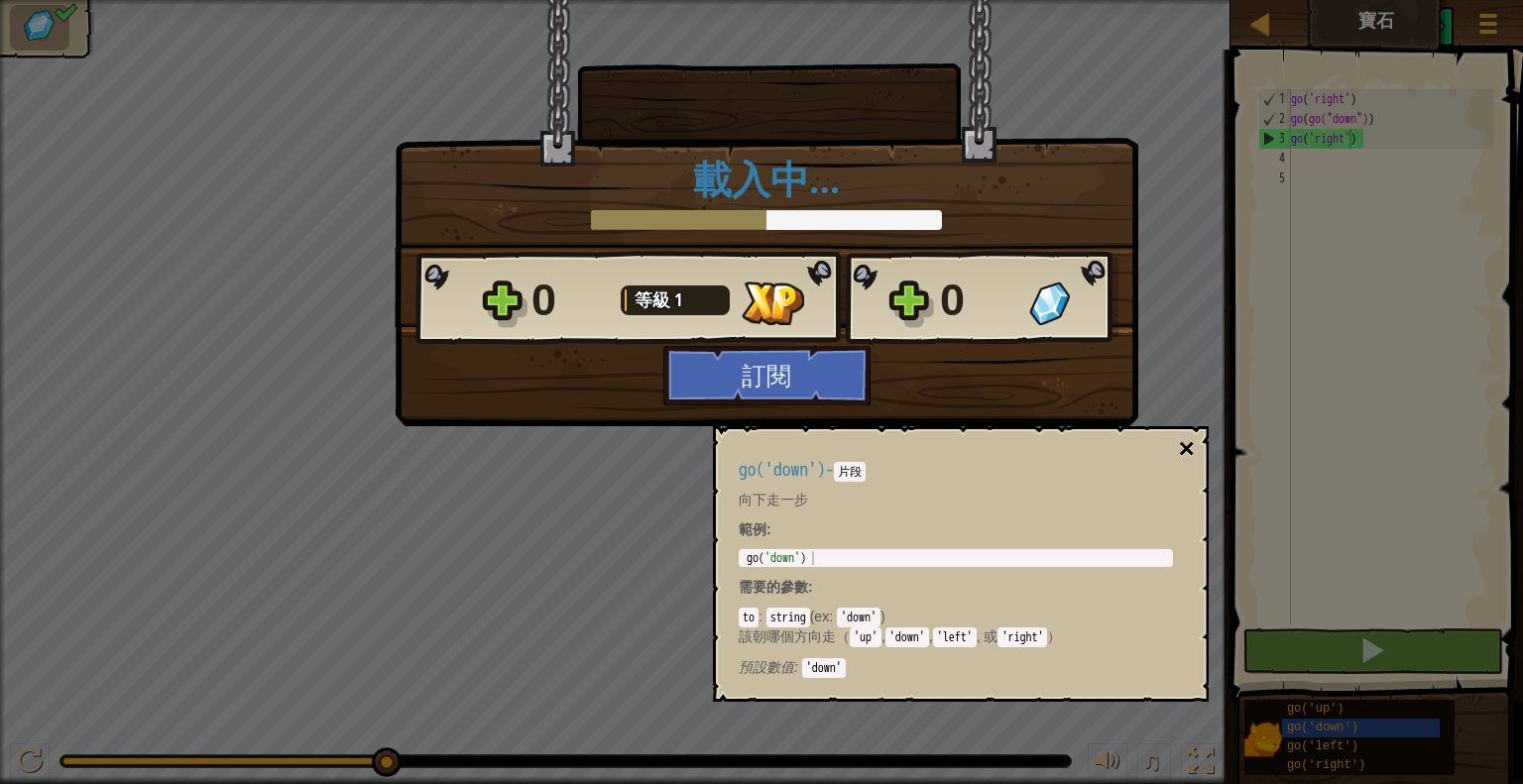 click on "×" at bounding box center [1187, 449] 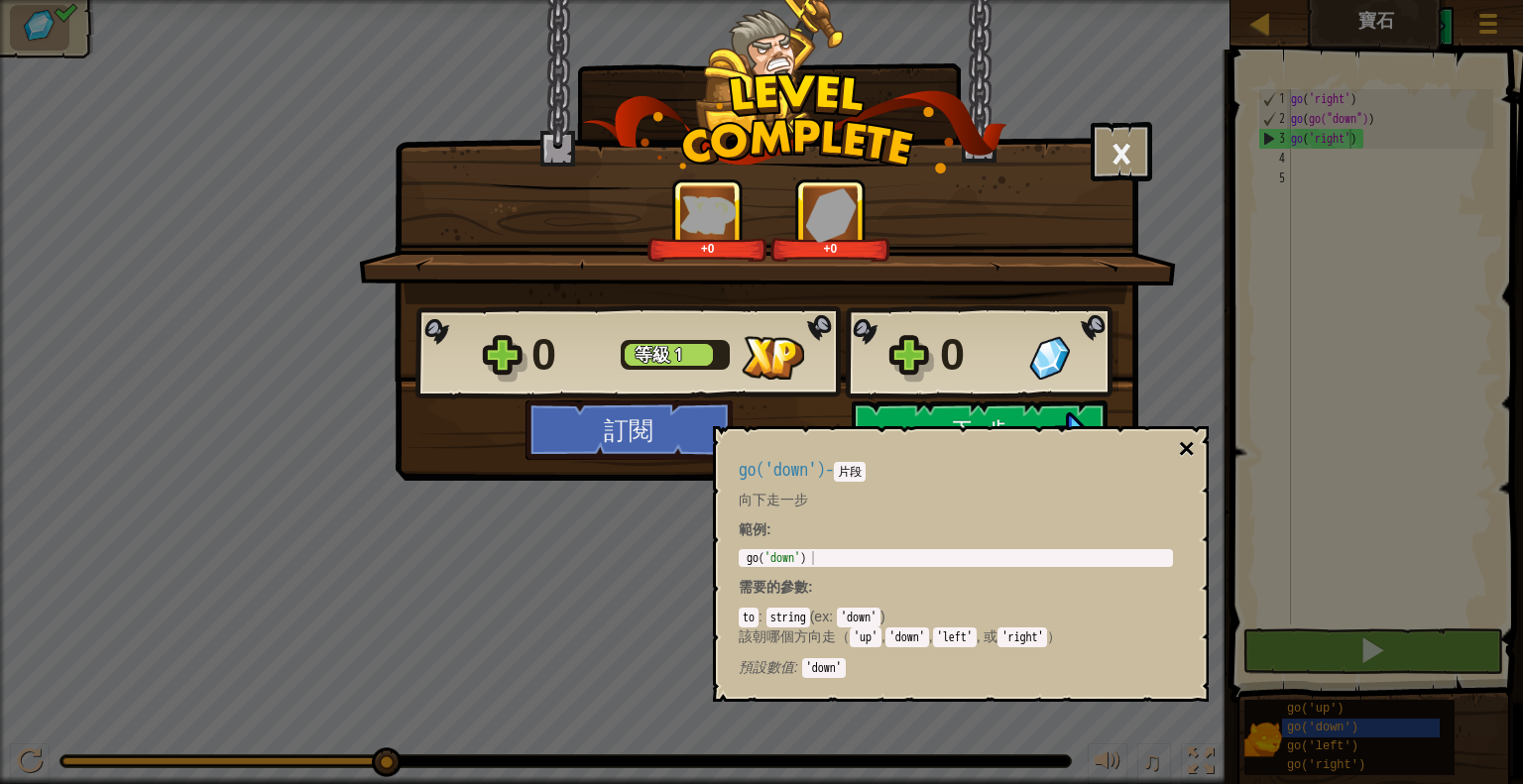 click on "×" at bounding box center (1187, 449) 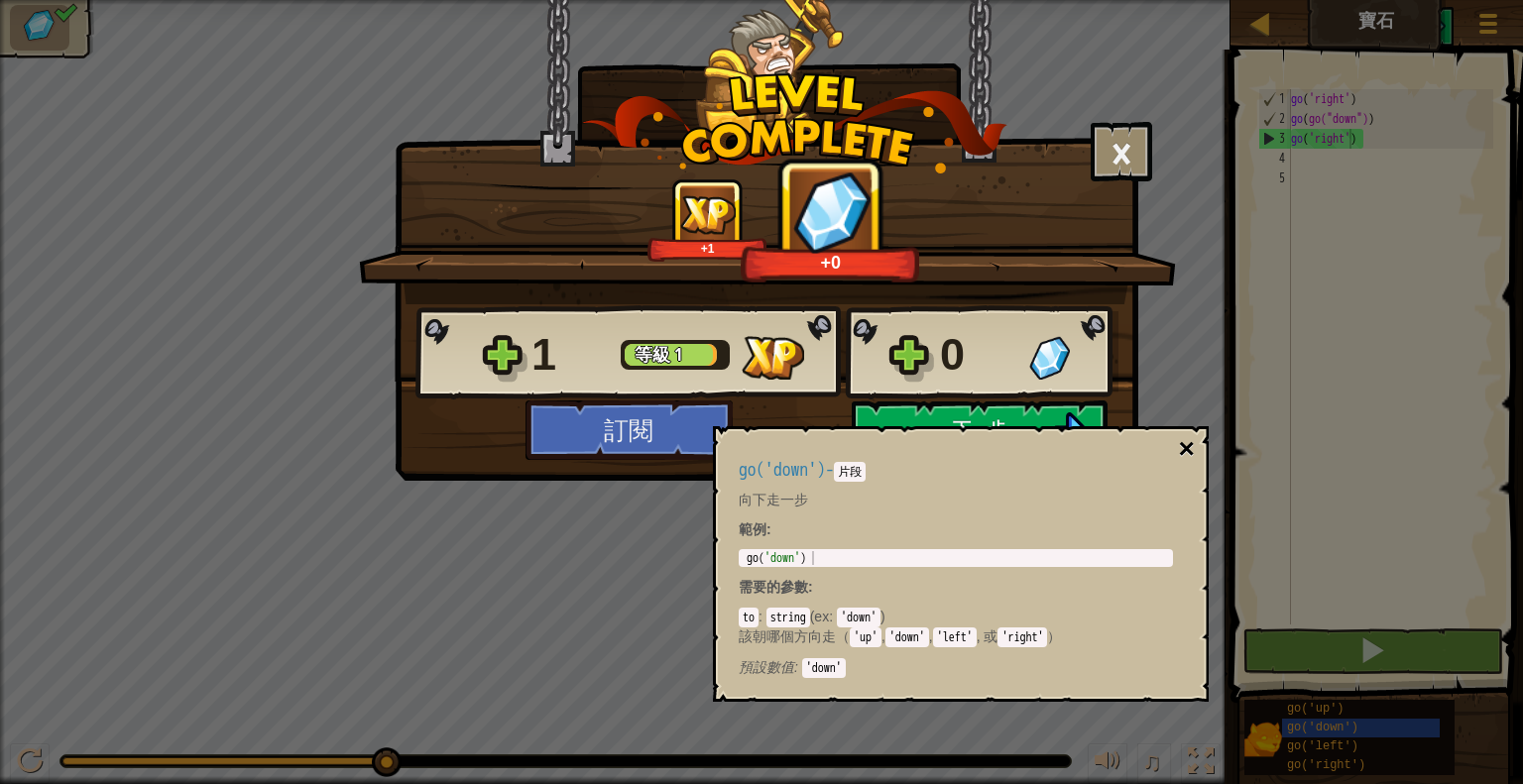 click on "×" at bounding box center (1187, 449) 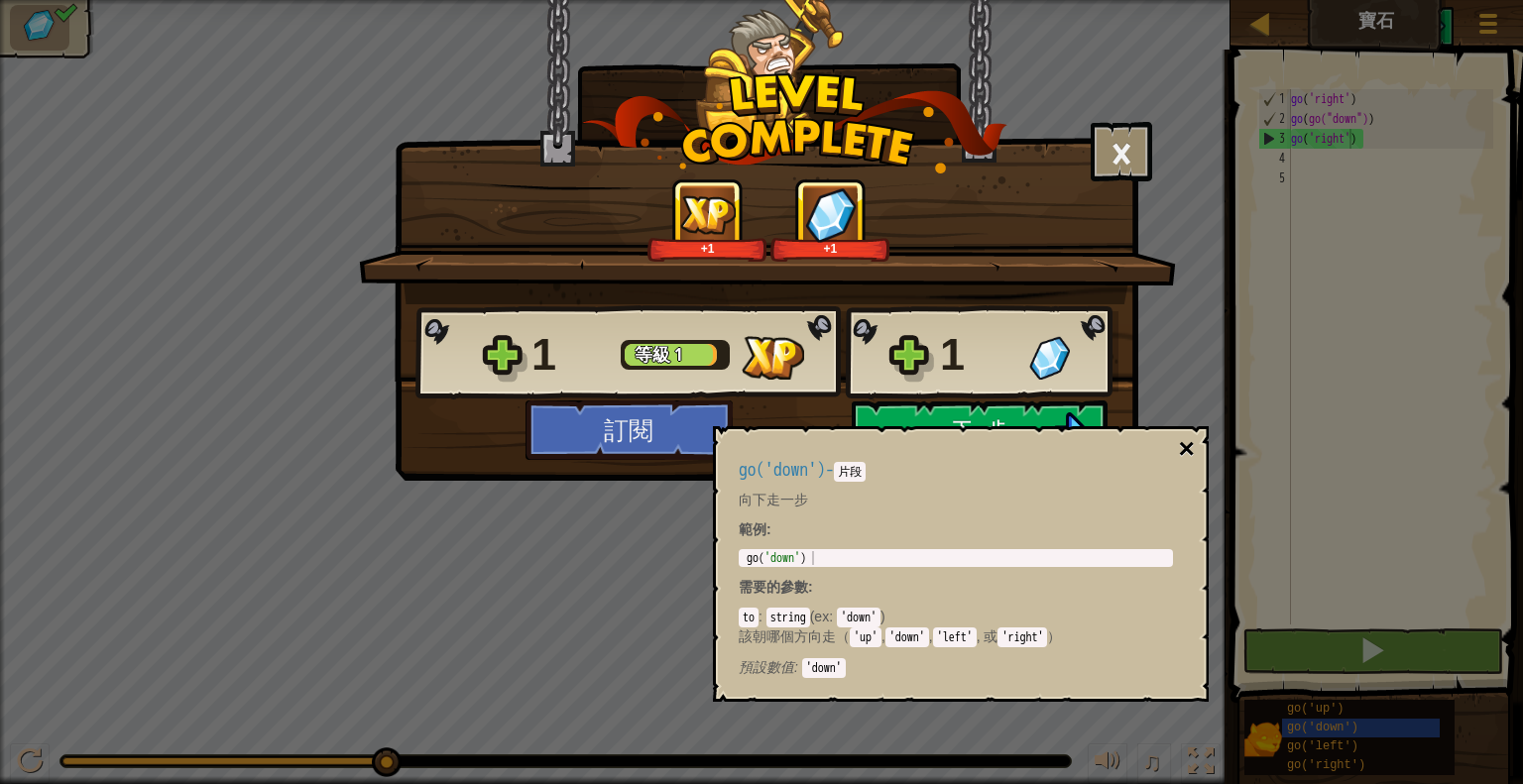 click on "×" at bounding box center [1187, 449] 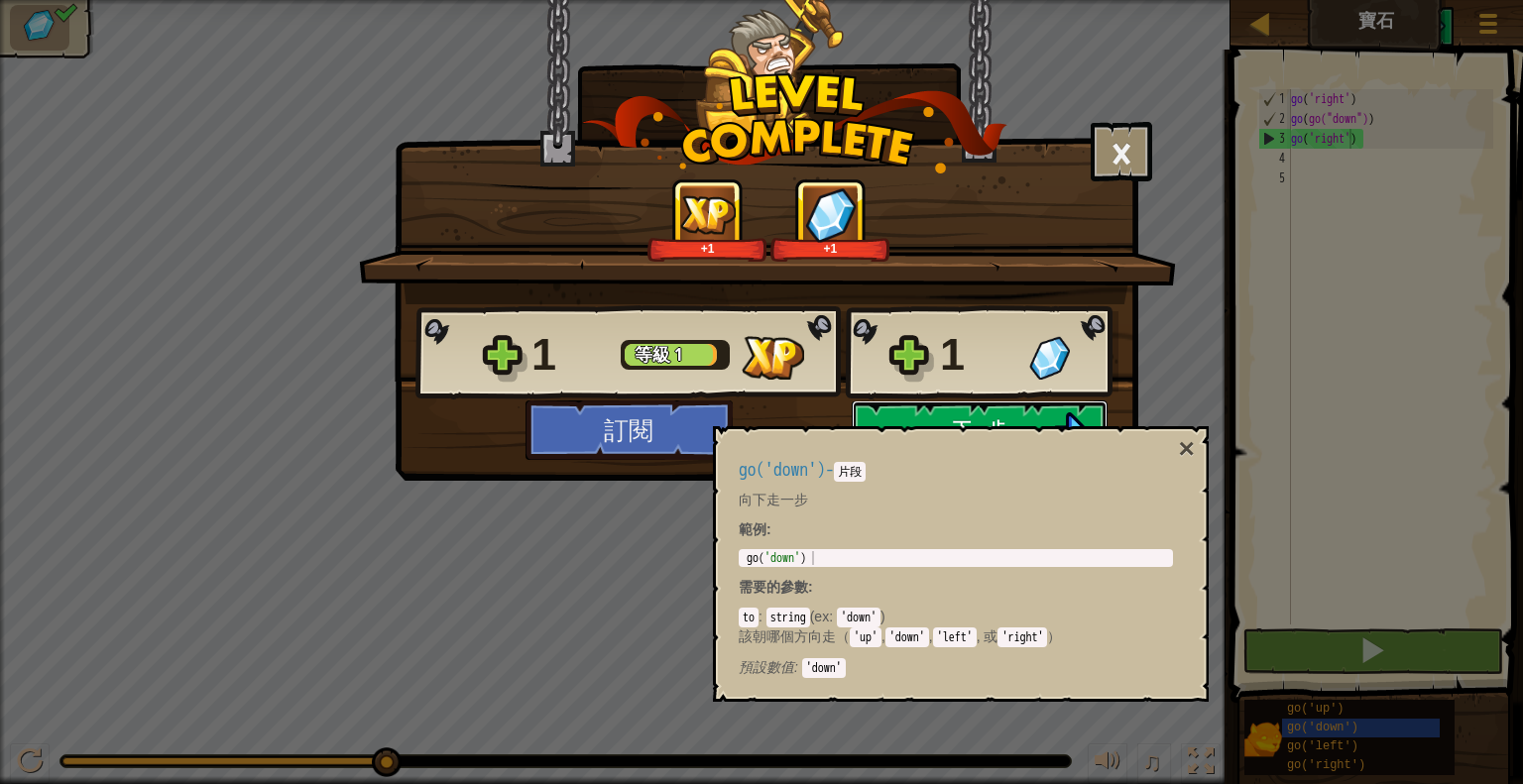 click on "下一步" at bounding box center [980, 430] 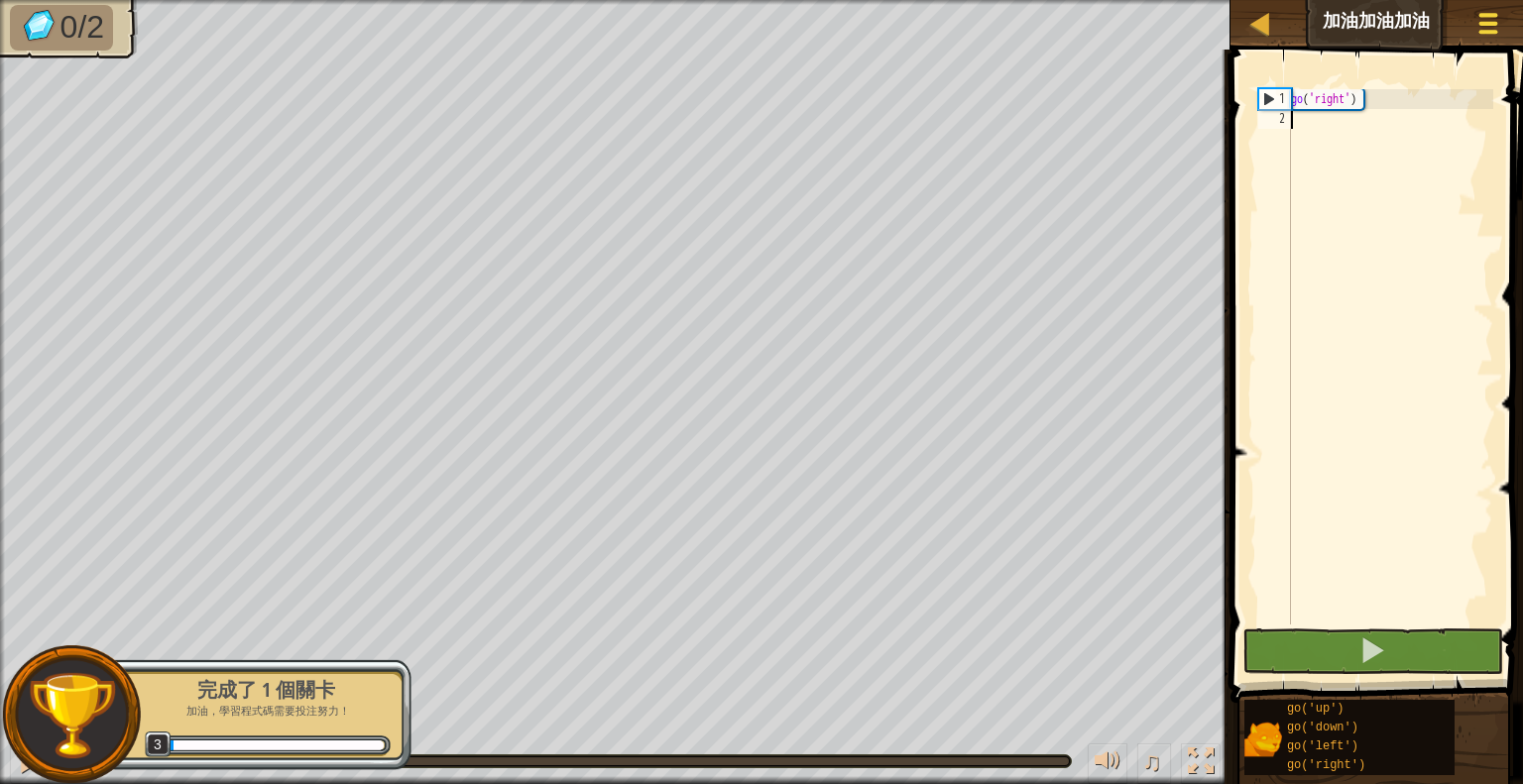click at bounding box center (1487, 23) 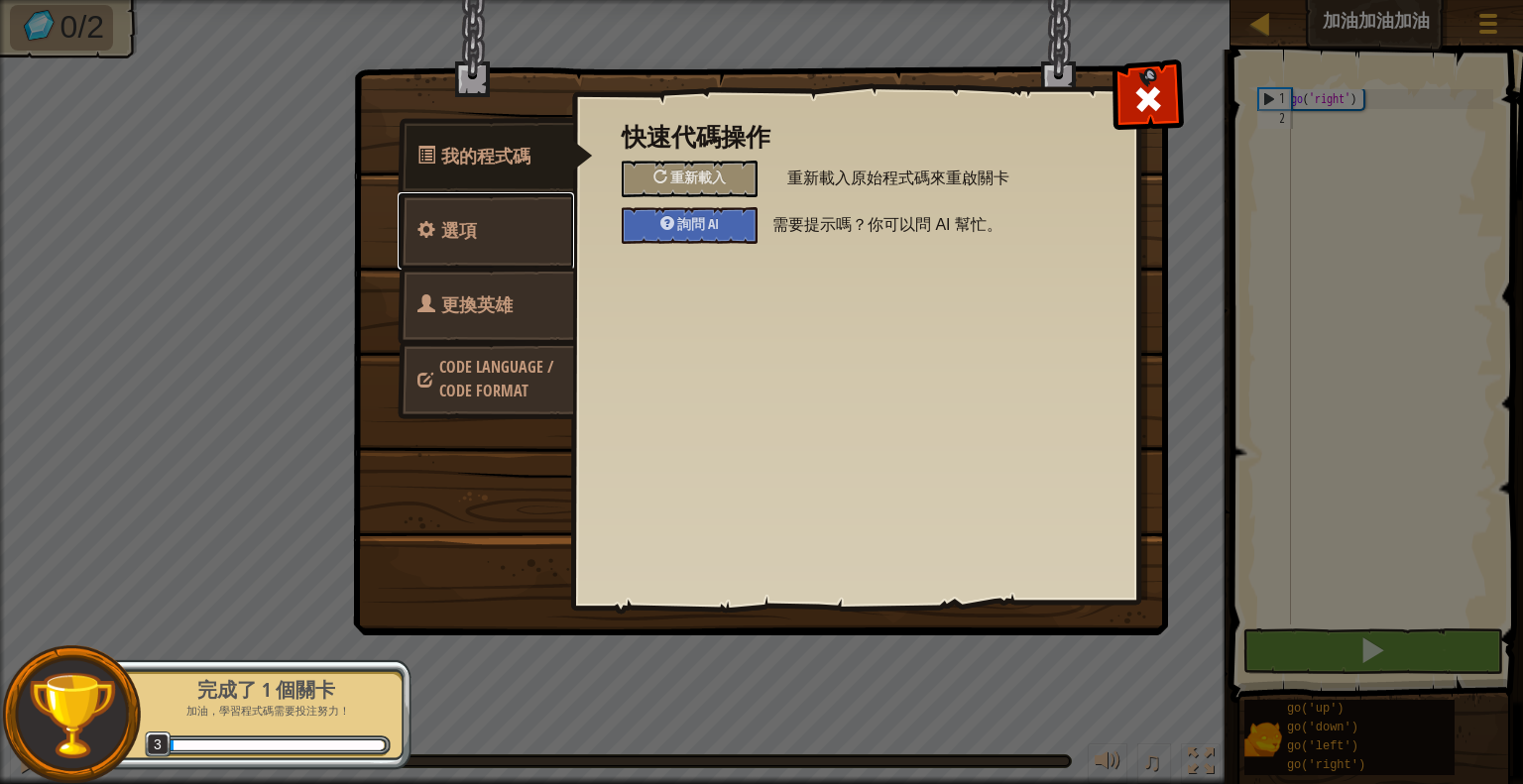 click on "選項" at bounding box center (486, 231) 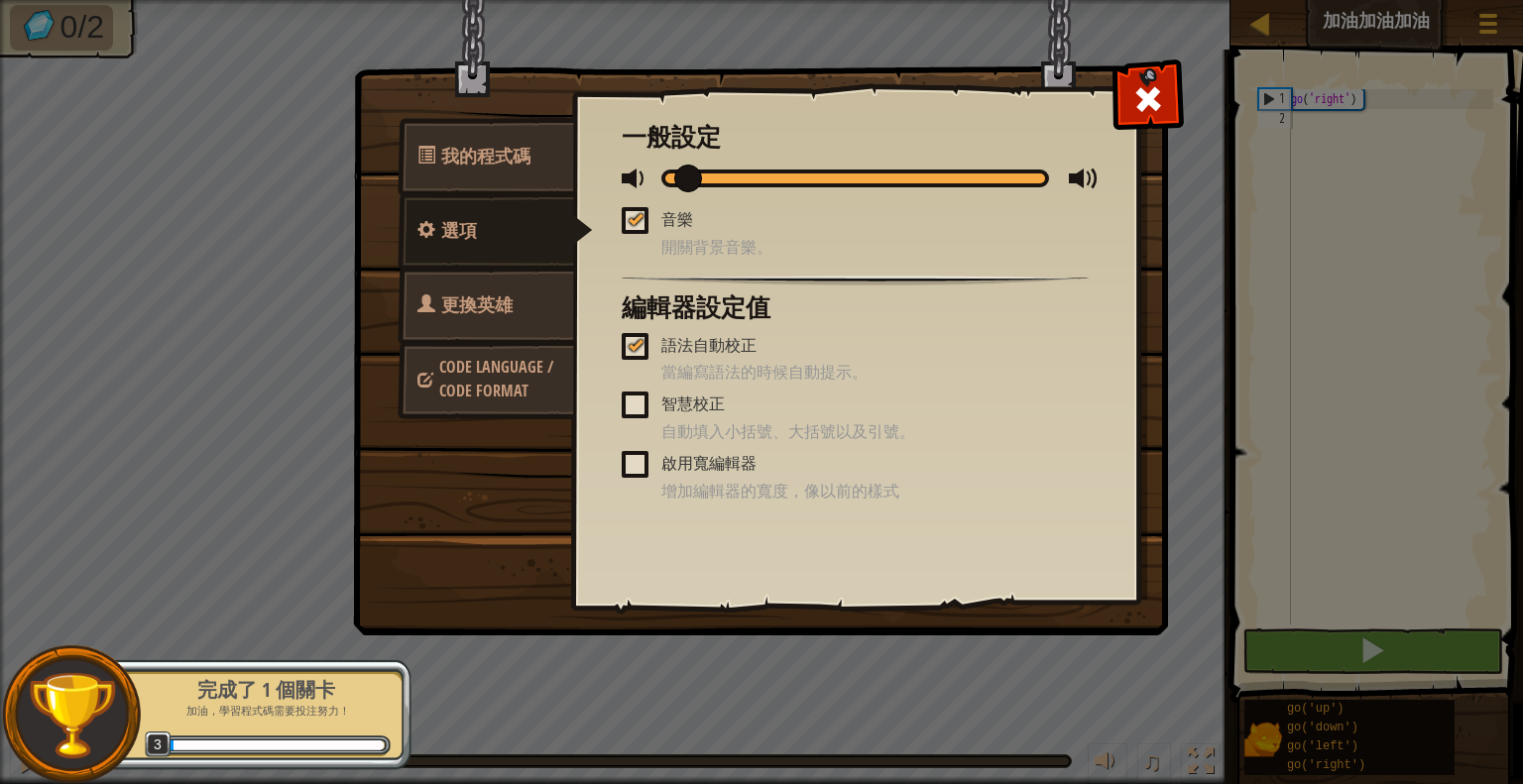 drag, startPoint x: 947, startPoint y: 177, endPoint x: 687, endPoint y: 193, distance: 260.4918 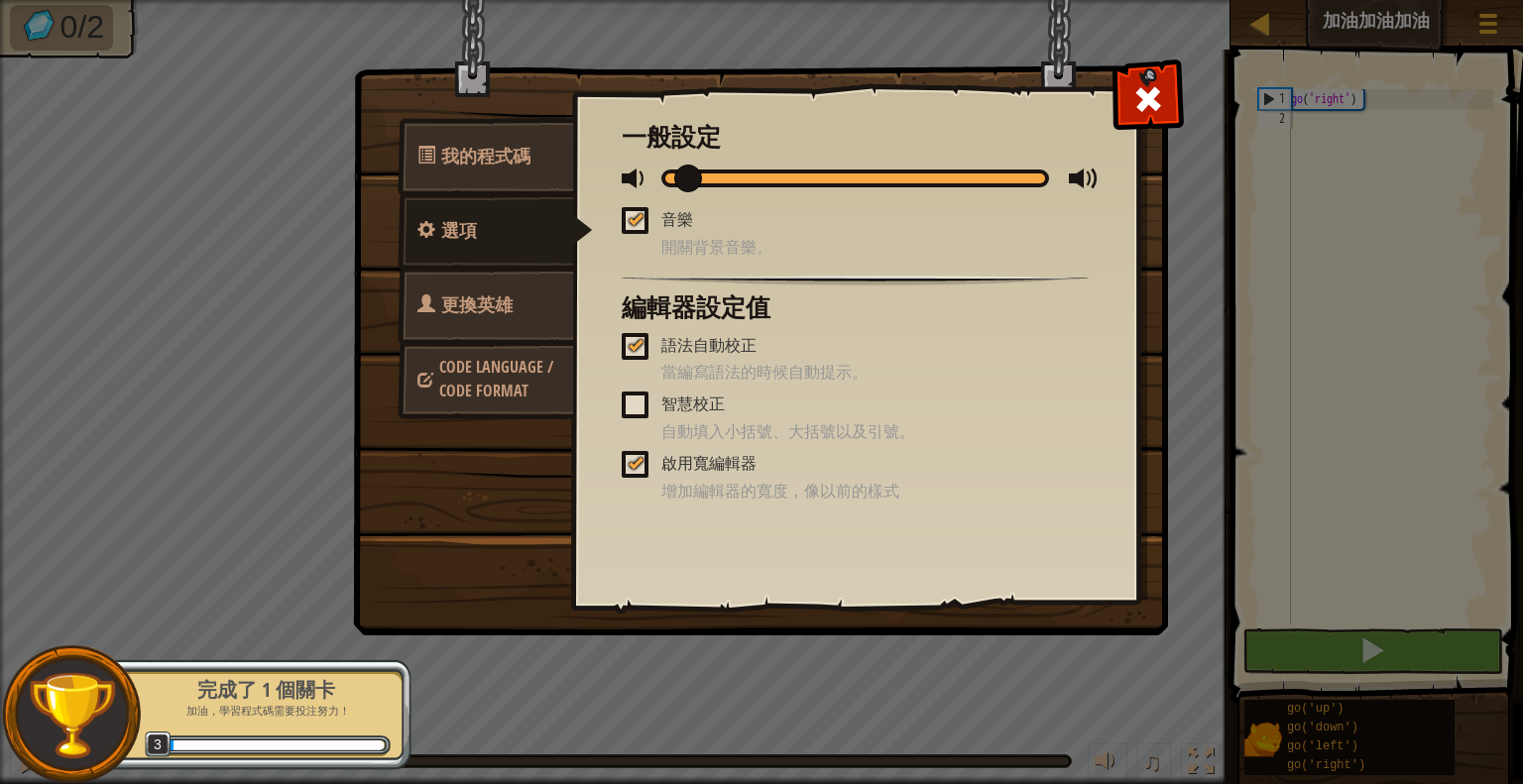 click at bounding box center (636, 463) 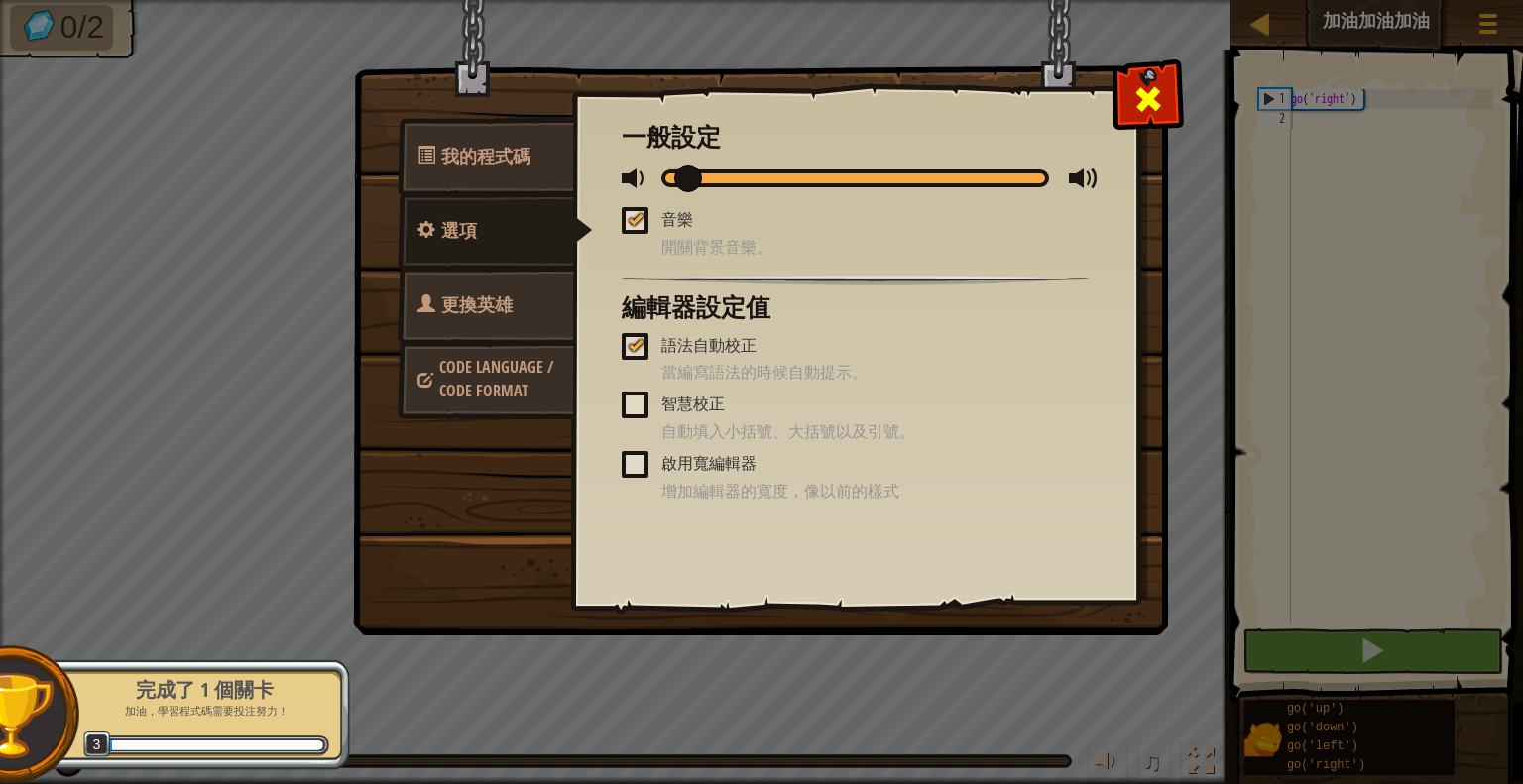 click at bounding box center (1148, 99) 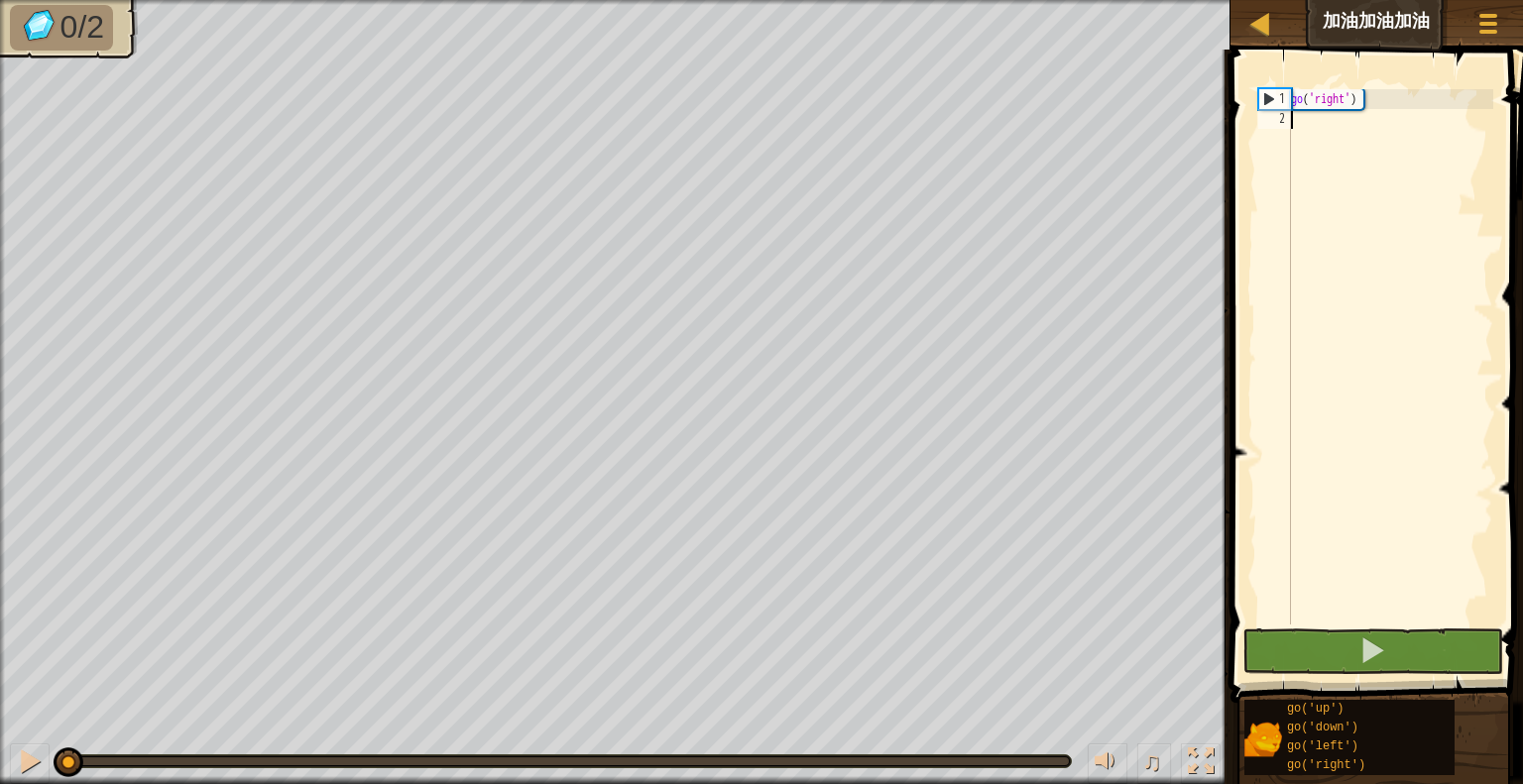 click on "go ( 'right' )" at bounding box center (1390, 377) 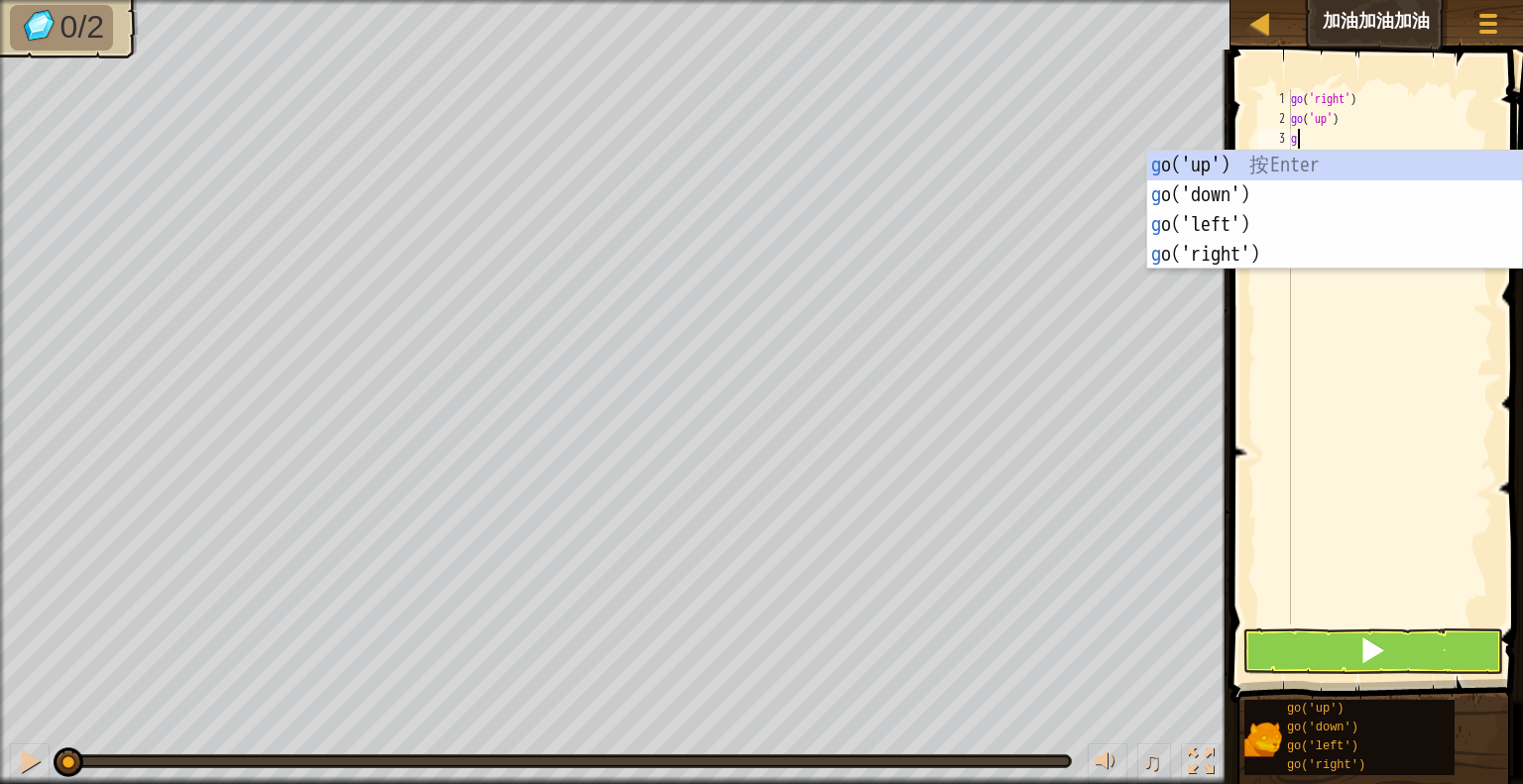 type on "go" 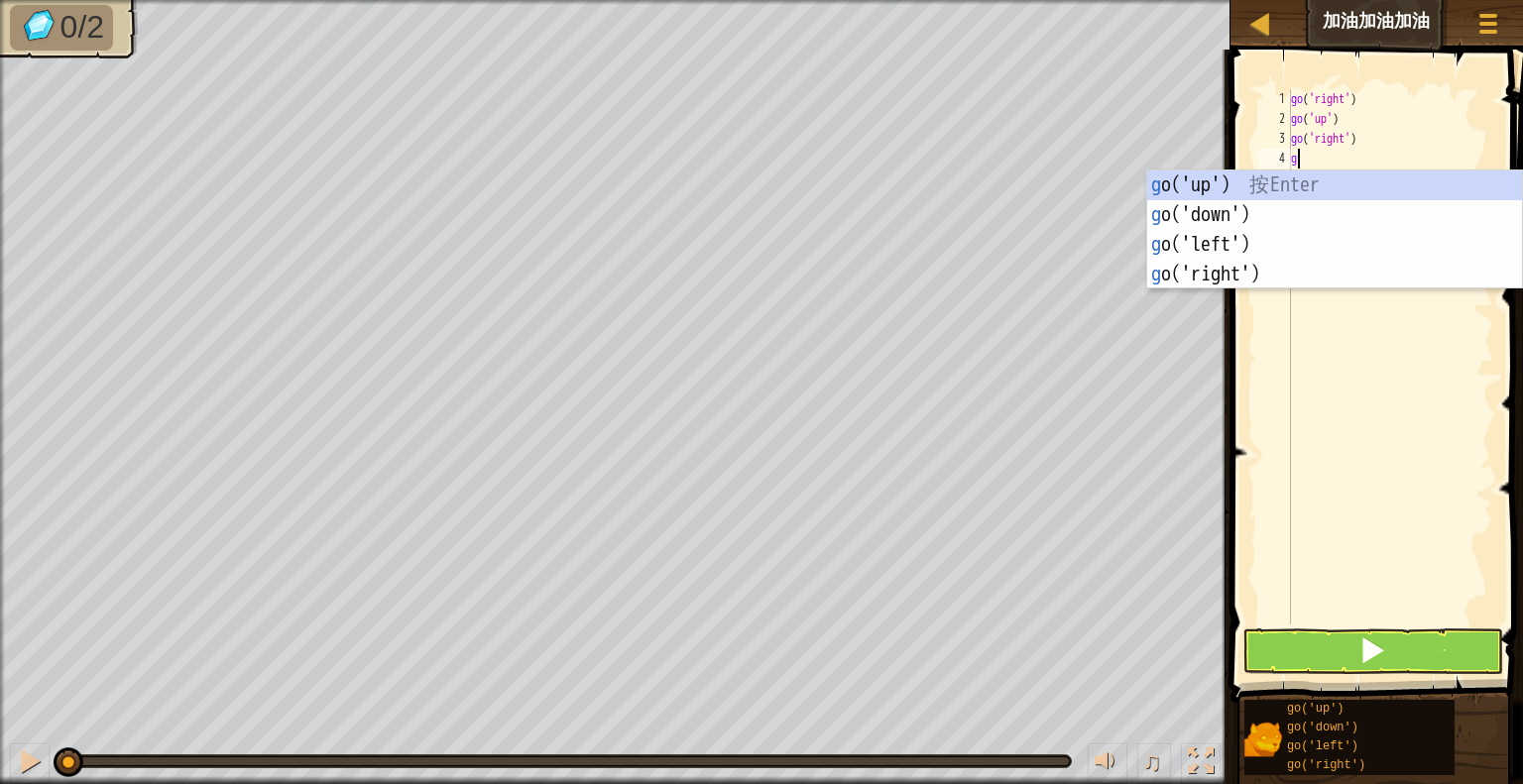 type on "go" 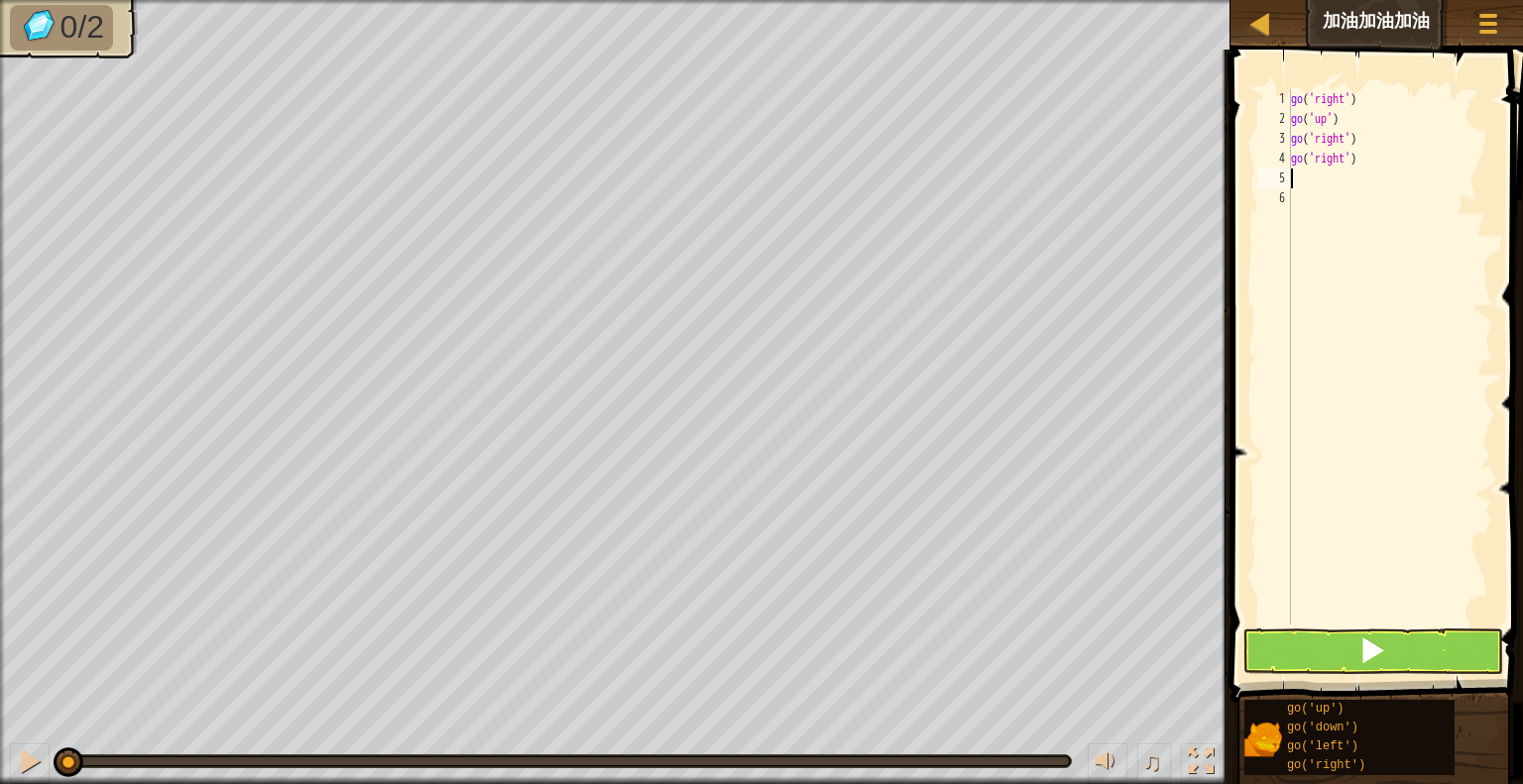 type on "go" 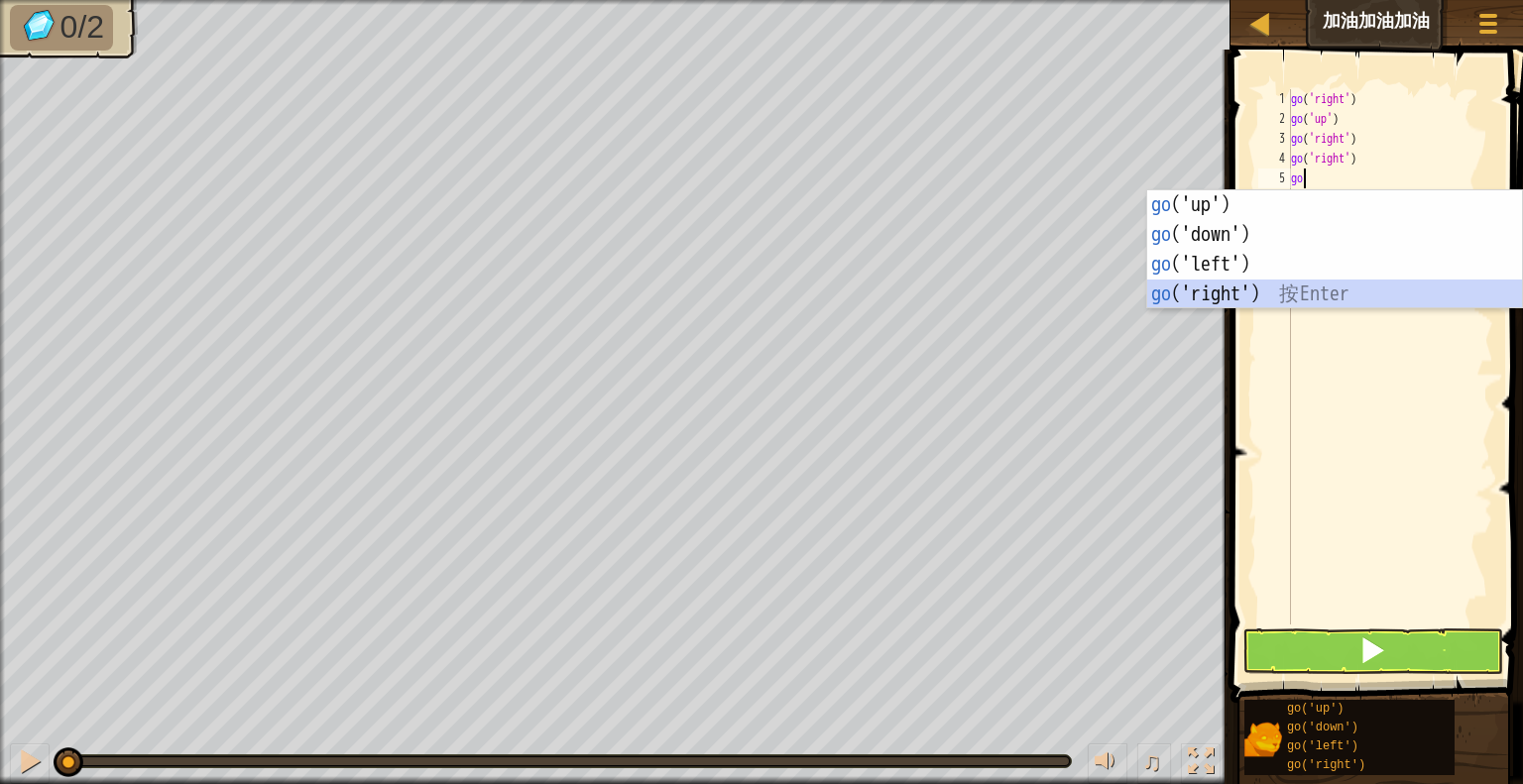 type 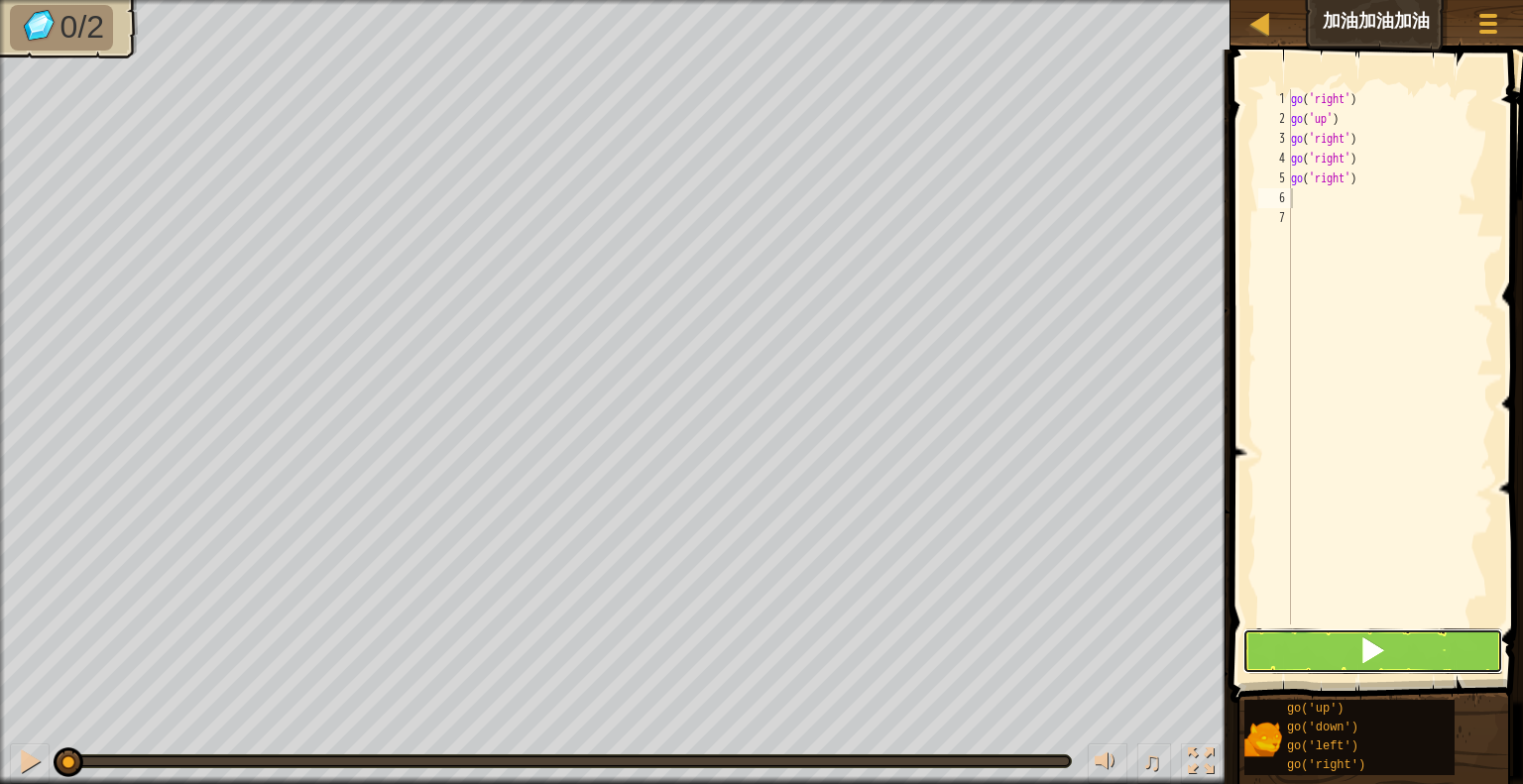 click at bounding box center (1372, 651) 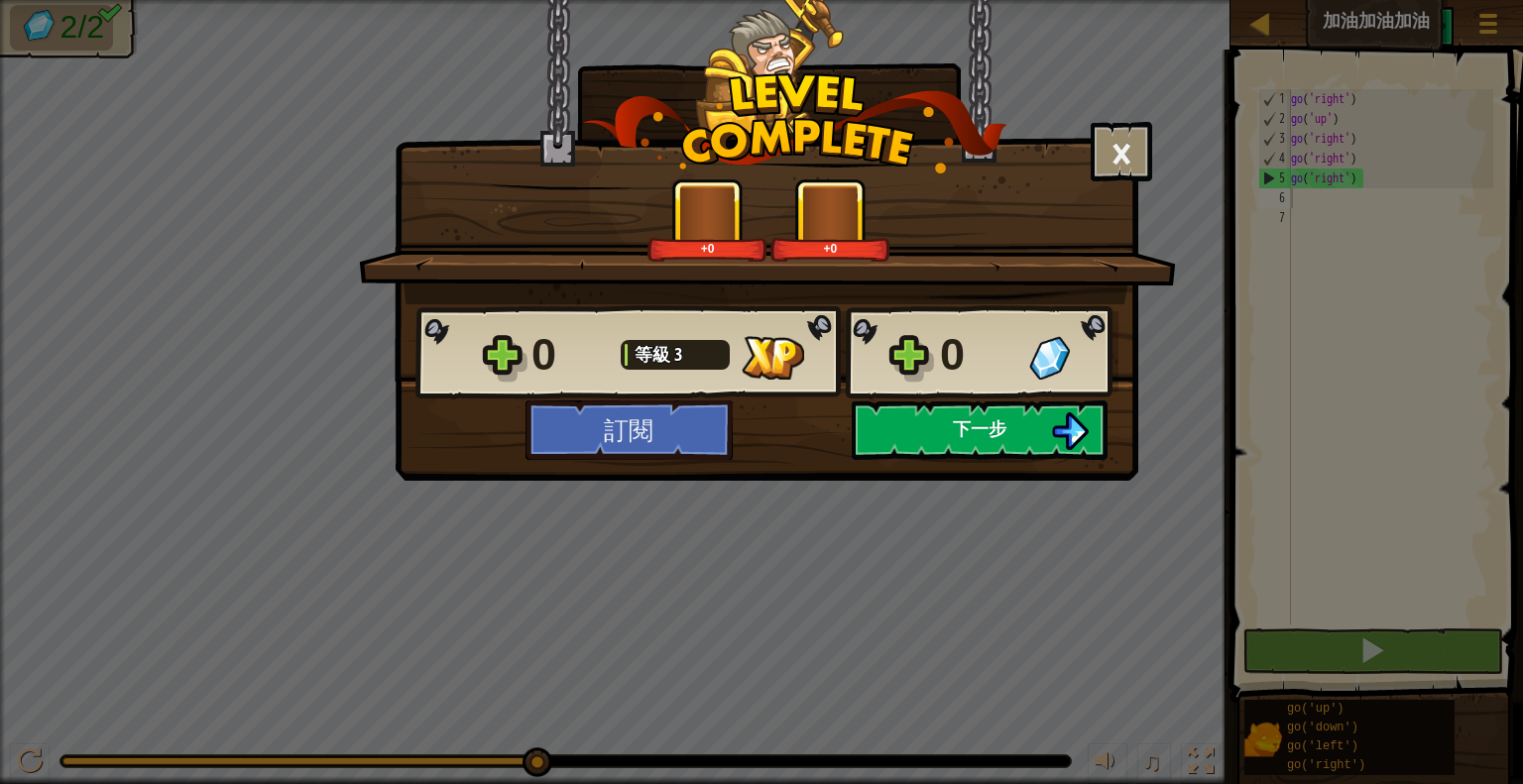 drag, startPoint x: 809, startPoint y: 393, endPoint x: 1035, endPoint y: 420, distance: 227.60712 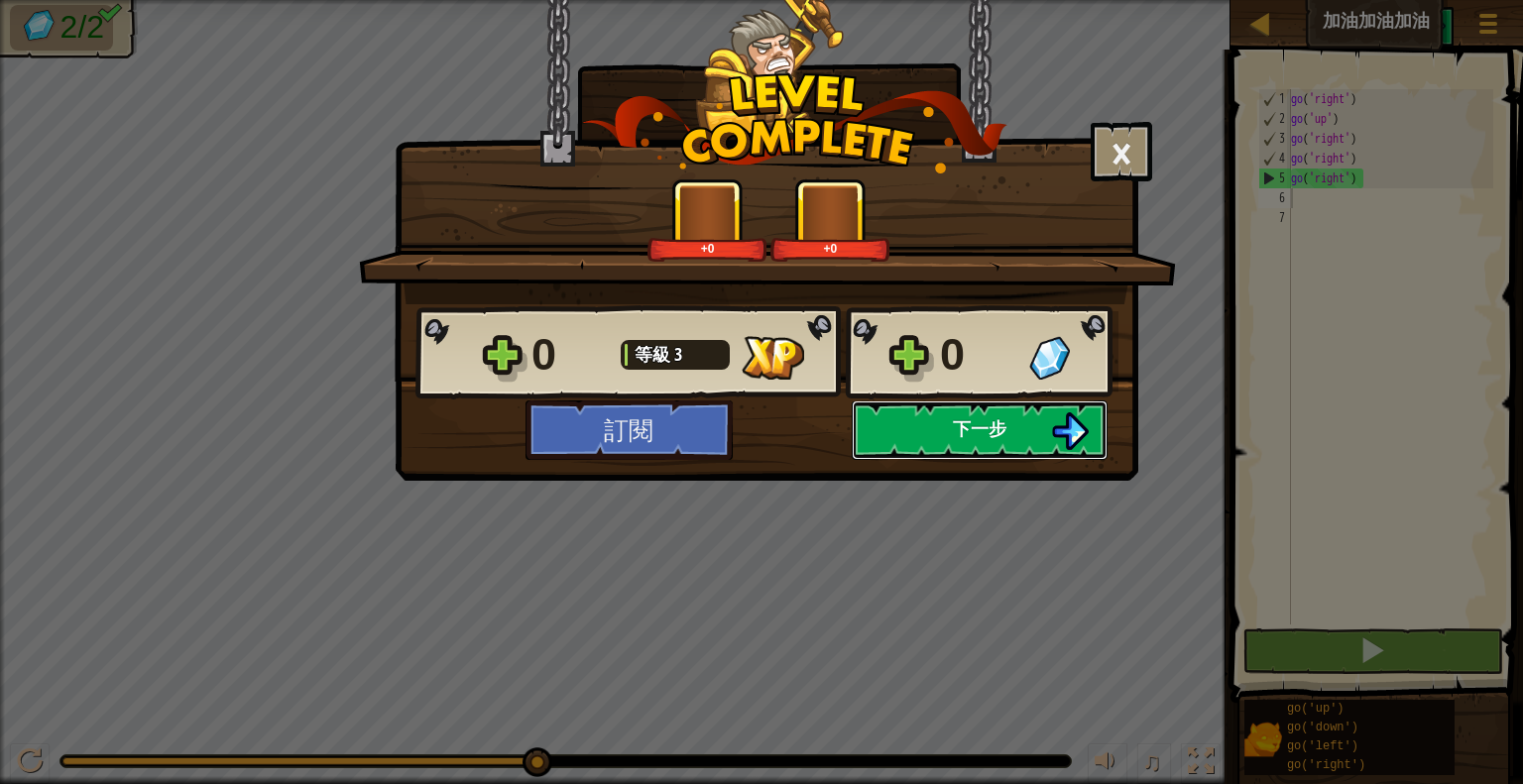 click on "下一步" at bounding box center [980, 430] 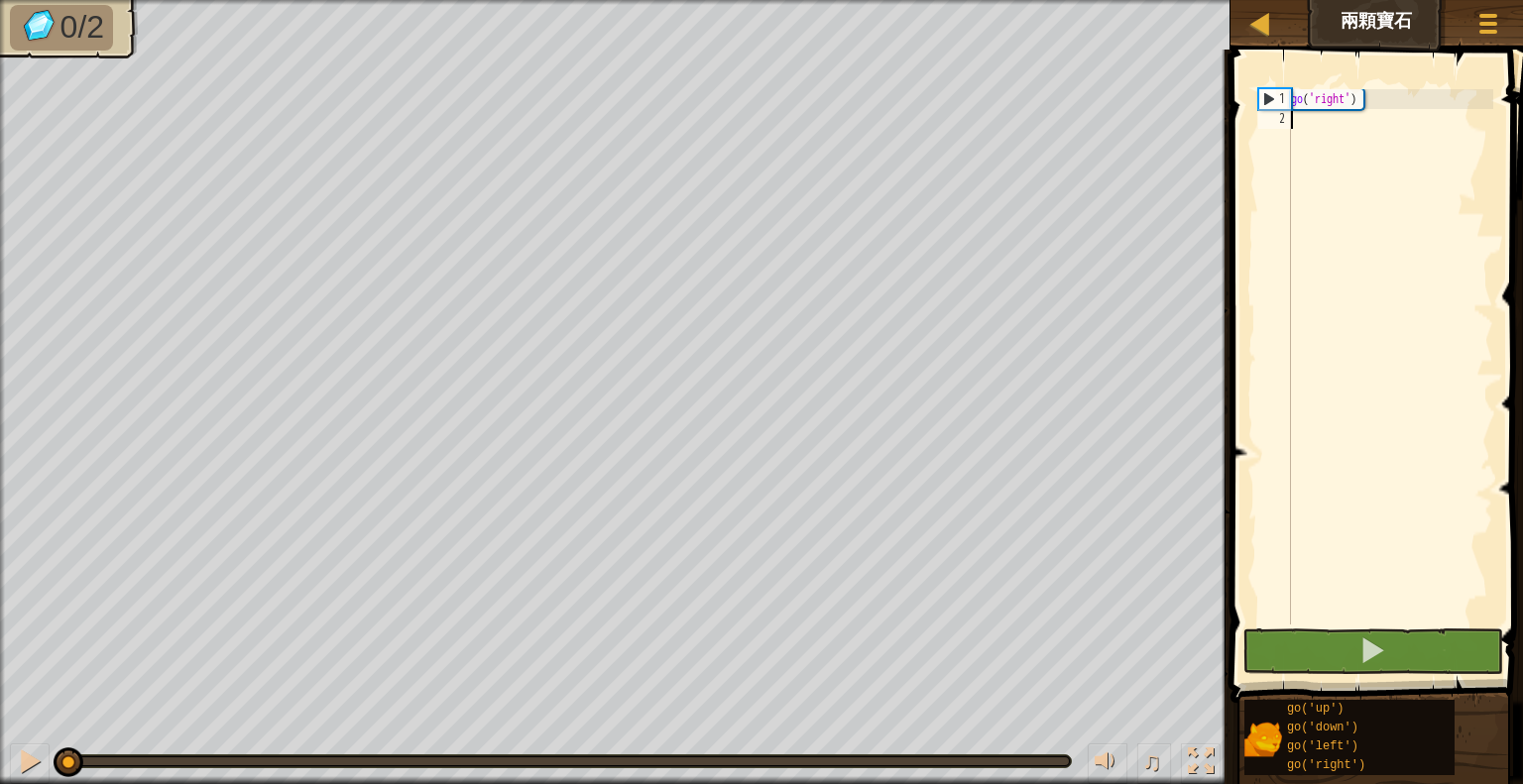 type on "go" 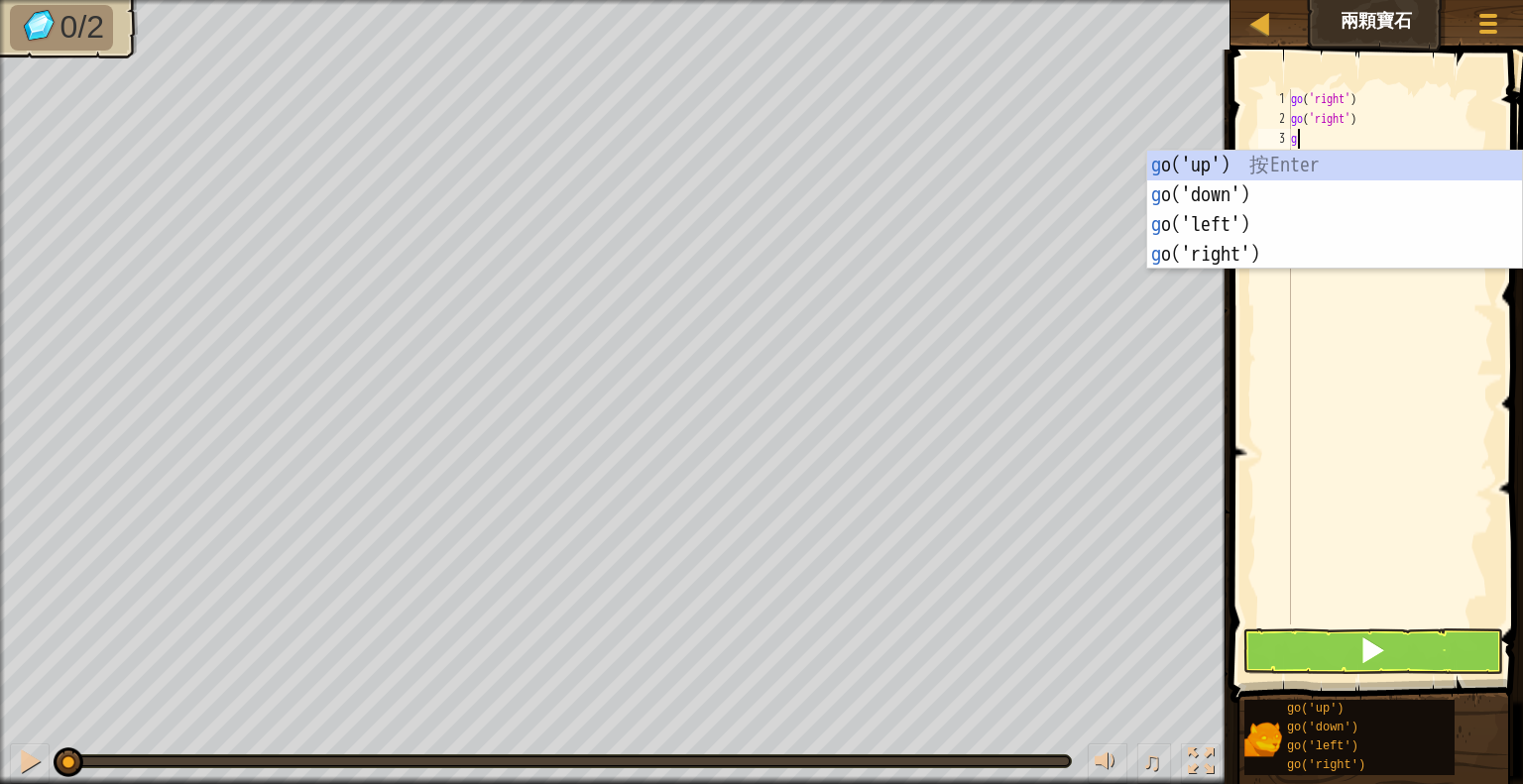 type on "go" 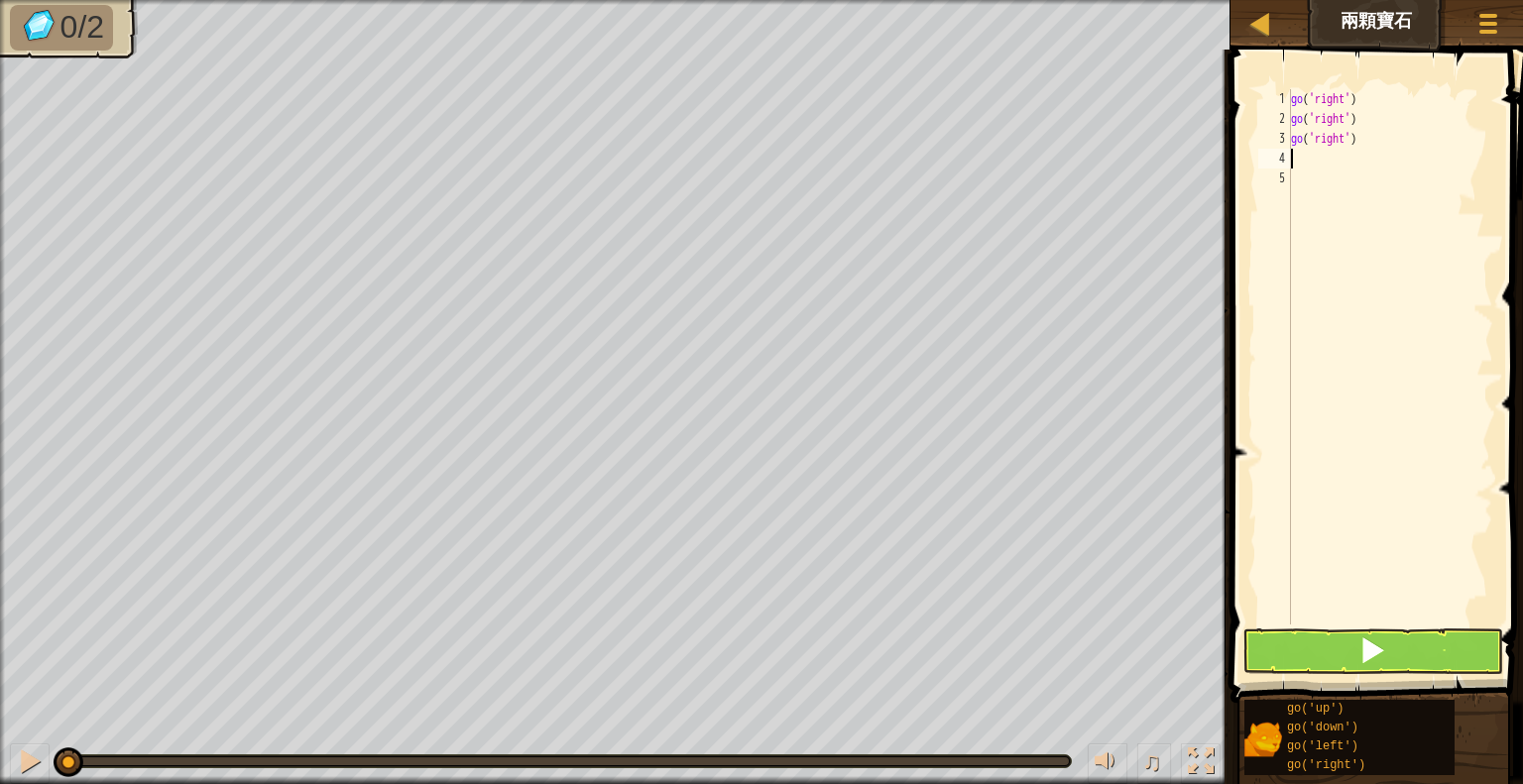 type on "go" 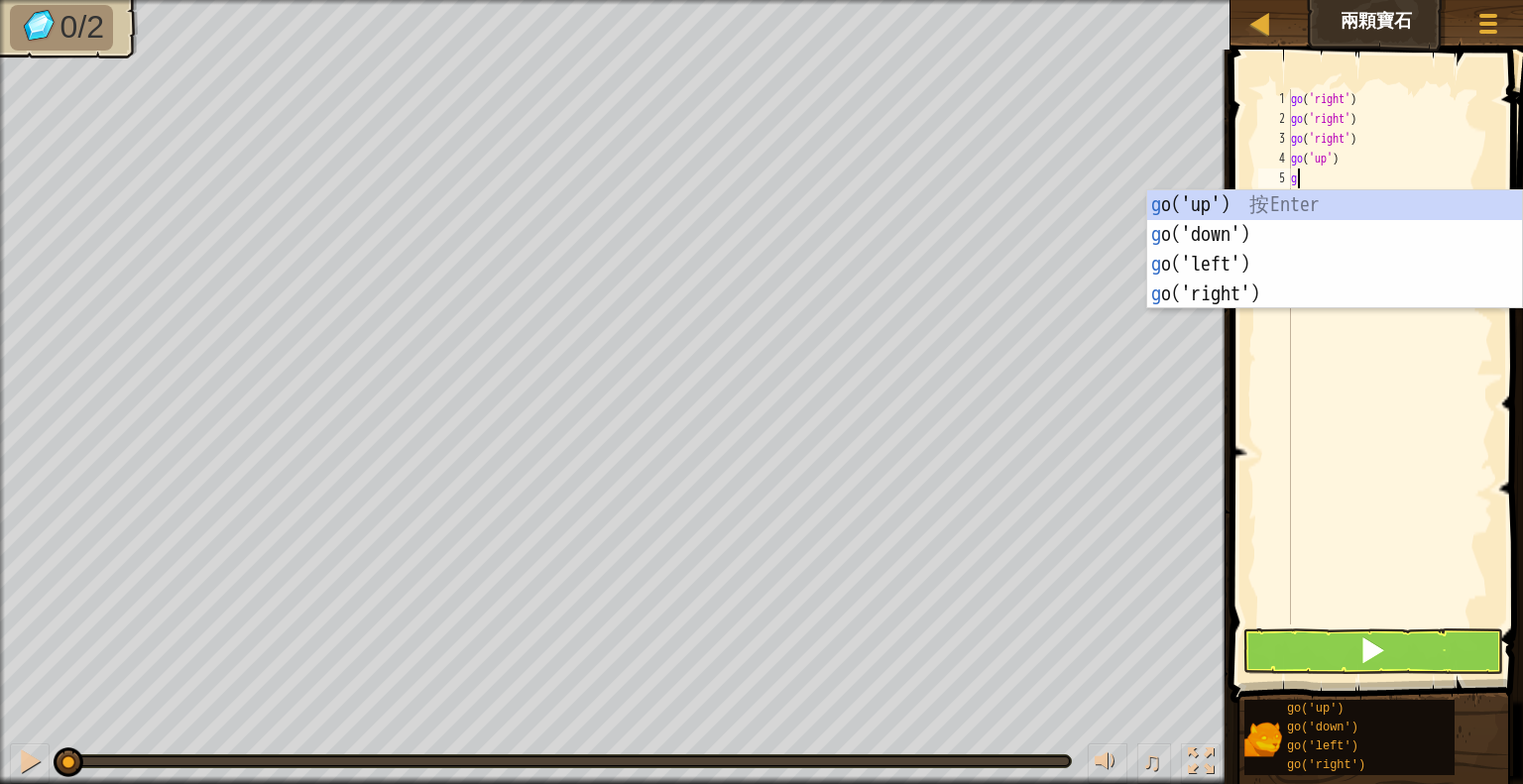 type on "go" 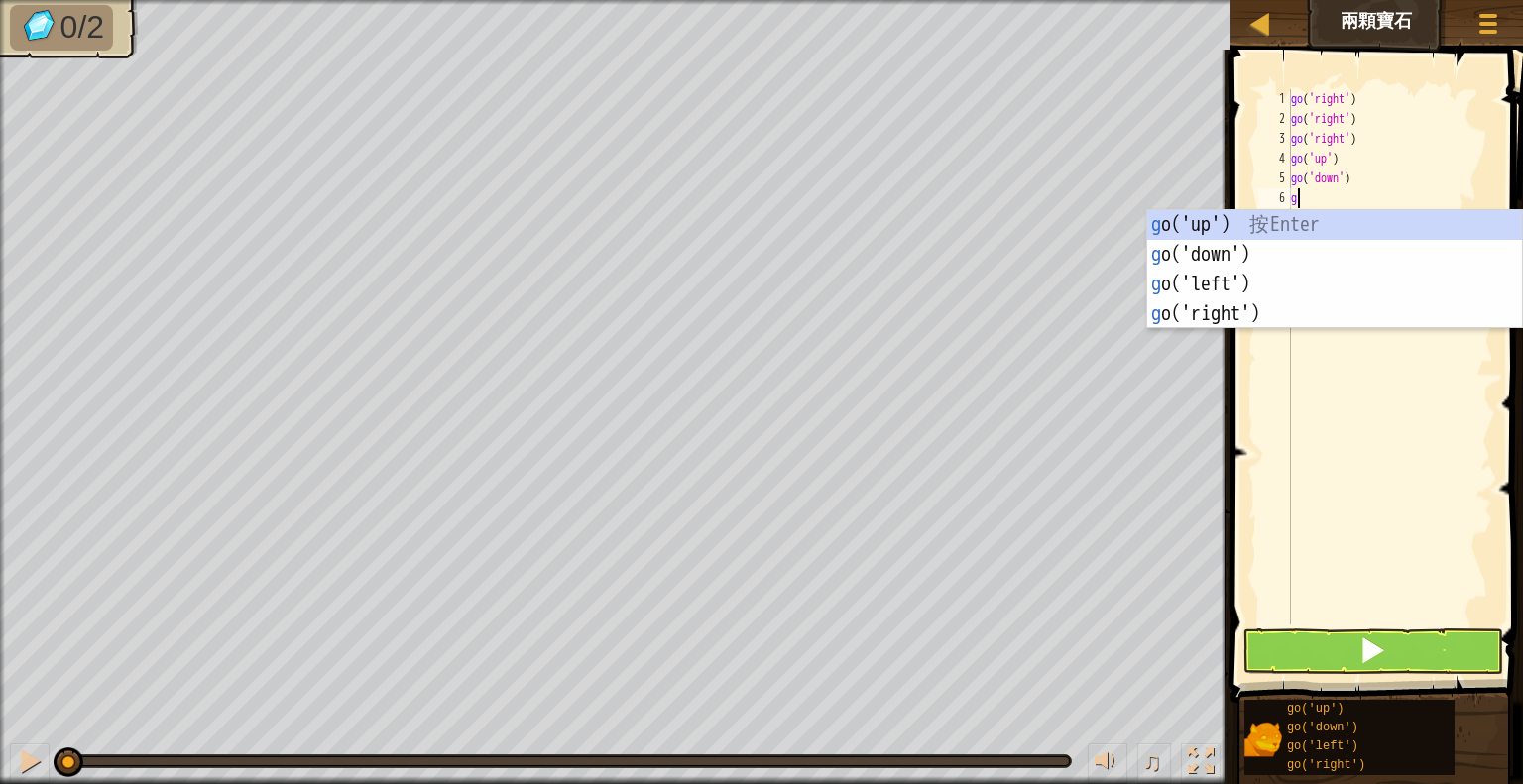 type on "go" 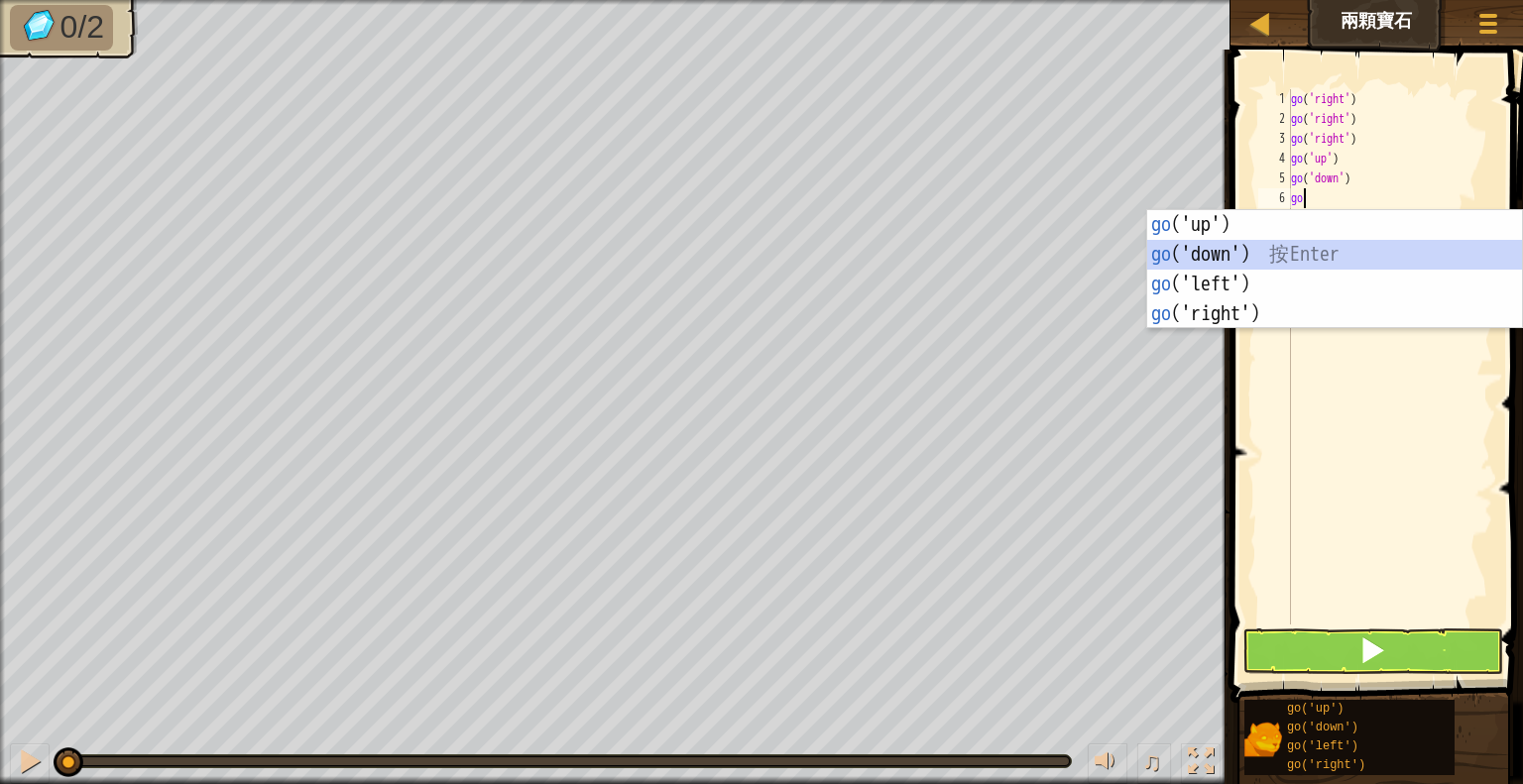 type 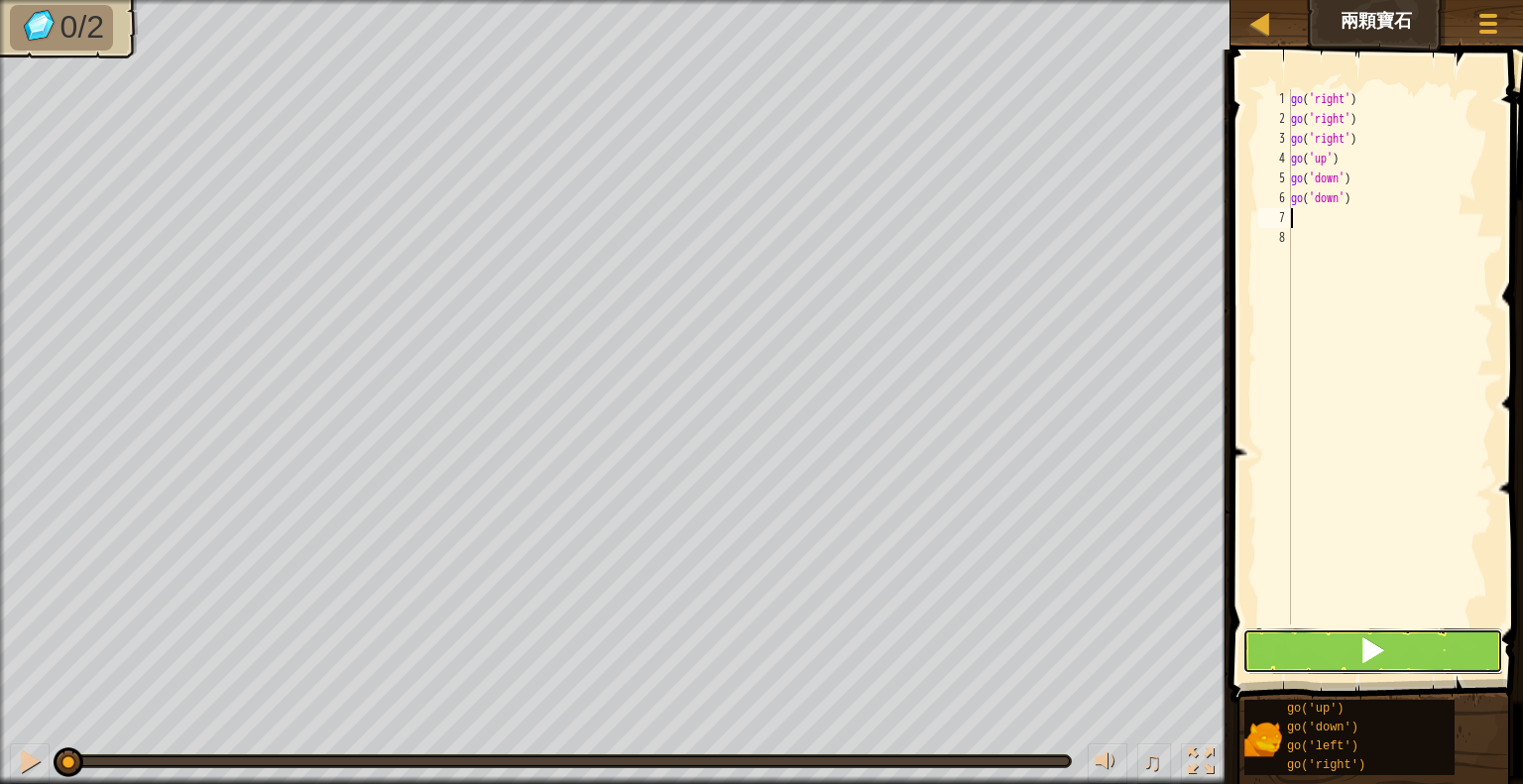 click at bounding box center (1372, 651) 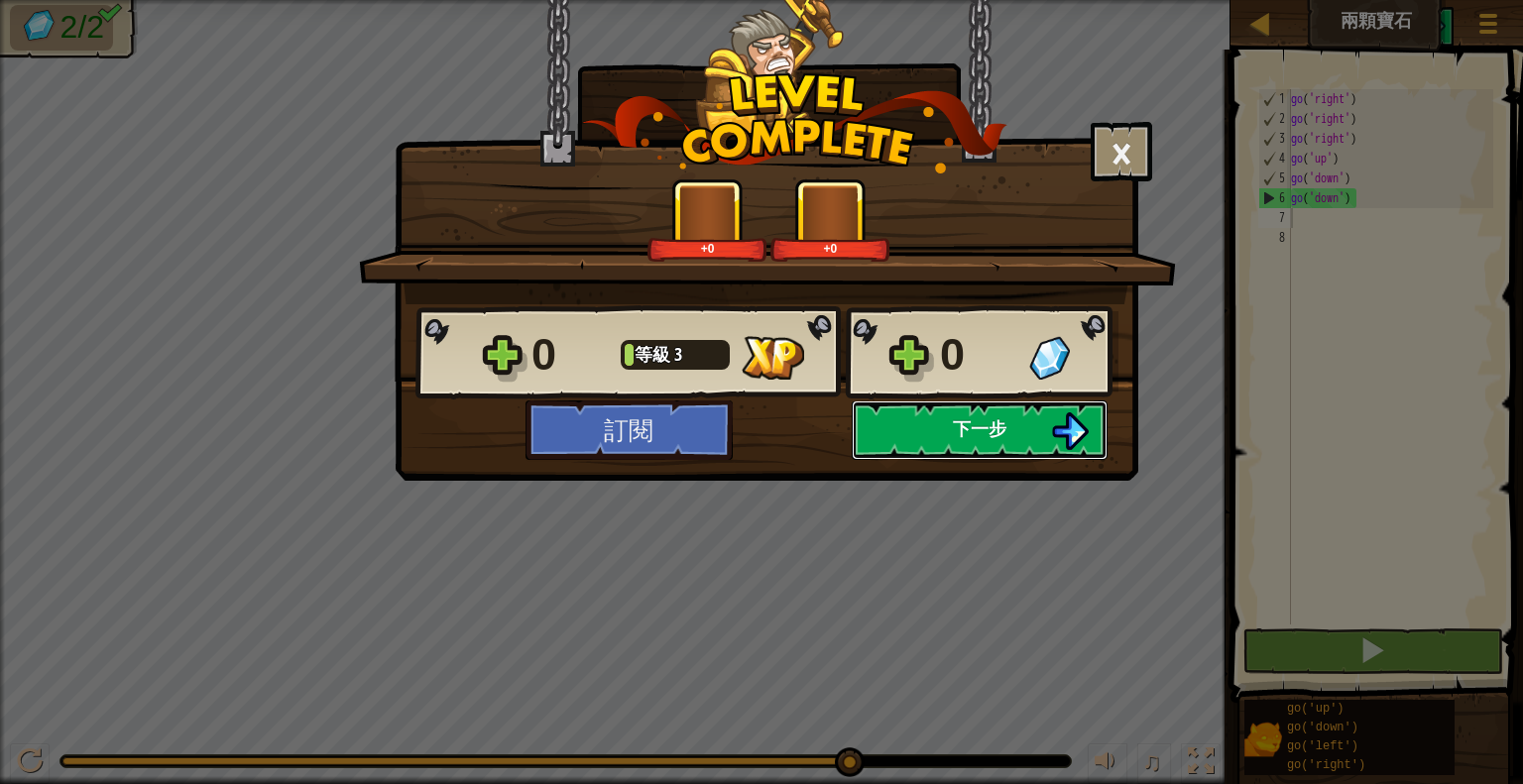 click on "下一步" at bounding box center (980, 428) 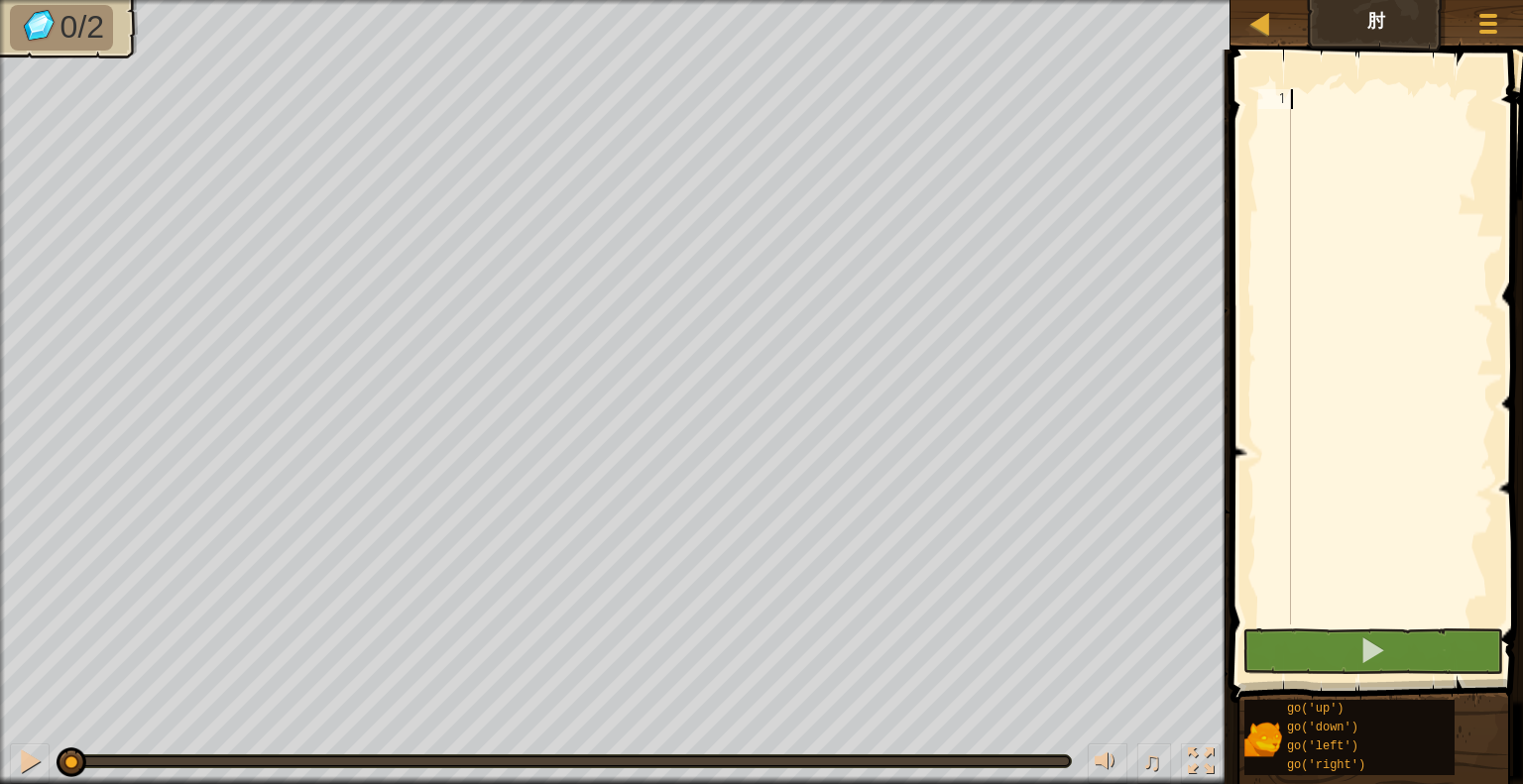 type on "go" 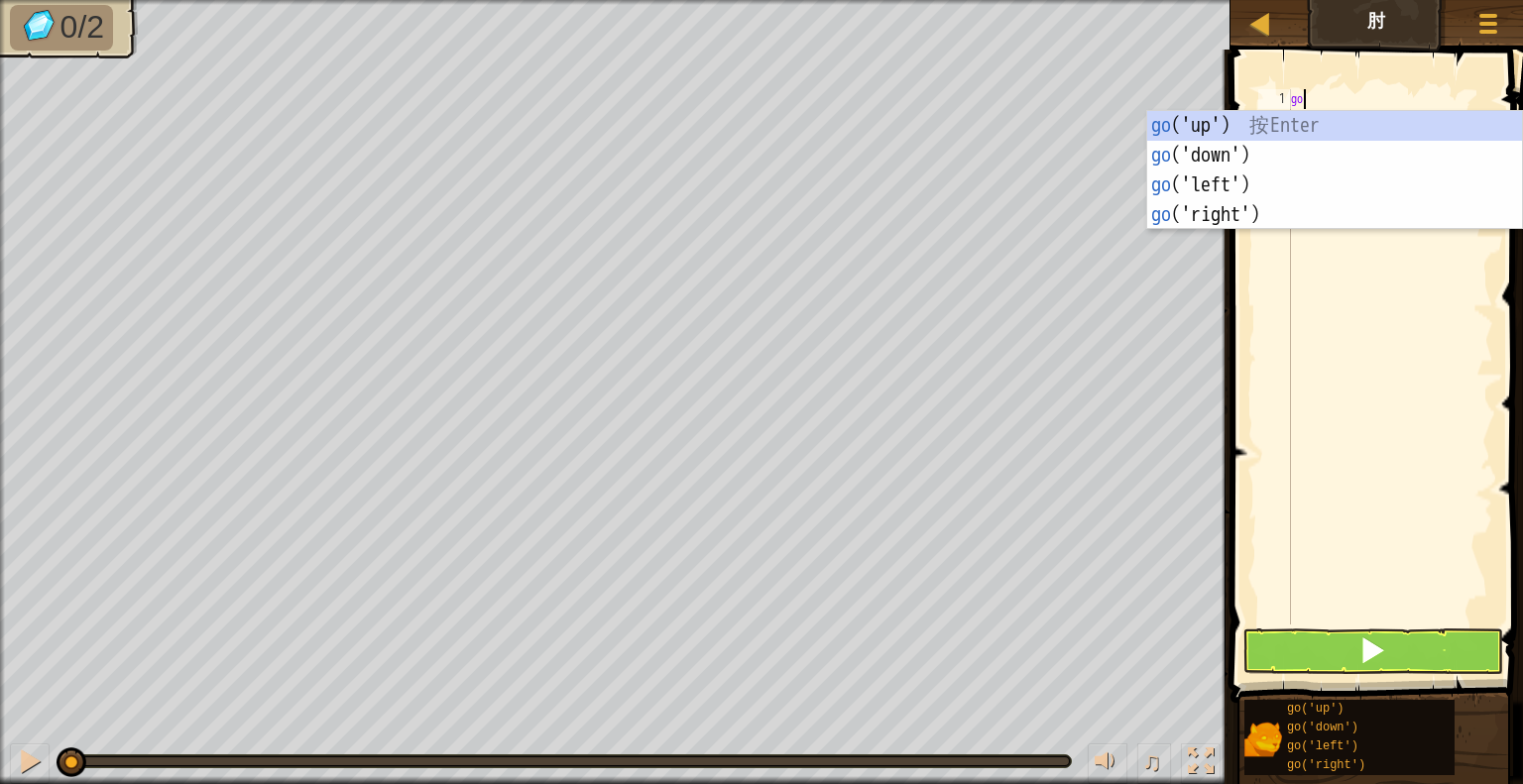 scroll, scrollTop: 9, scrollLeft: 0, axis: vertical 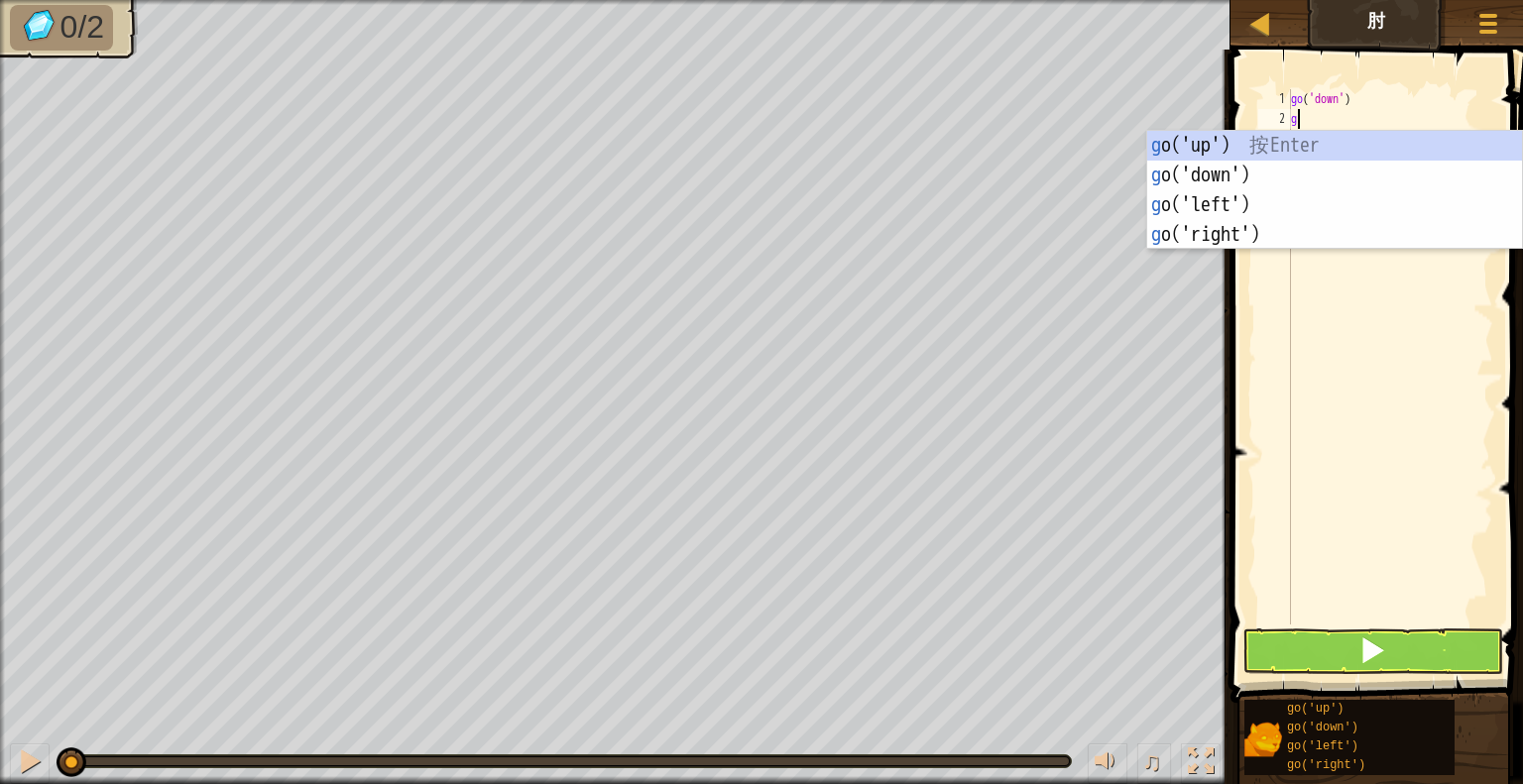 type on "go" 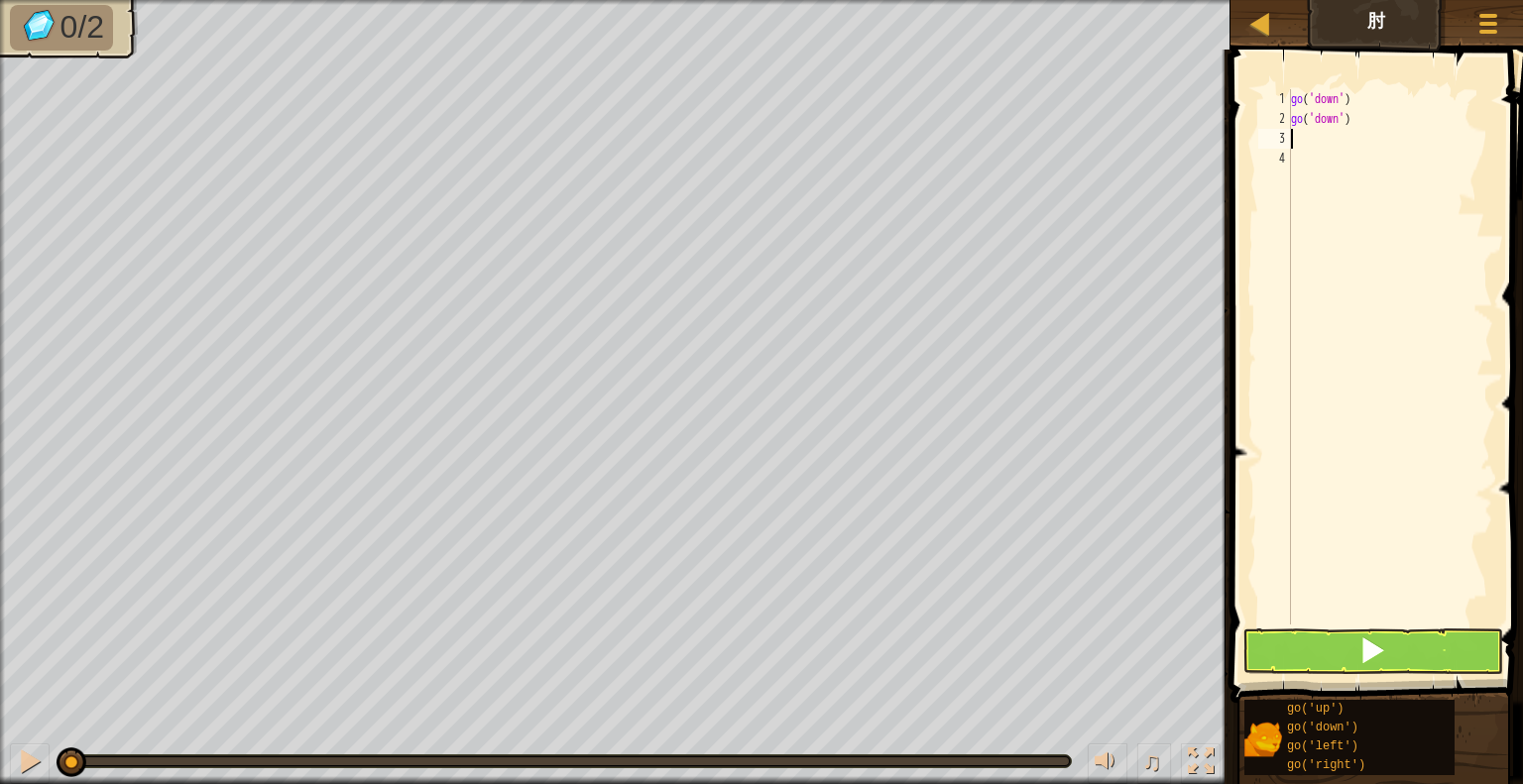 type on "go" 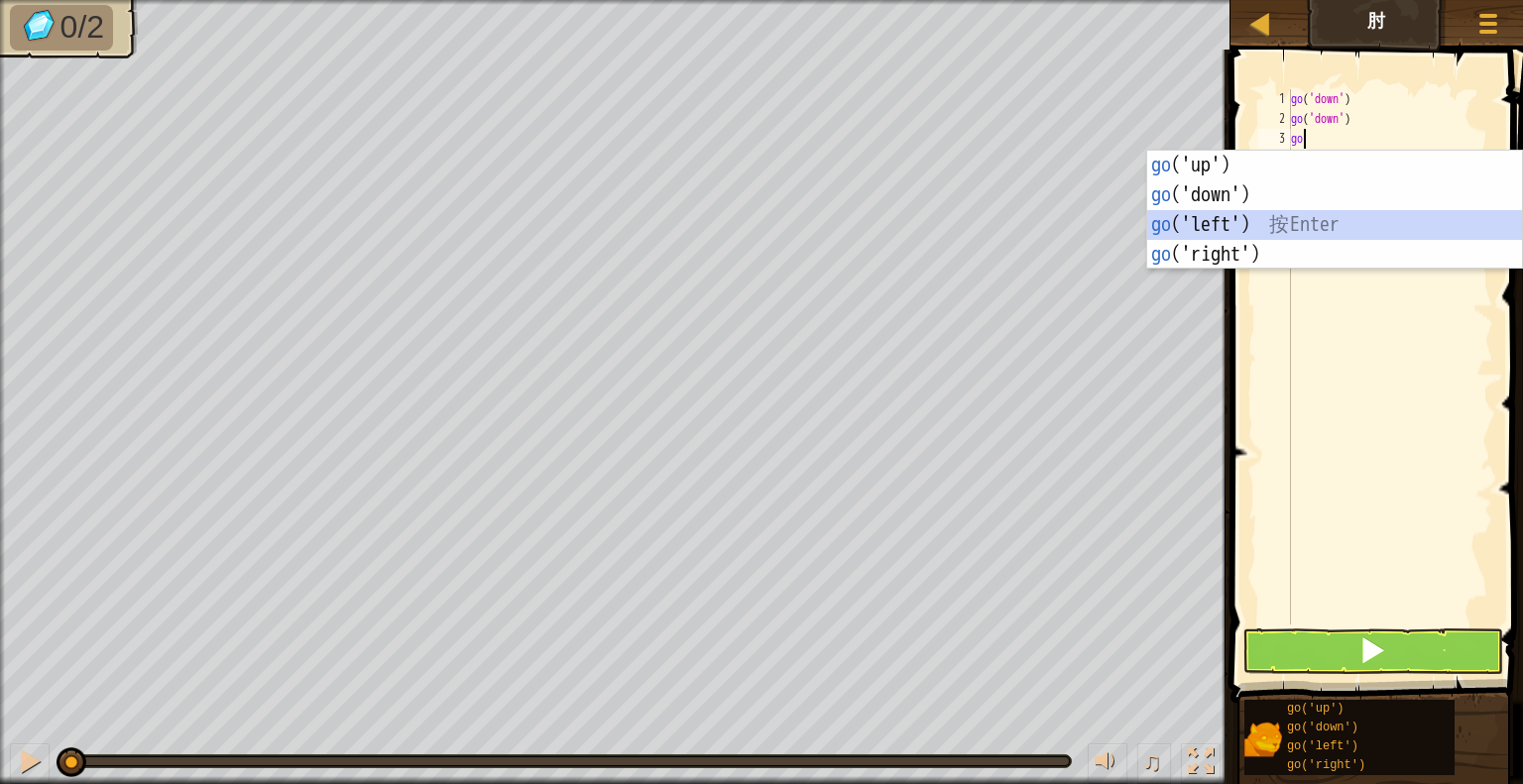 type 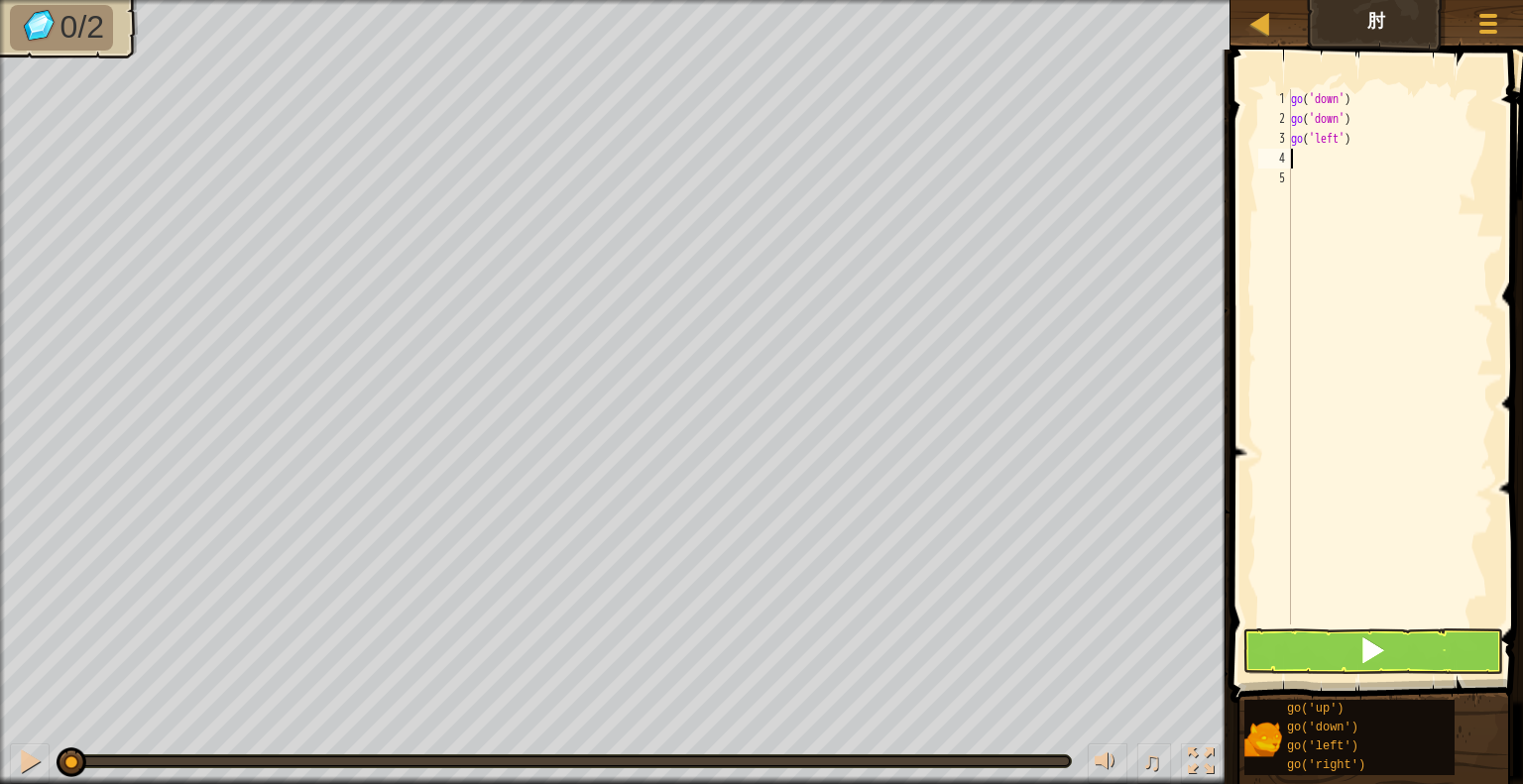drag, startPoint x: 1347, startPoint y: 681, endPoint x: 1350, endPoint y: 660, distance: 21.213203 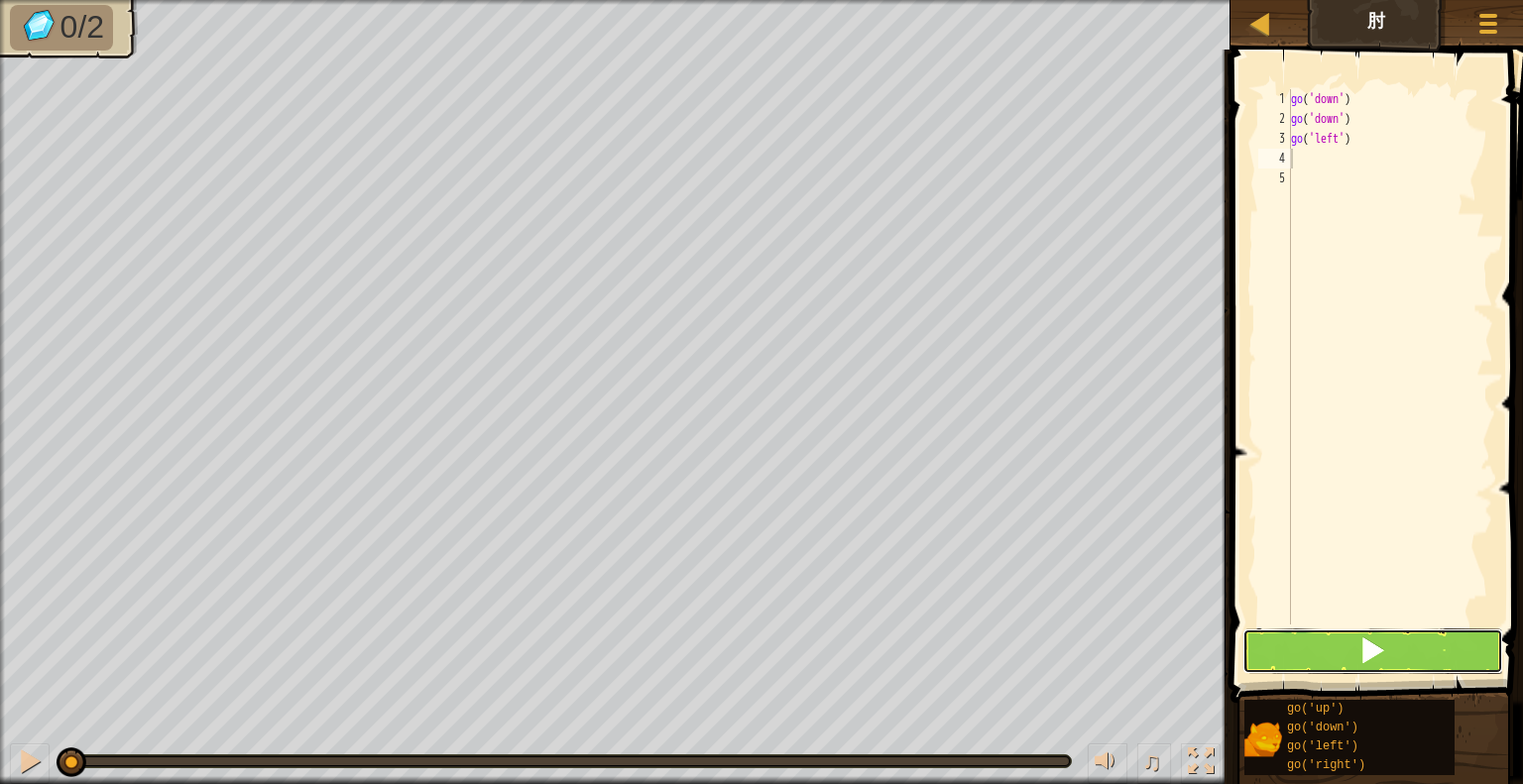 click at bounding box center [1372, 651] 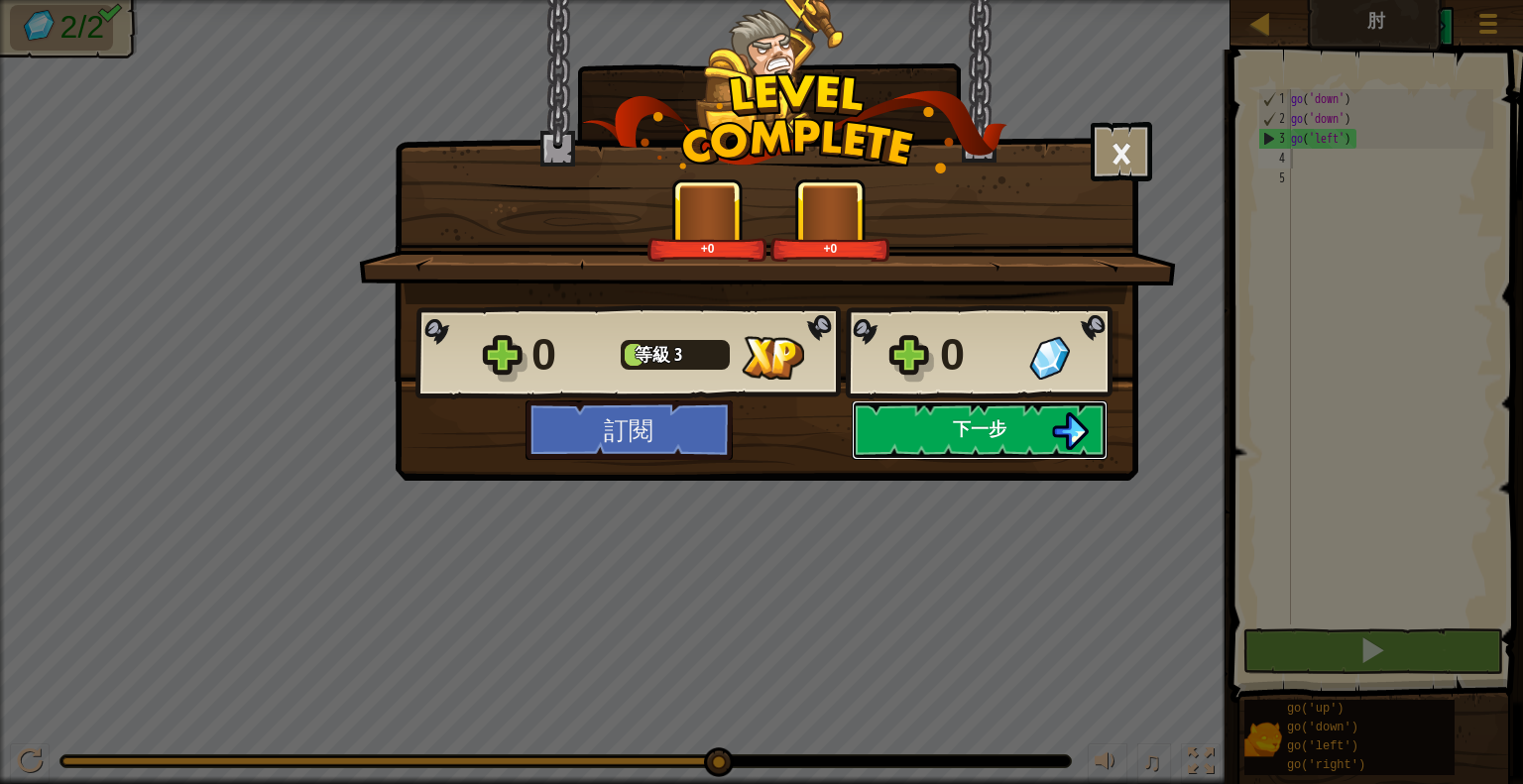 click on "下一步" at bounding box center (980, 428) 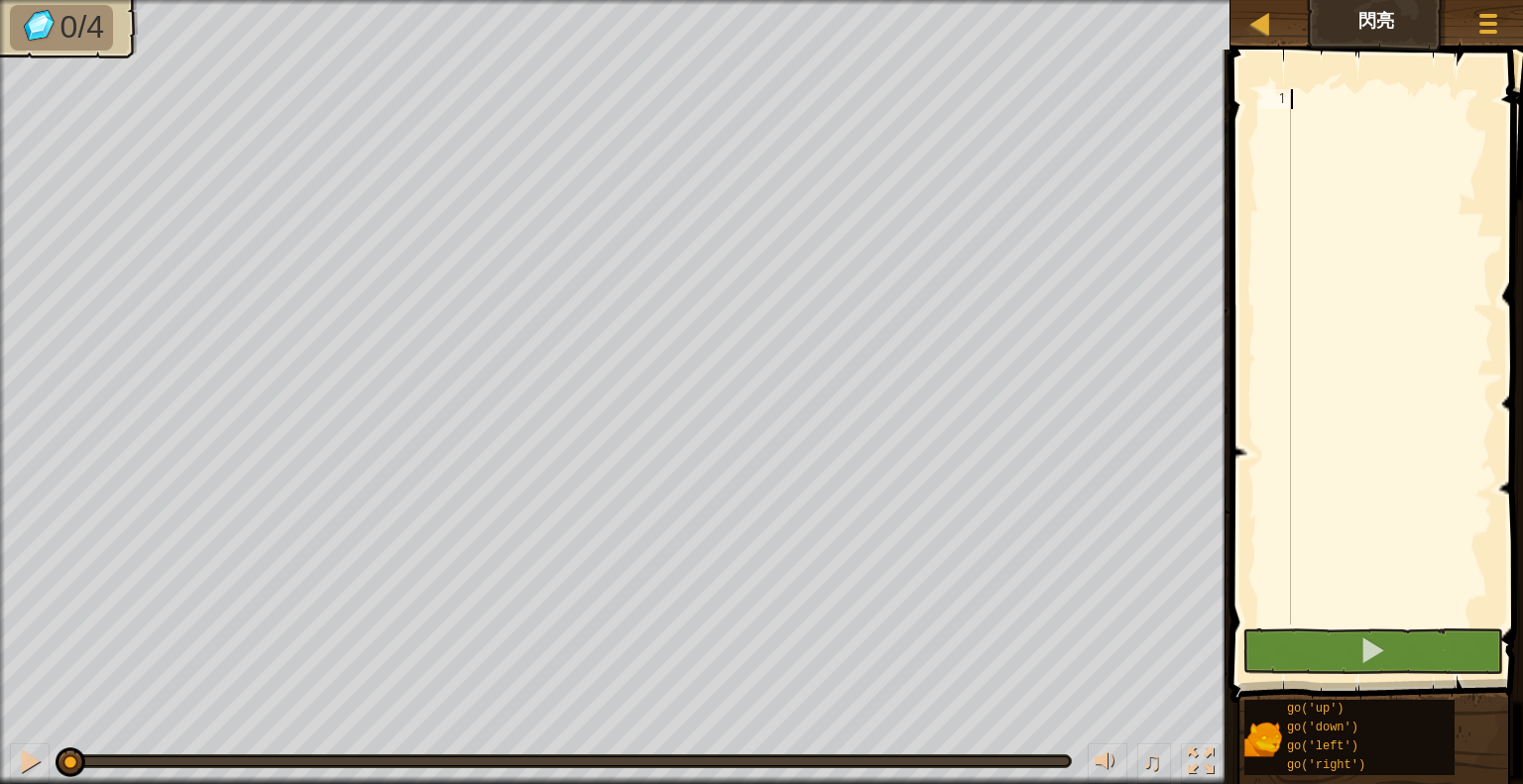 type on "go" 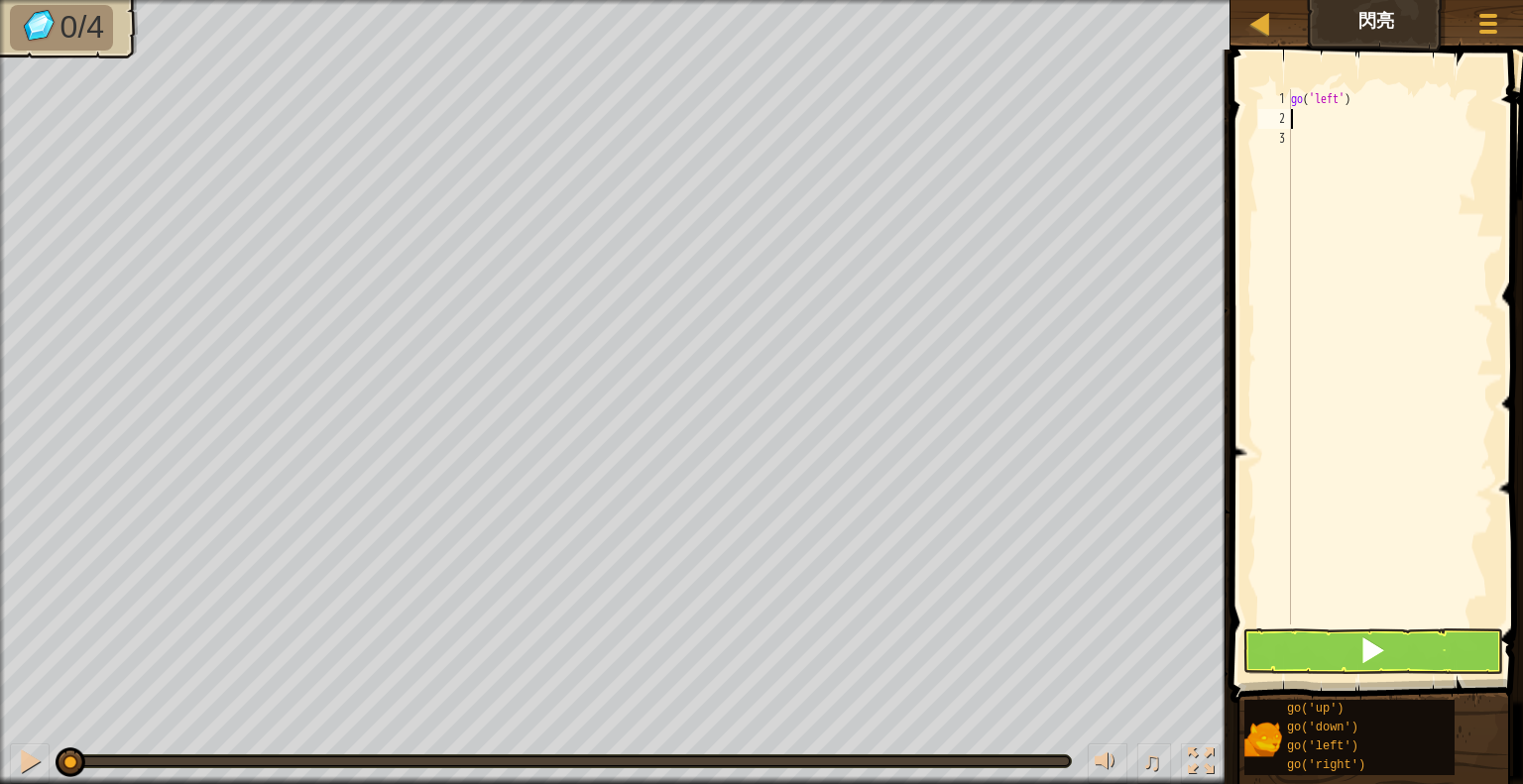 type on "go" 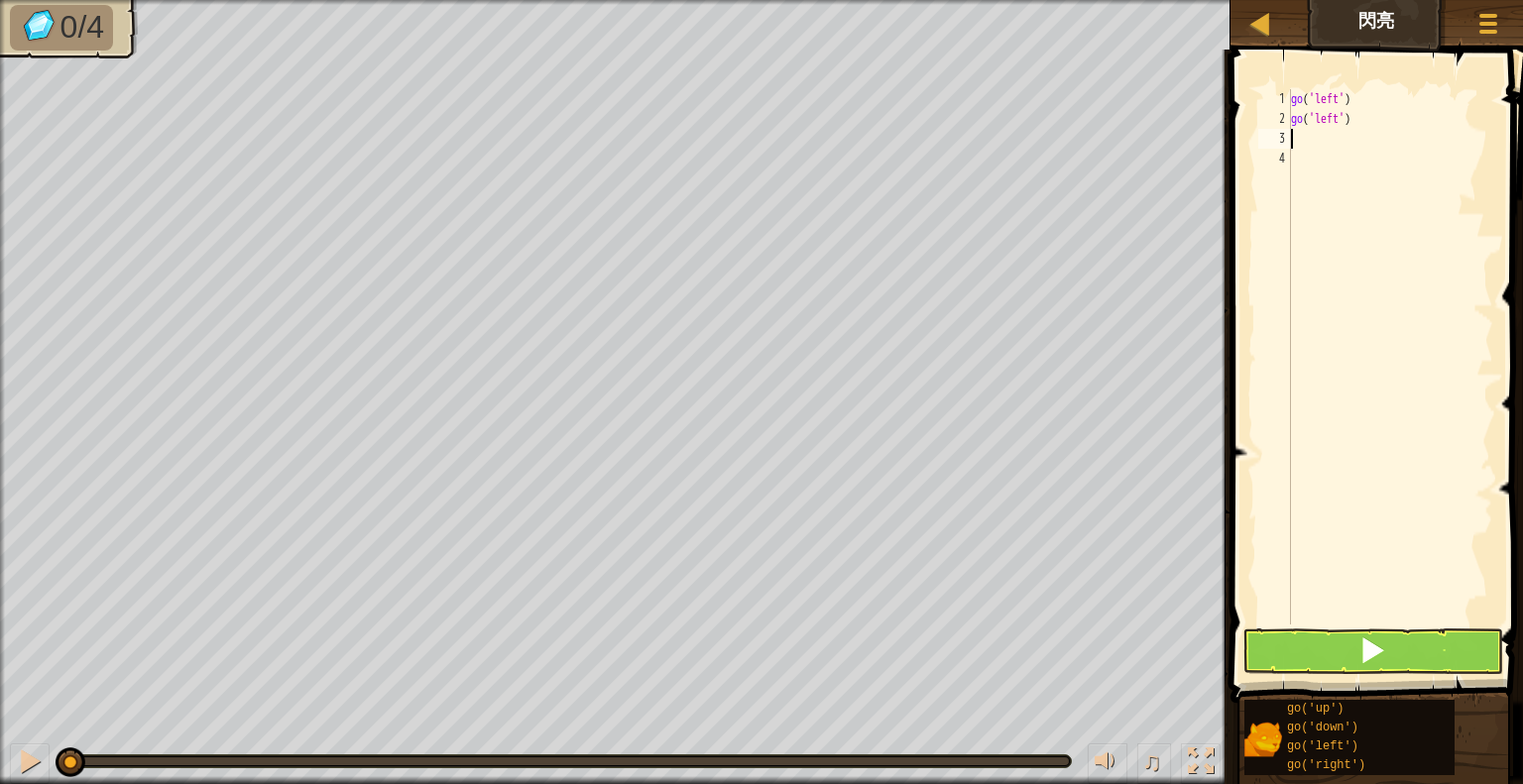 type on "go" 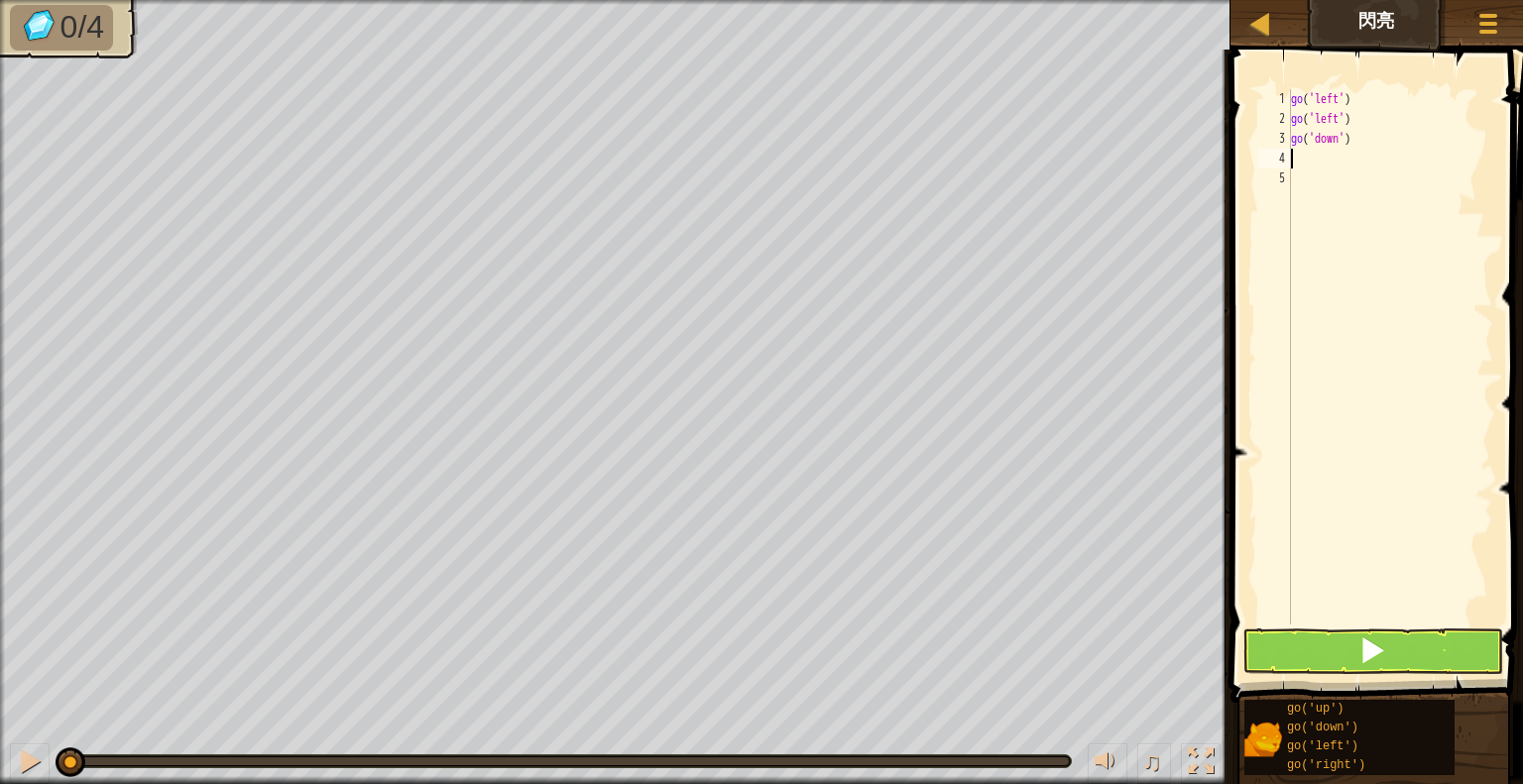 type on "go" 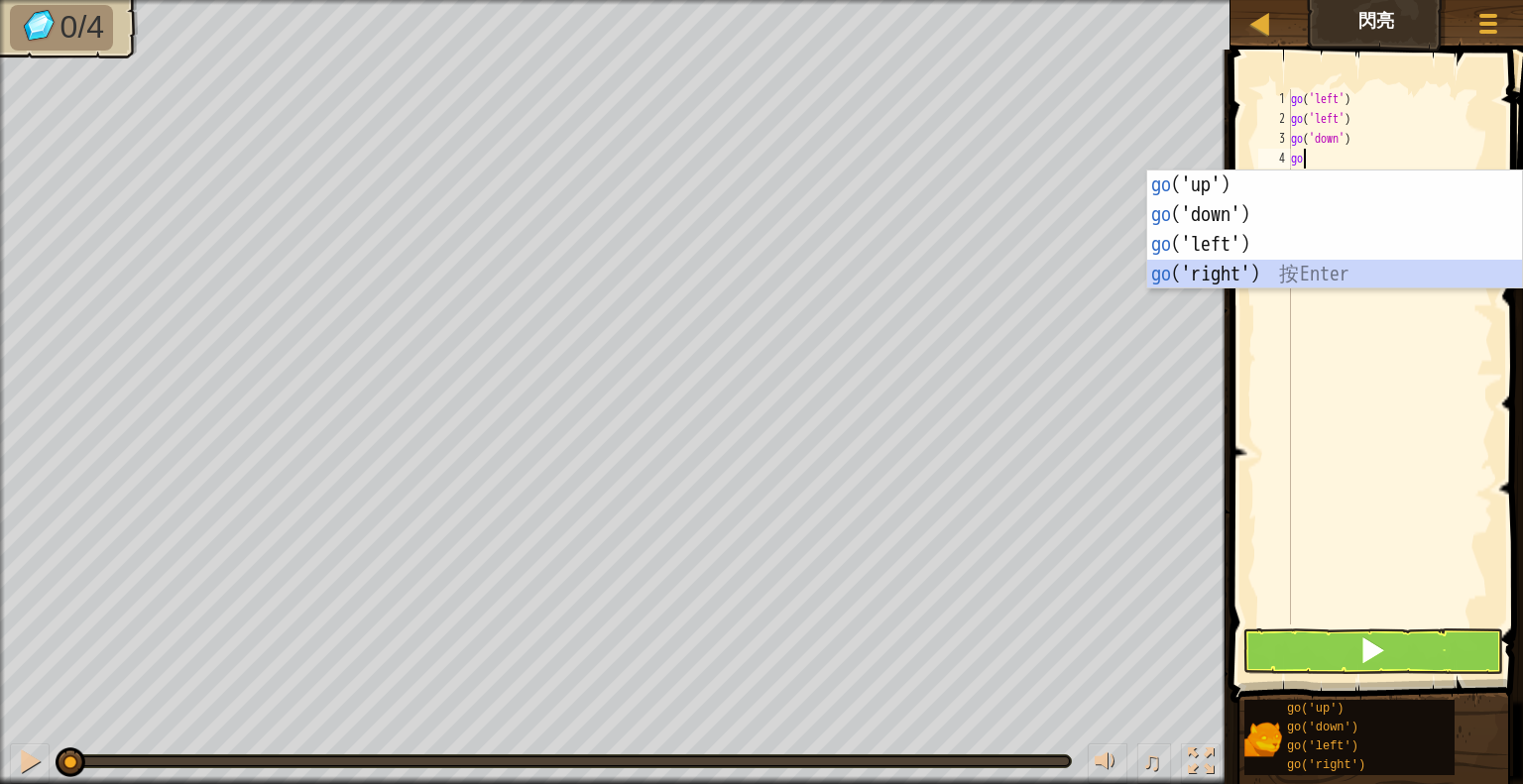type 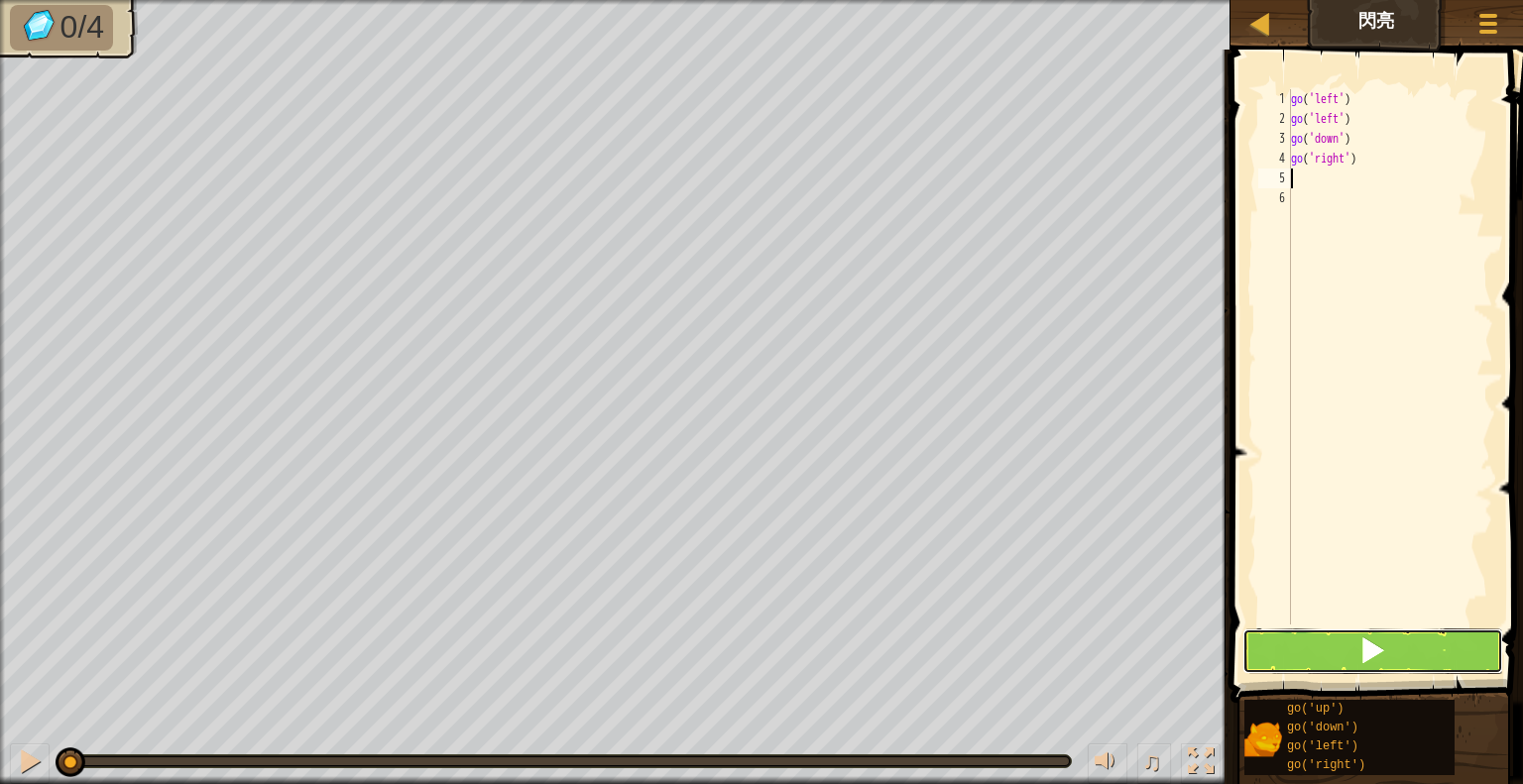 click at bounding box center [1372, 651] 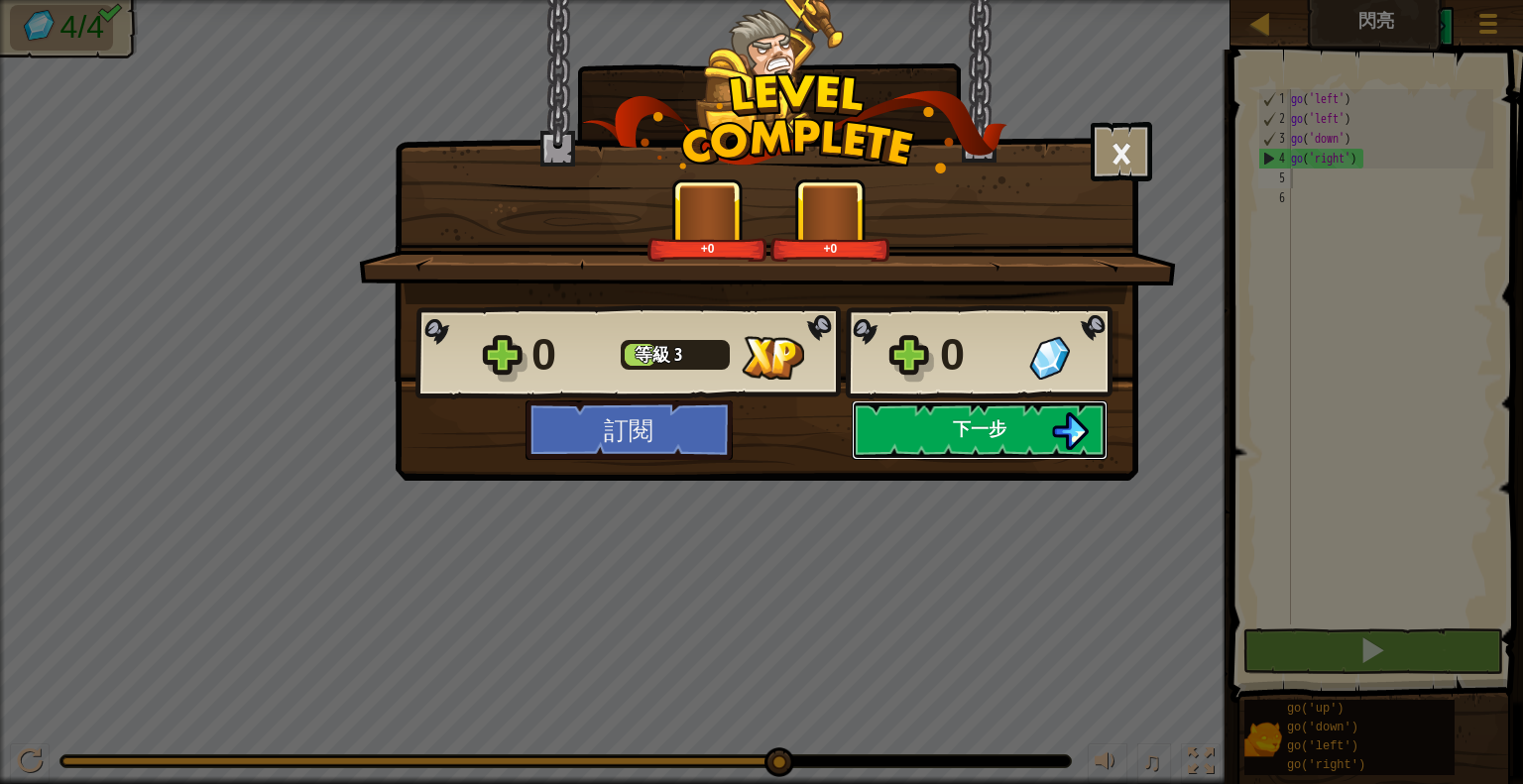 click on "下一步" at bounding box center (980, 428) 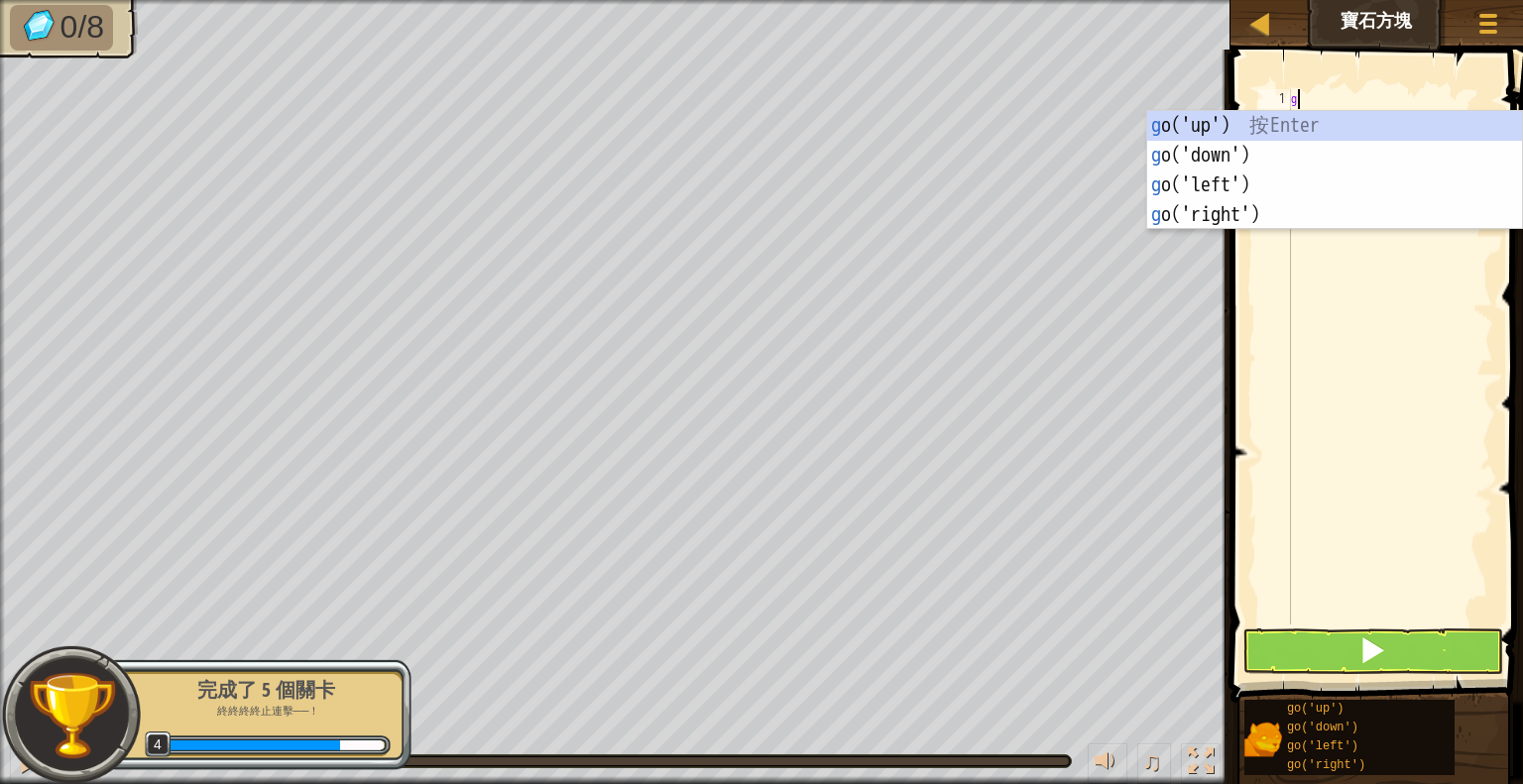 scroll, scrollTop: 9, scrollLeft: 0, axis: vertical 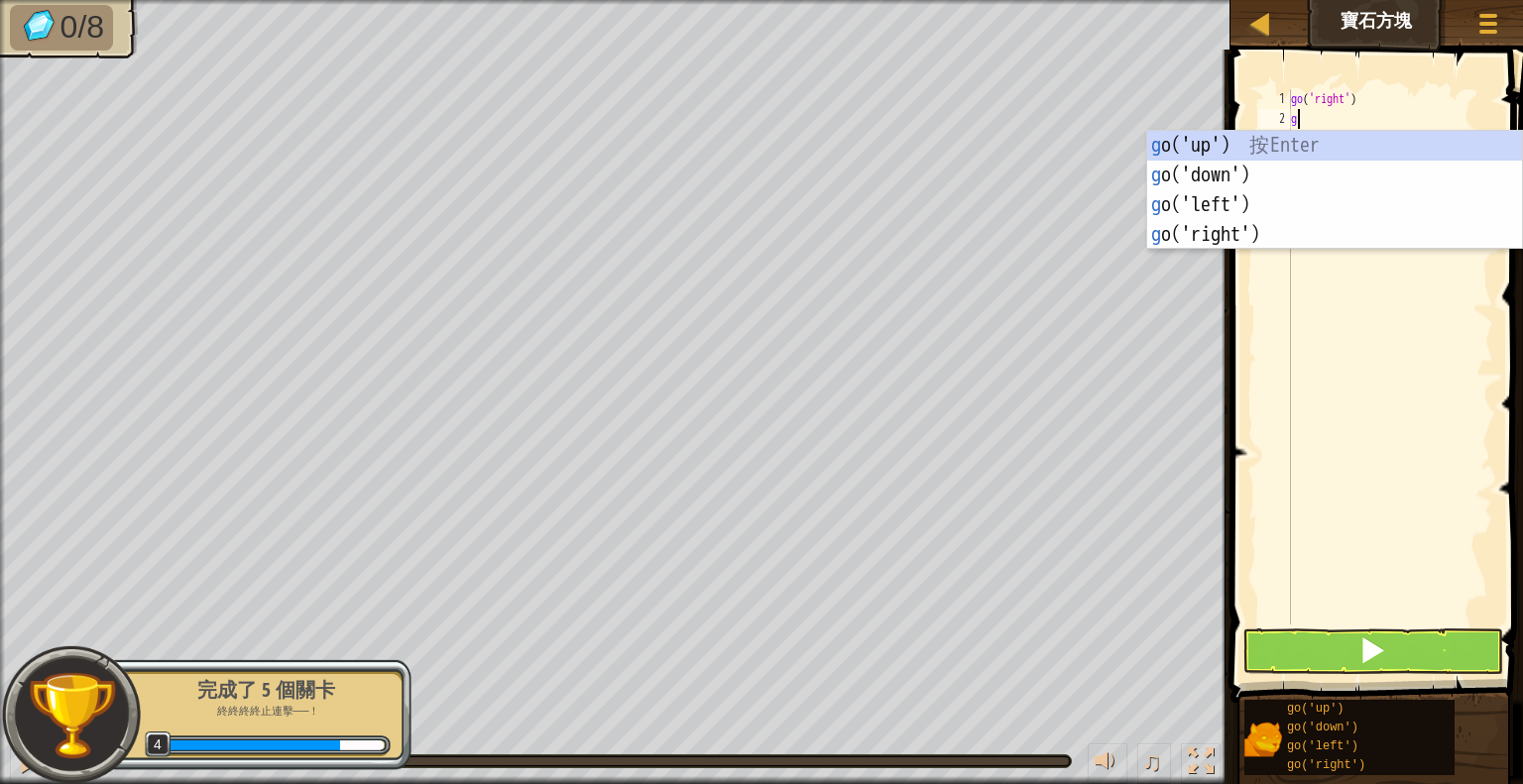 type on "go" 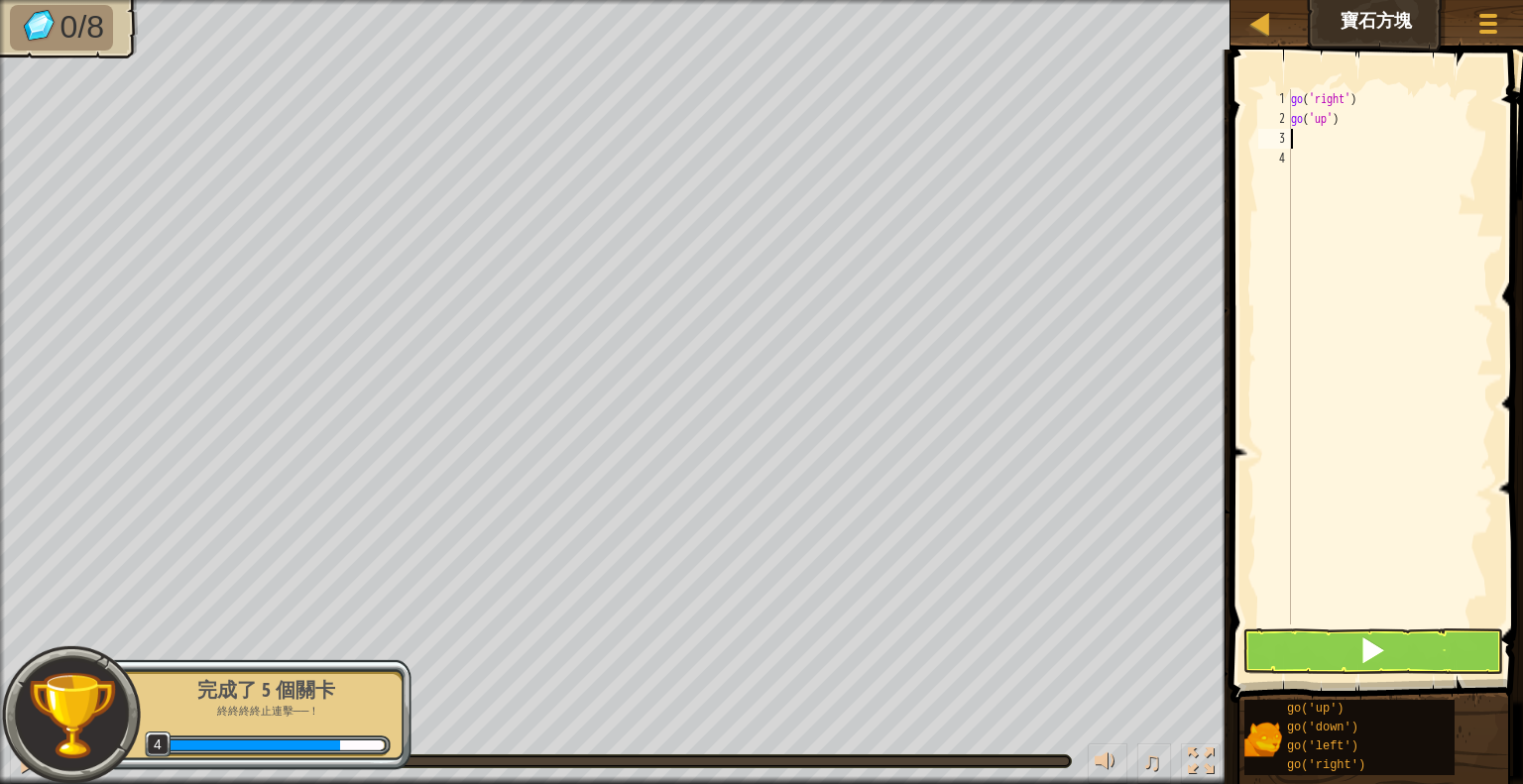 type on "go" 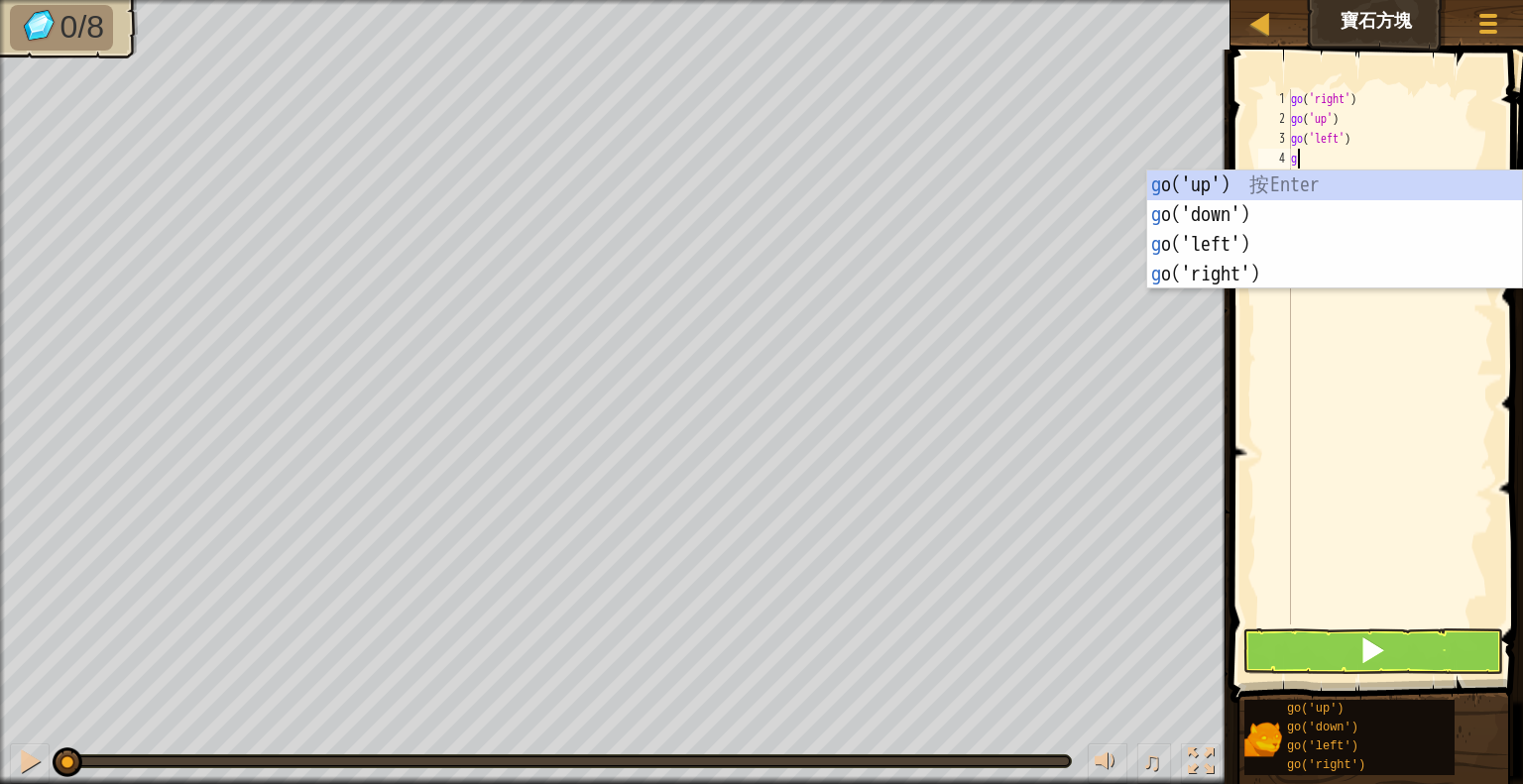 type on "go" 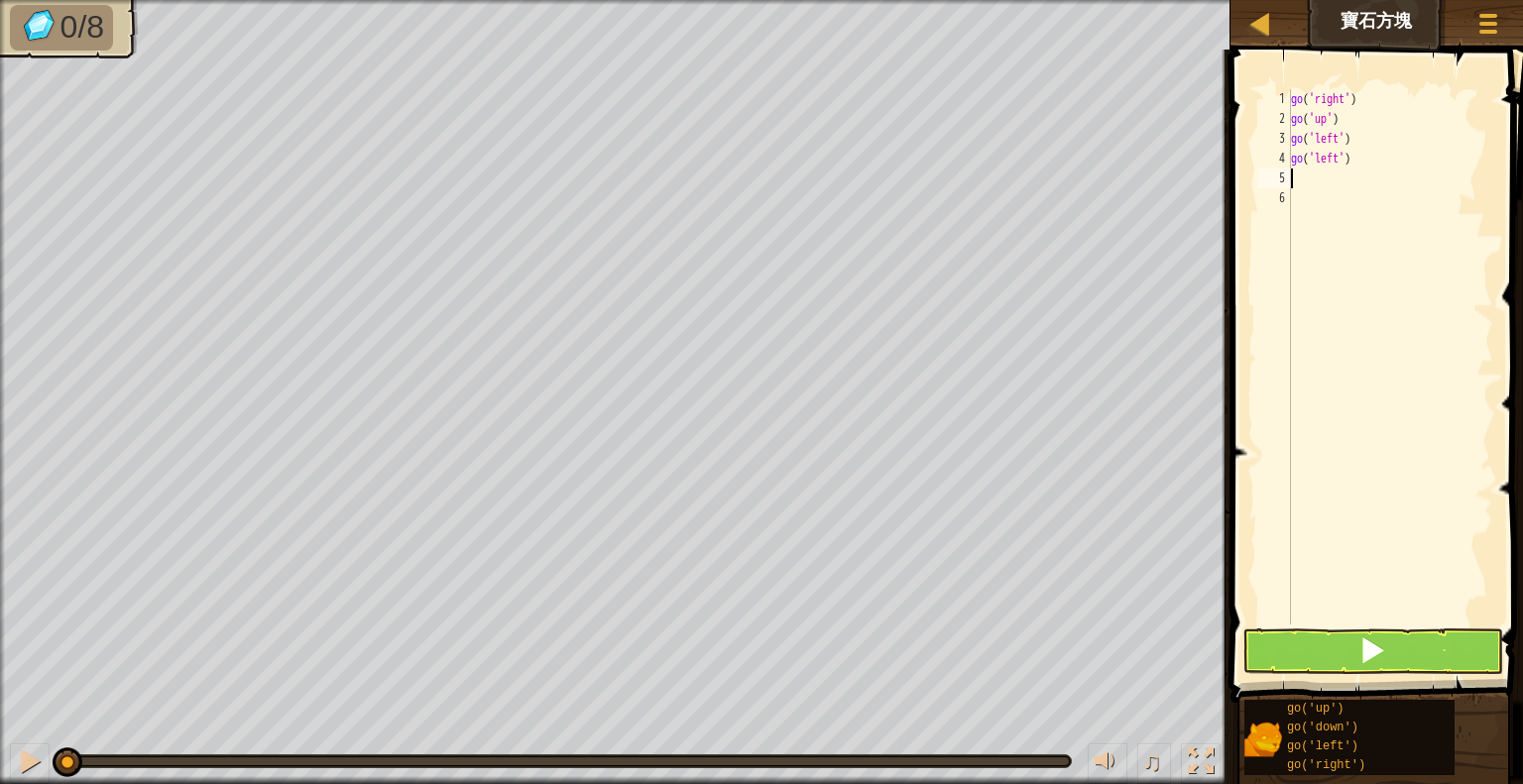 type on "go" 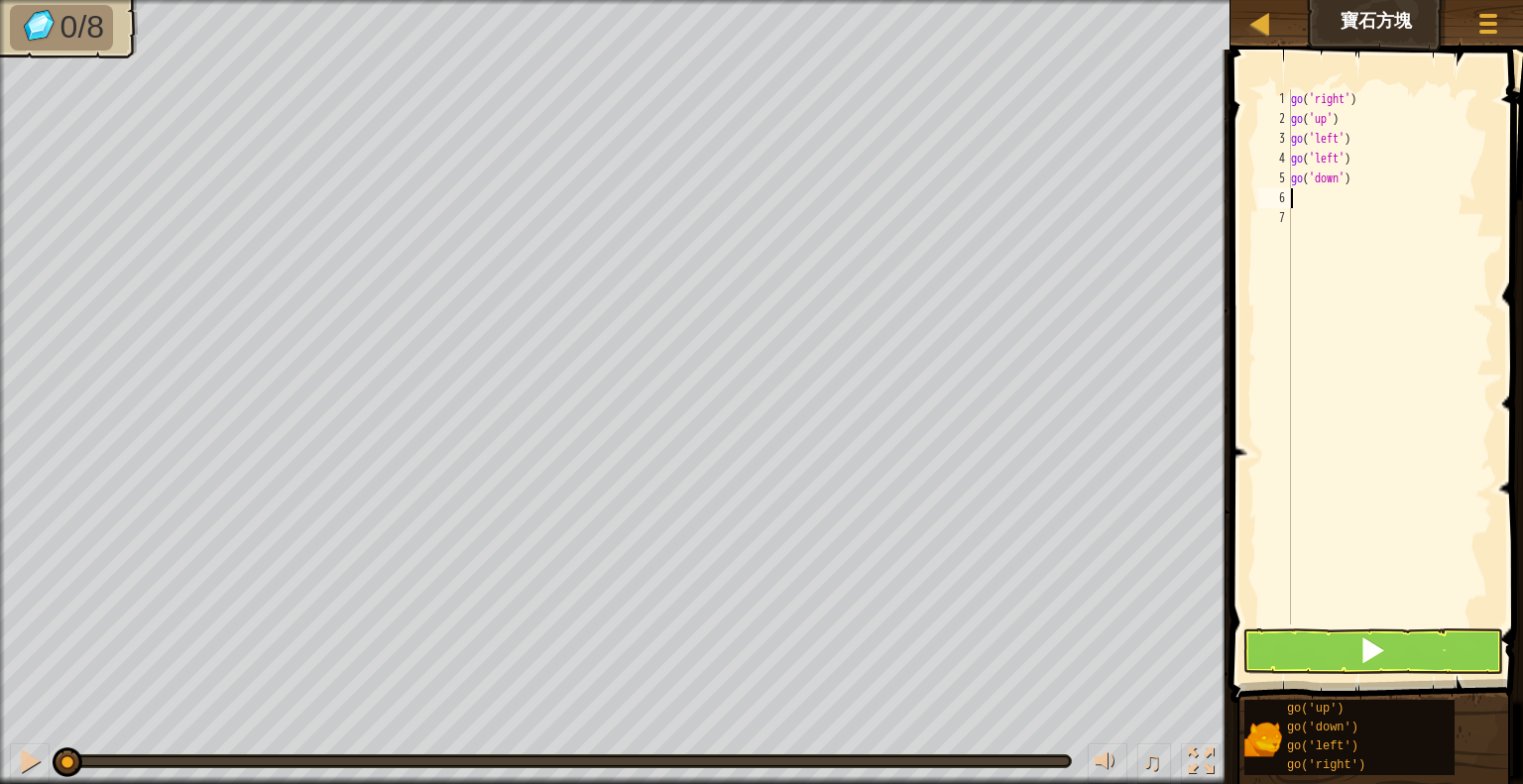 type on "go" 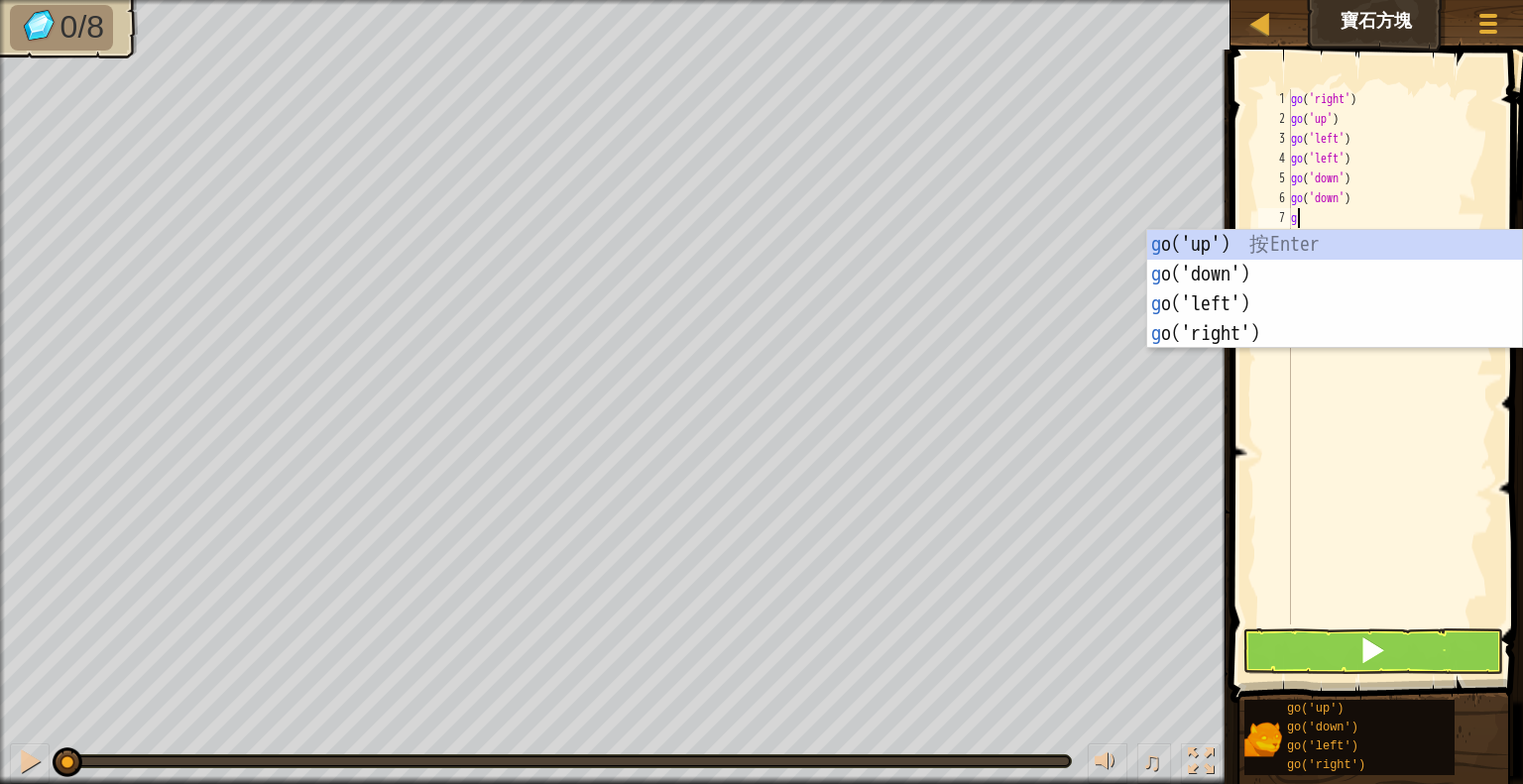 type on "go" 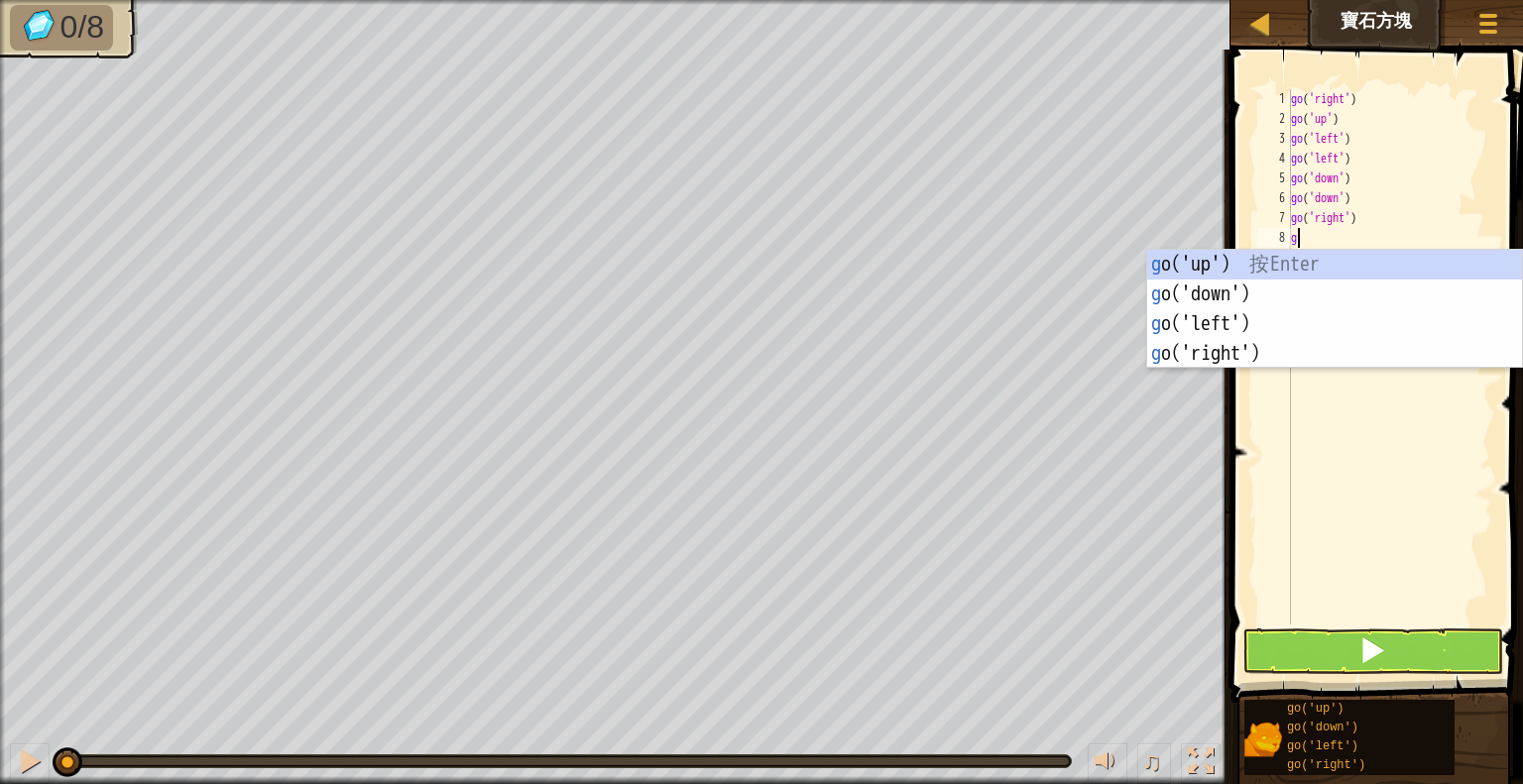 type on "go" 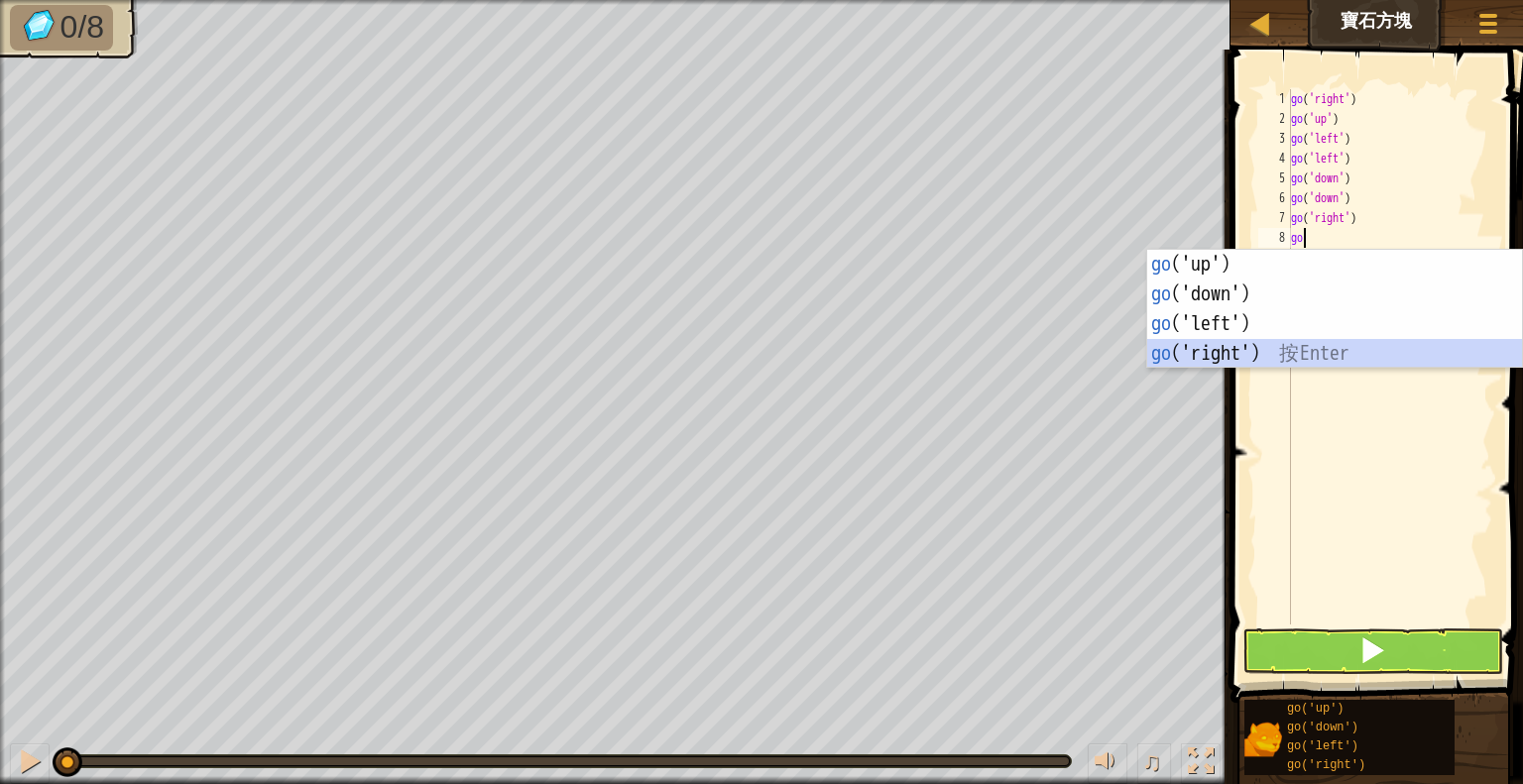 type 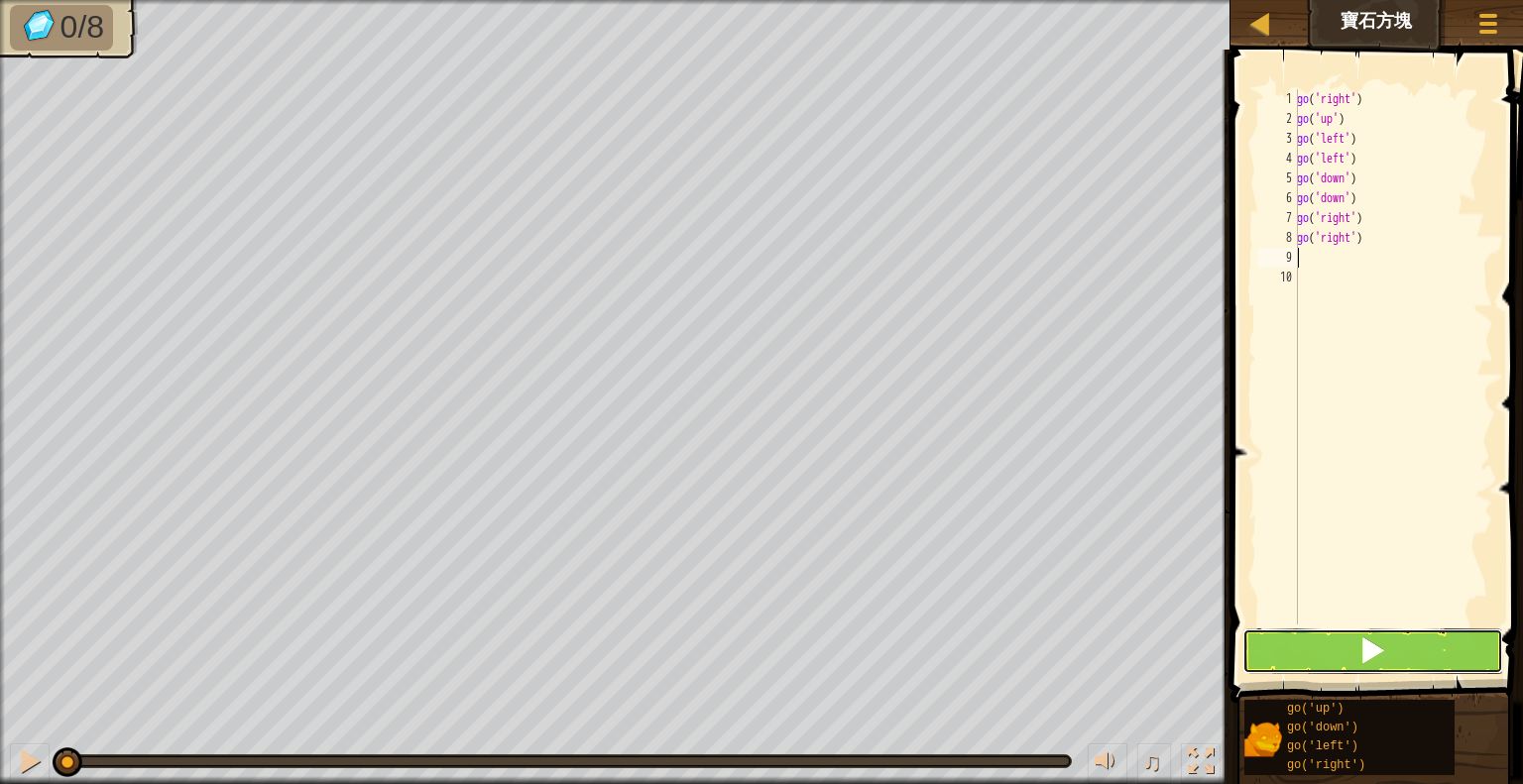 click at bounding box center [1372, 651] 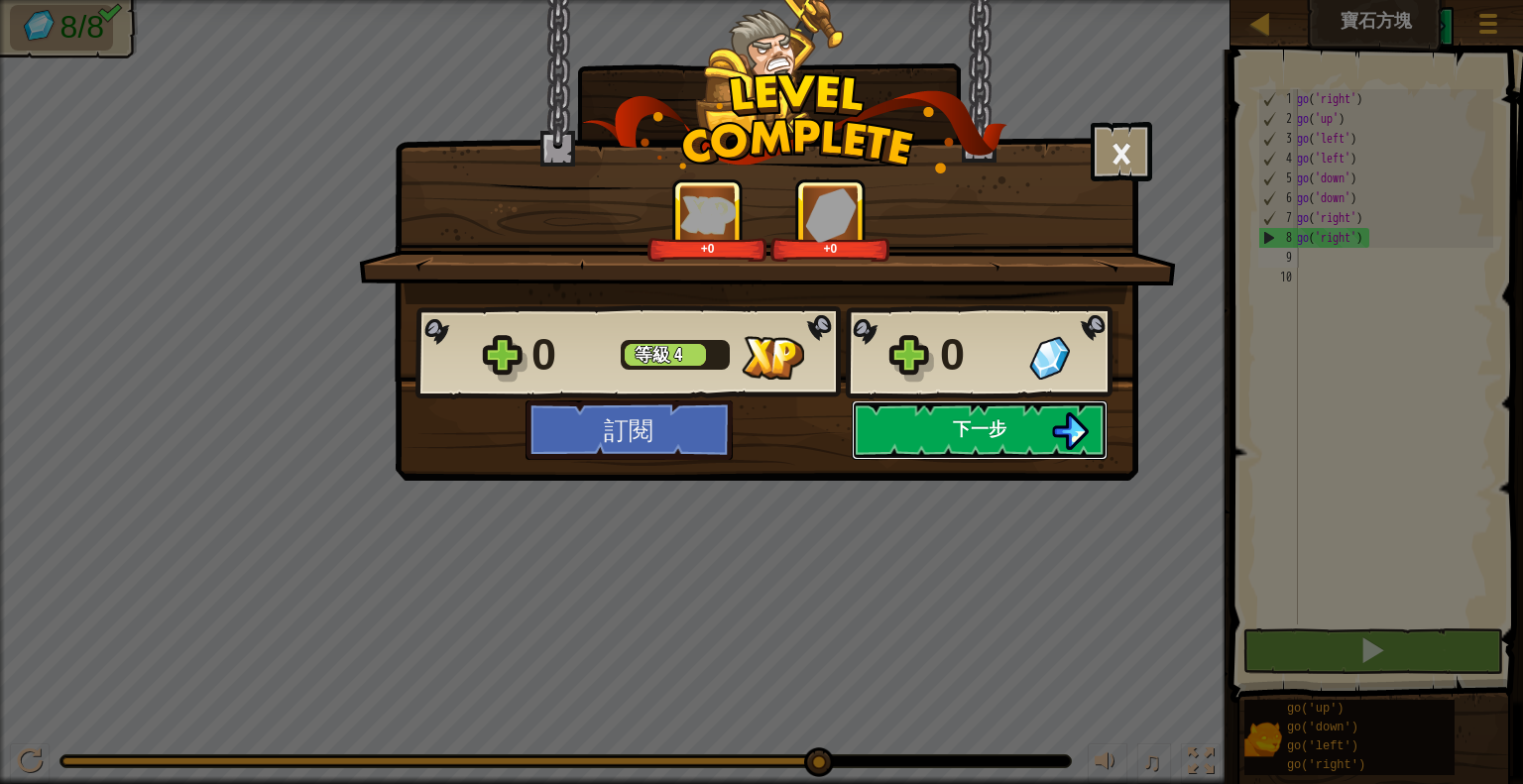 click on "下一步" at bounding box center [980, 430] 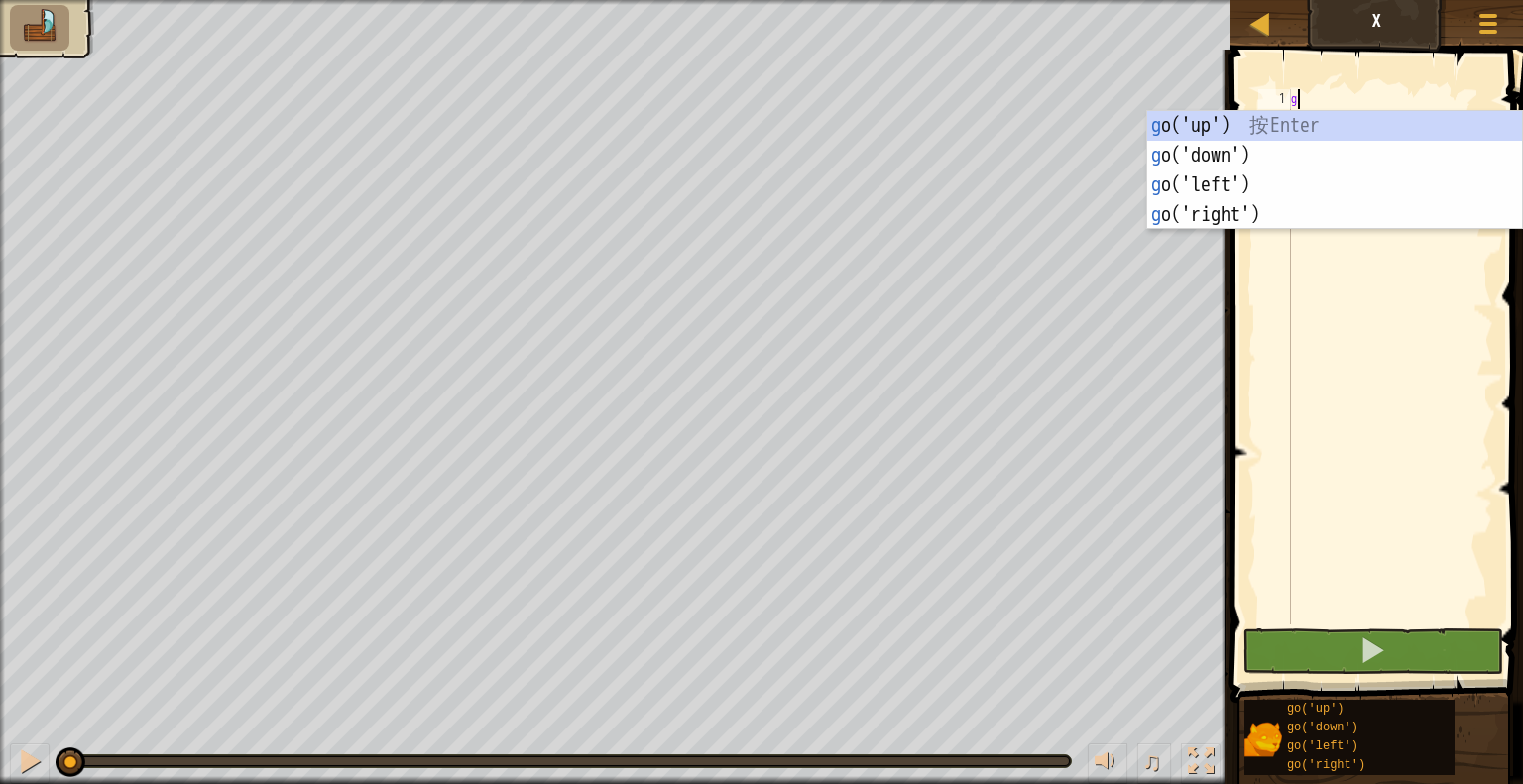 type on "go" 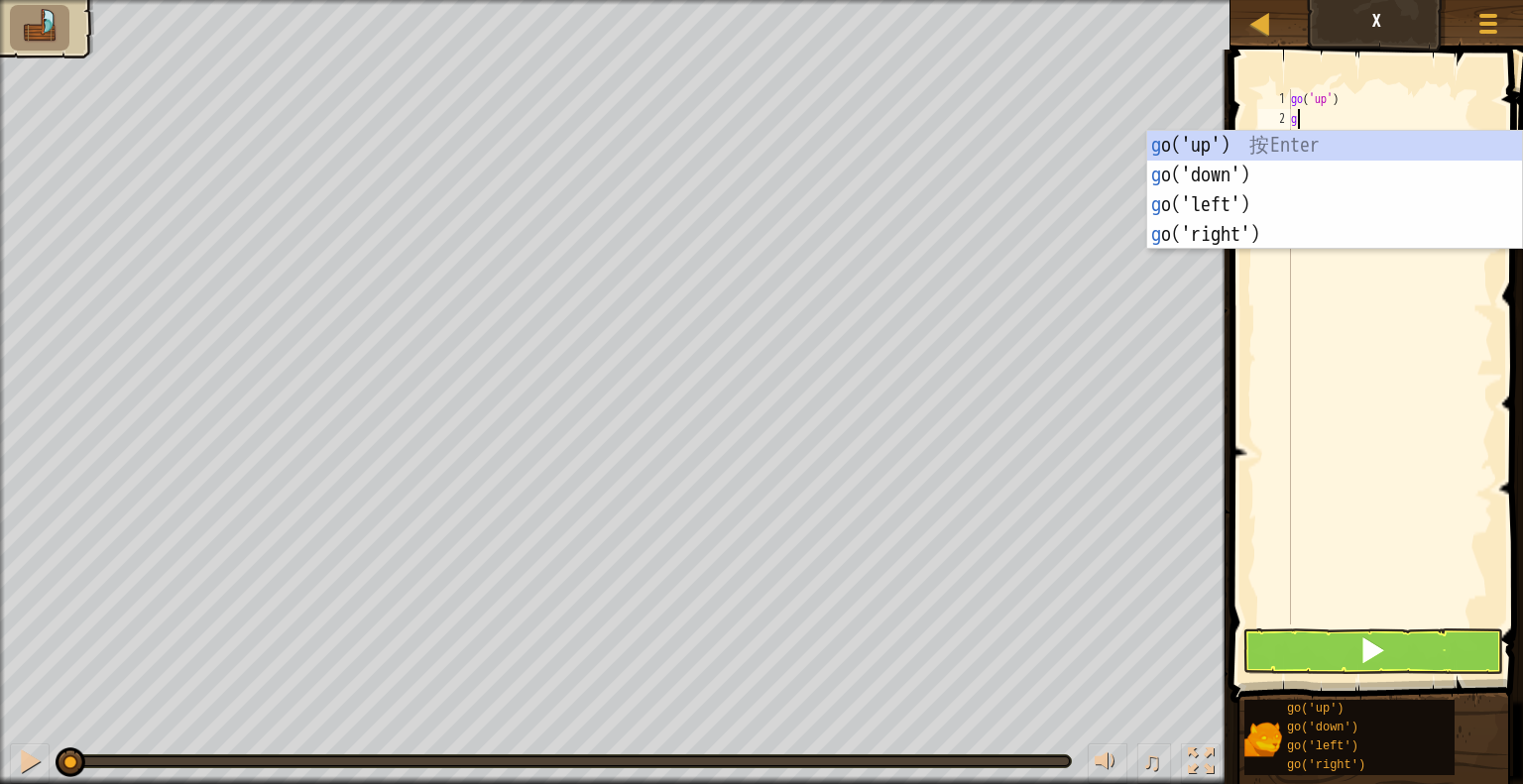 type on "go" 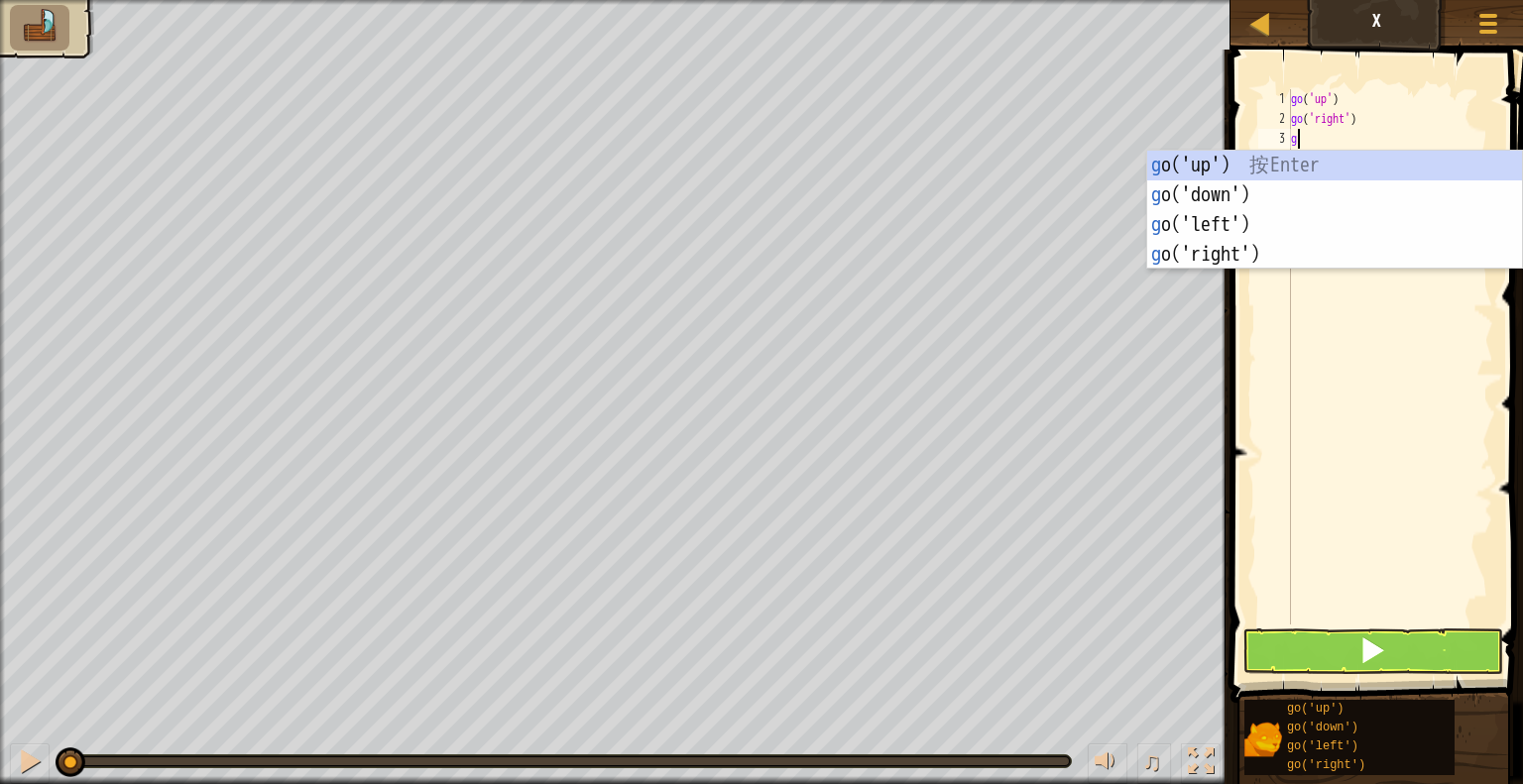 type on "go" 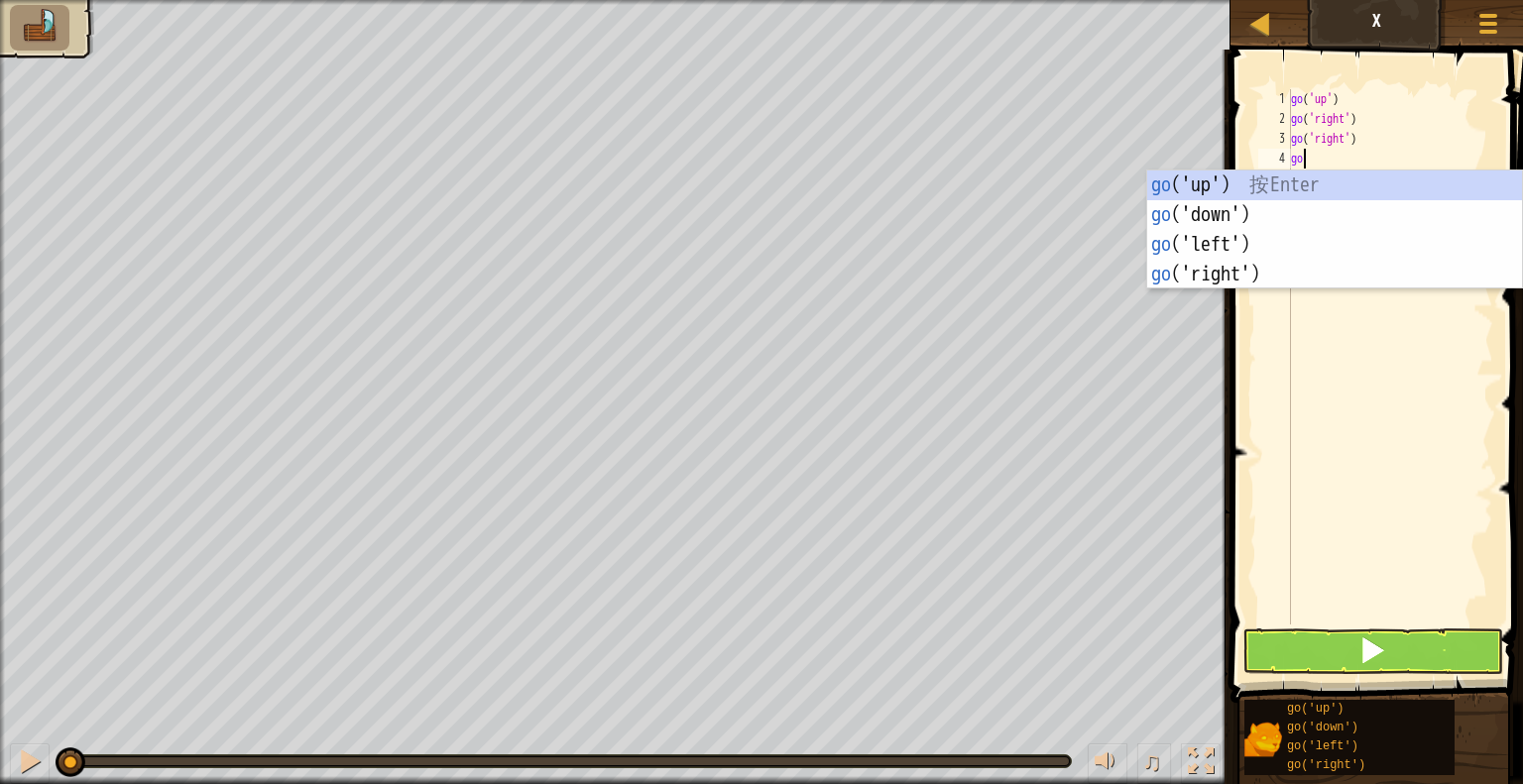 type on "g" 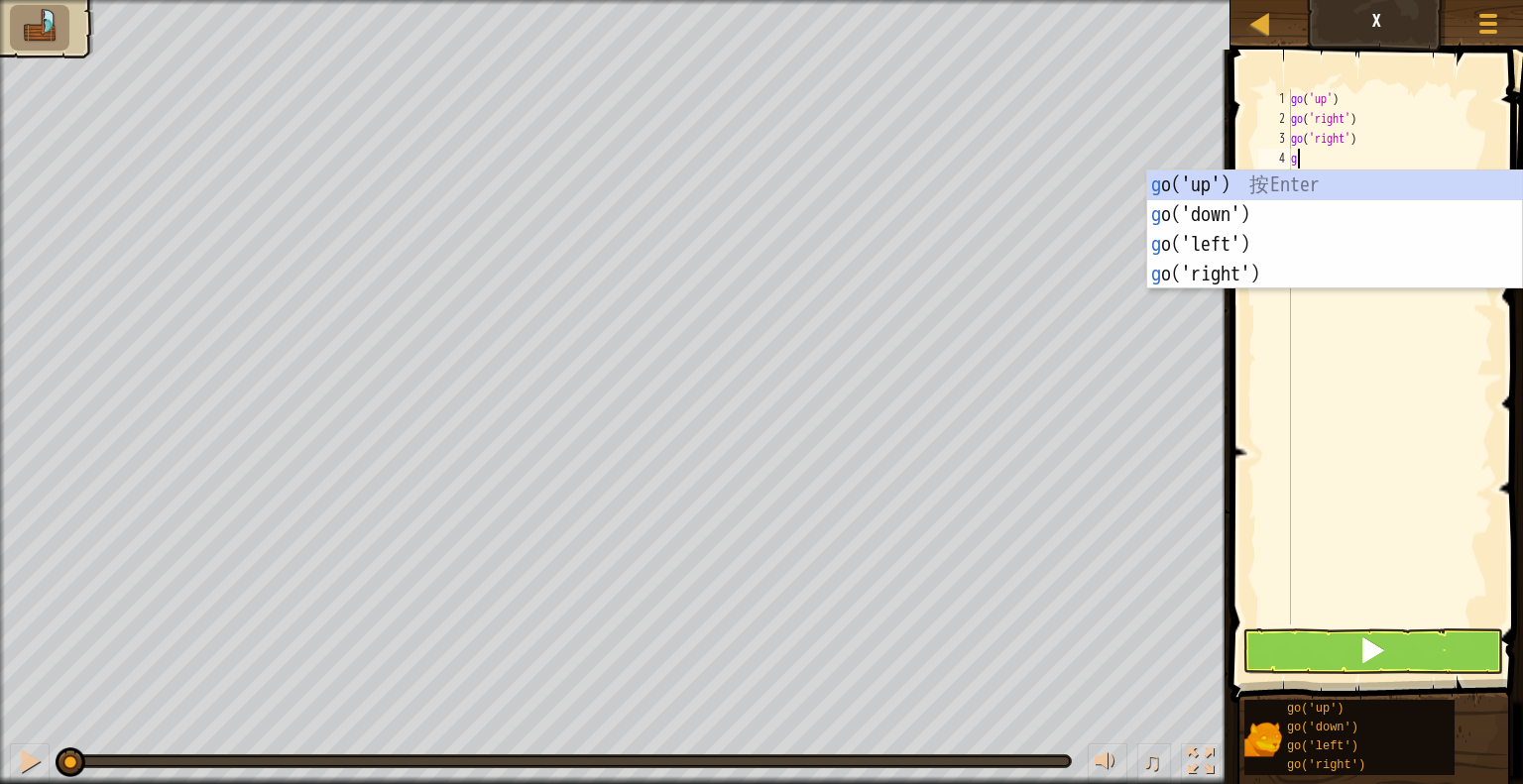 type 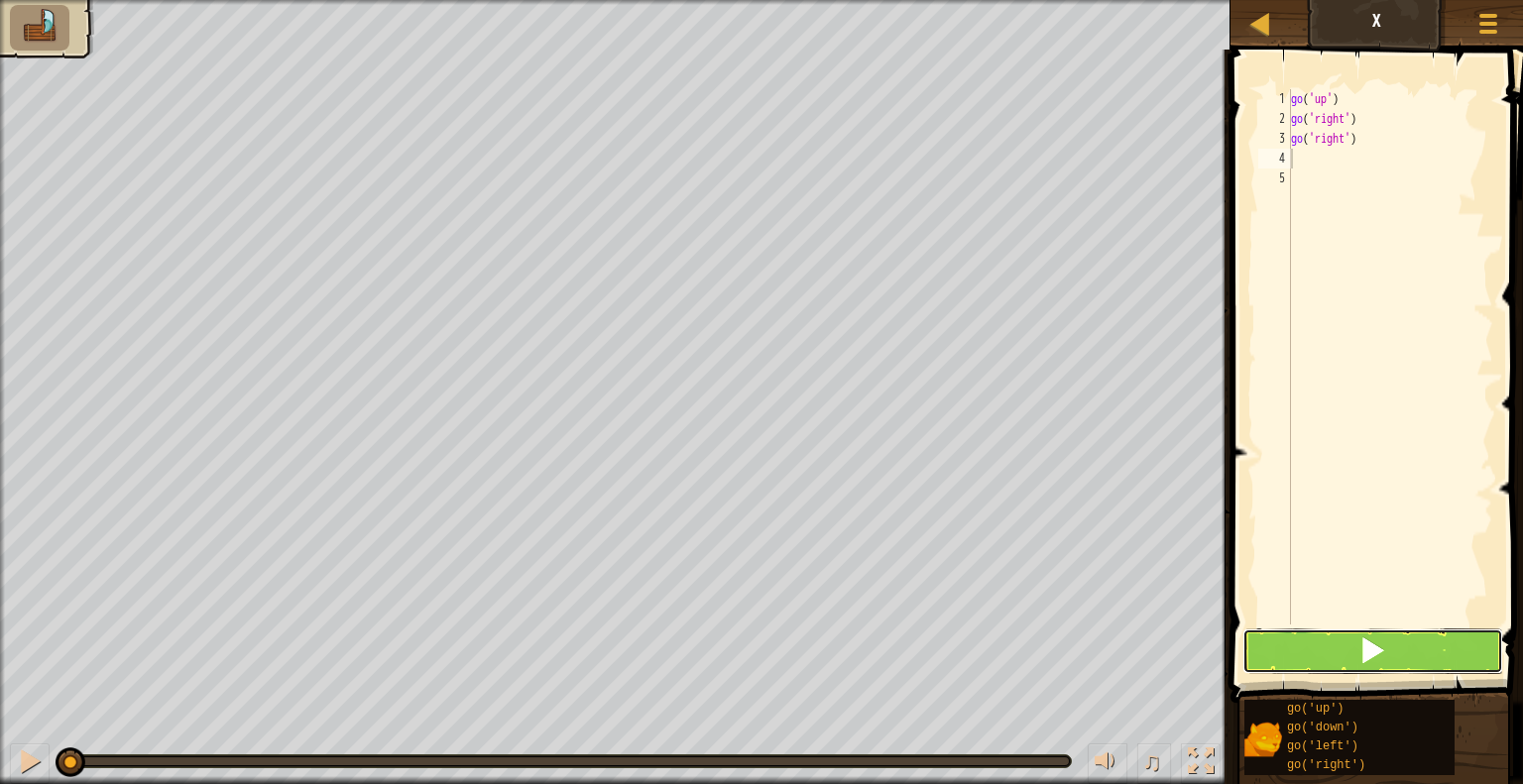 click at bounding box center (1372, 650) 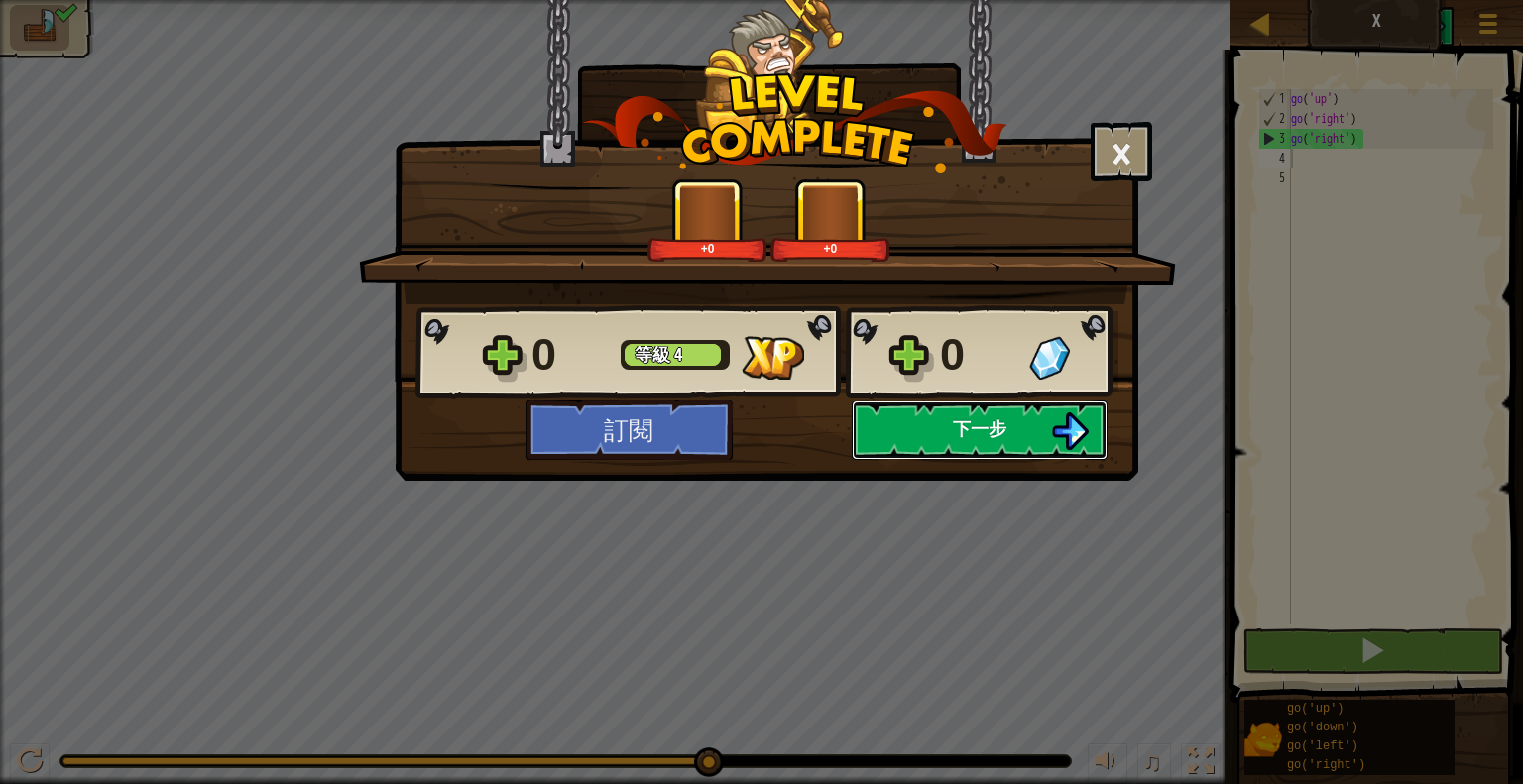 click on "下一步" at bounding box center (980, 428) 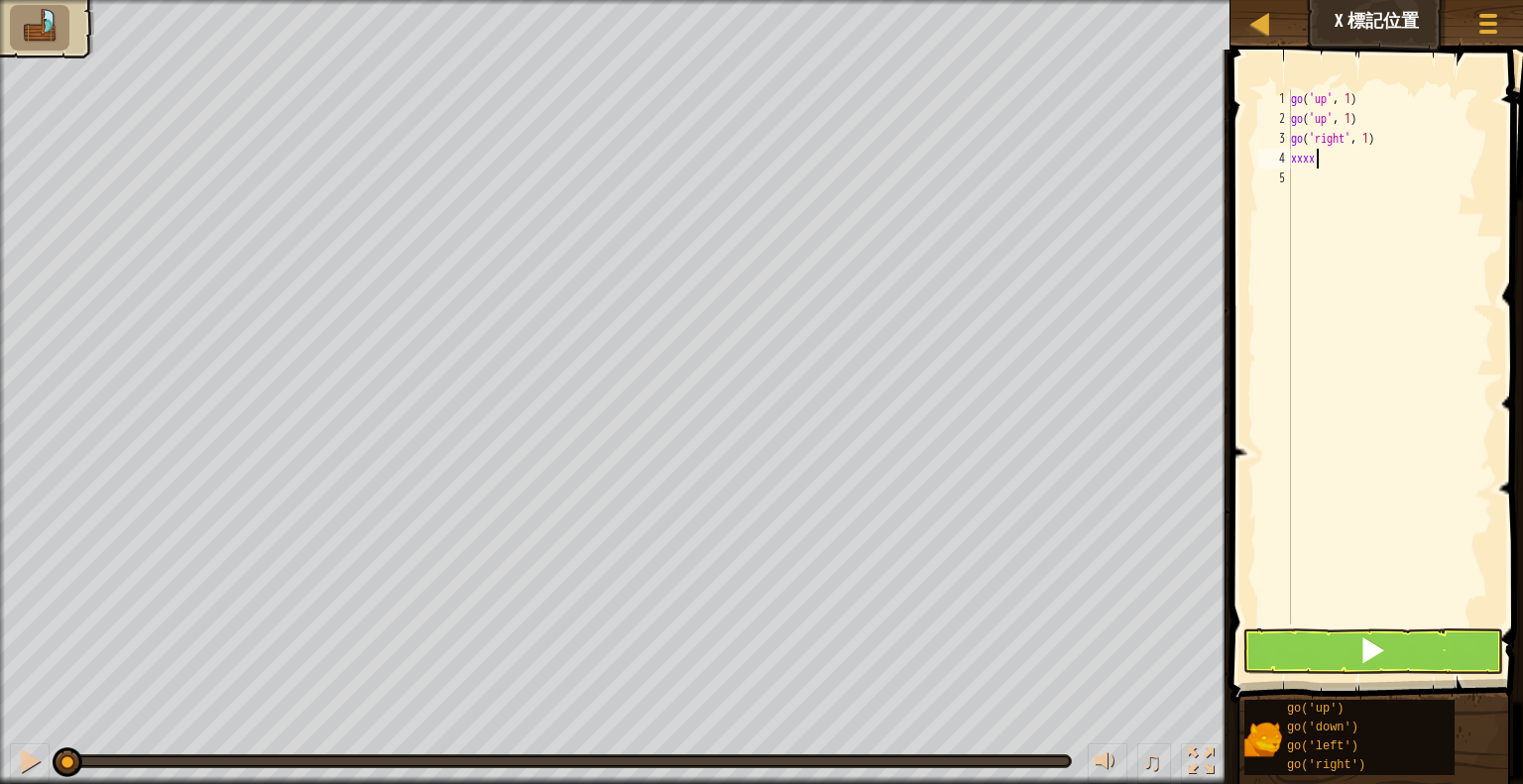 scroll, scrollTop: 9, scrollLeft: 0, axis: vertical 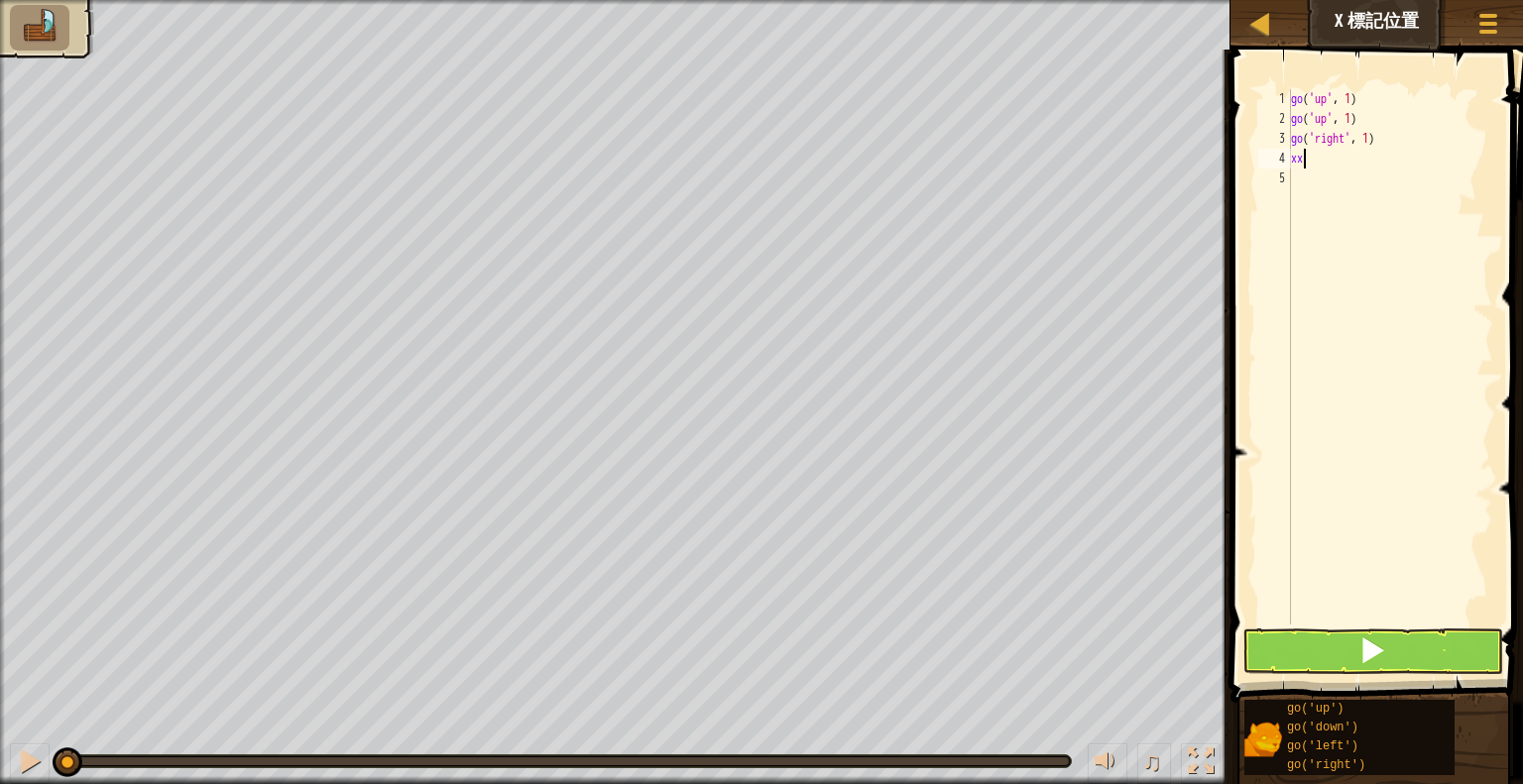 type on "x" 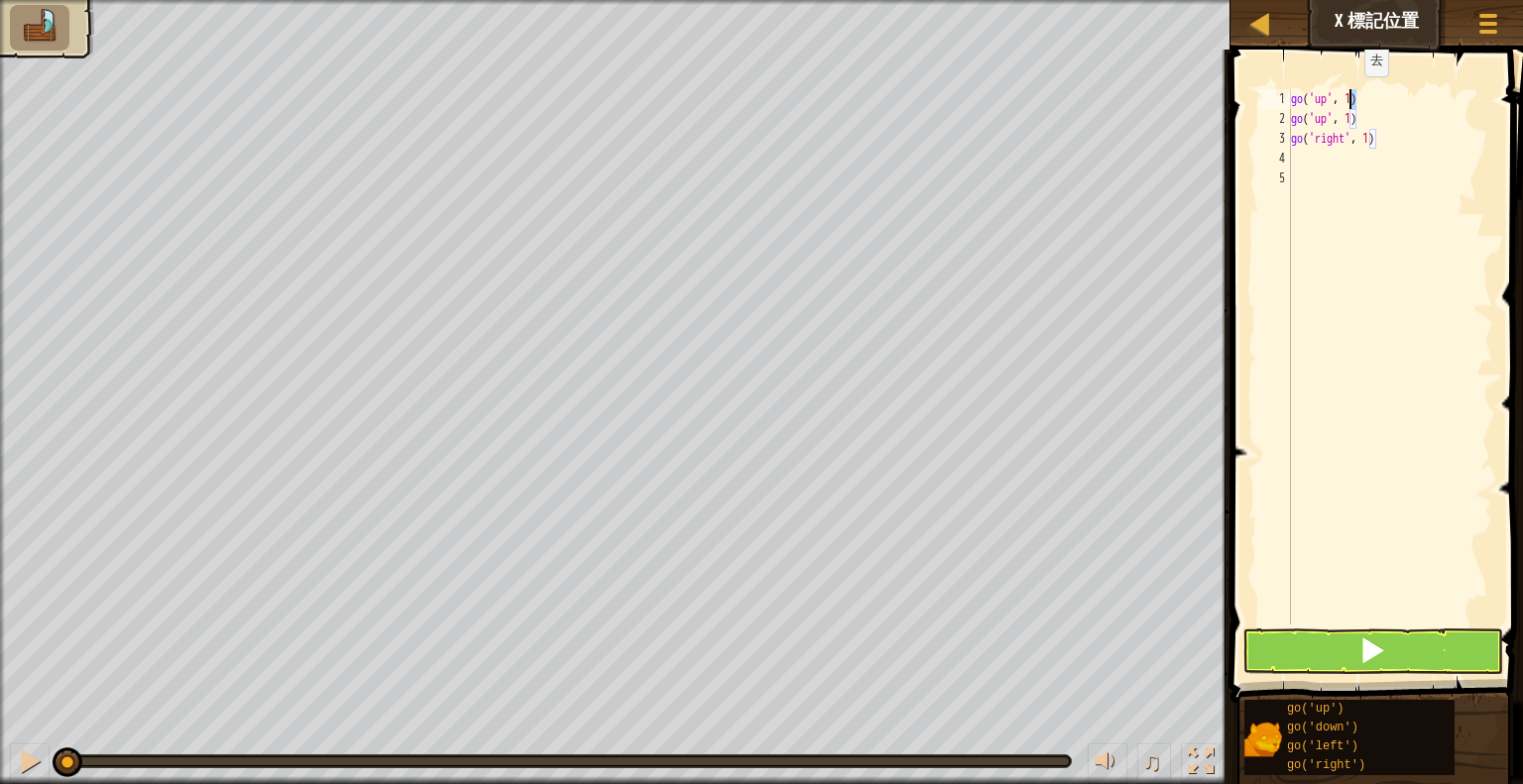 click on "go ( 'up' ,   1 ) go ( 'up' ,   1 ) go ( 'right' ,   1 )" at bounding box center [1390, 377] 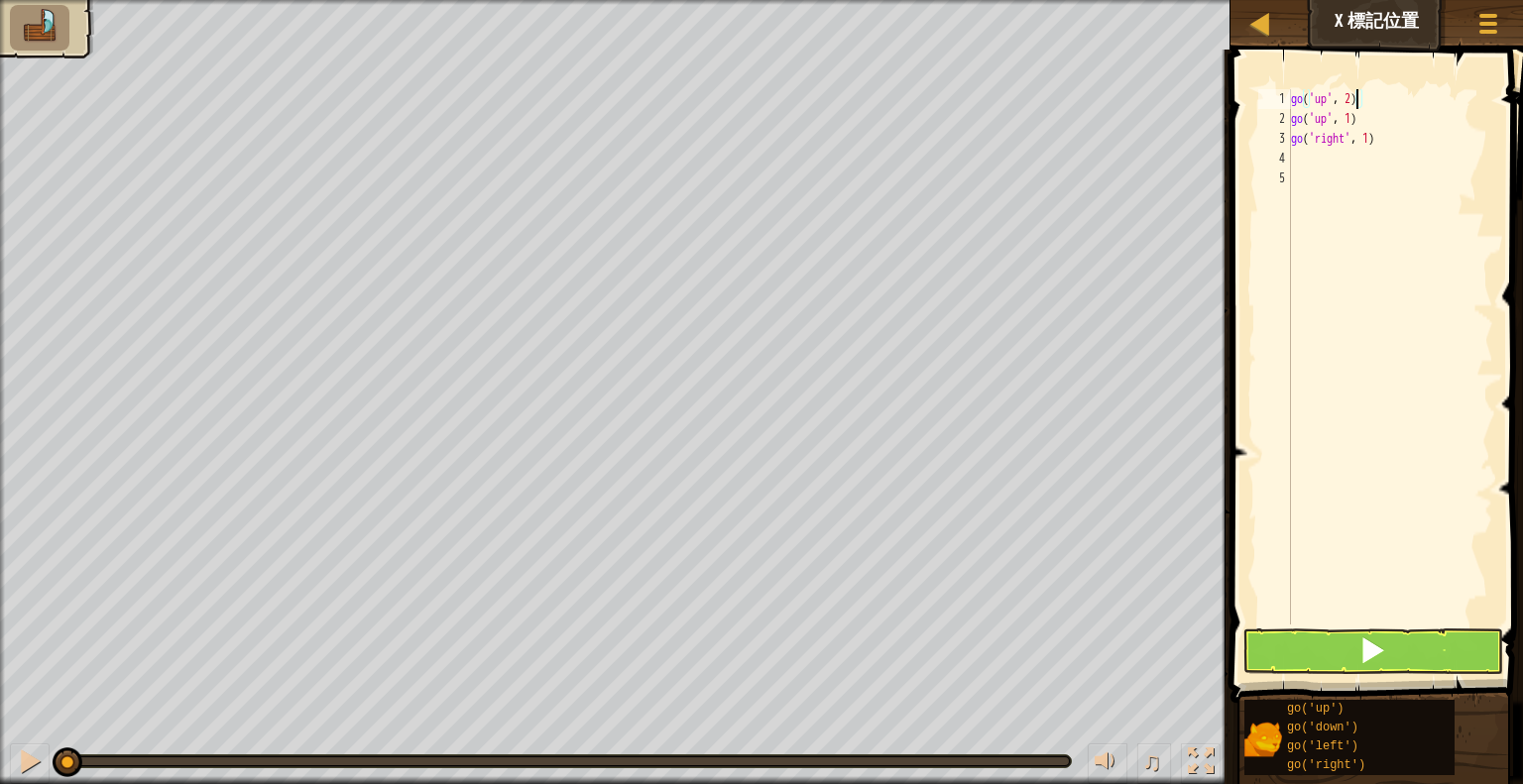 scroll, scrollTop: 9, scrollLeft: 4, axis: both 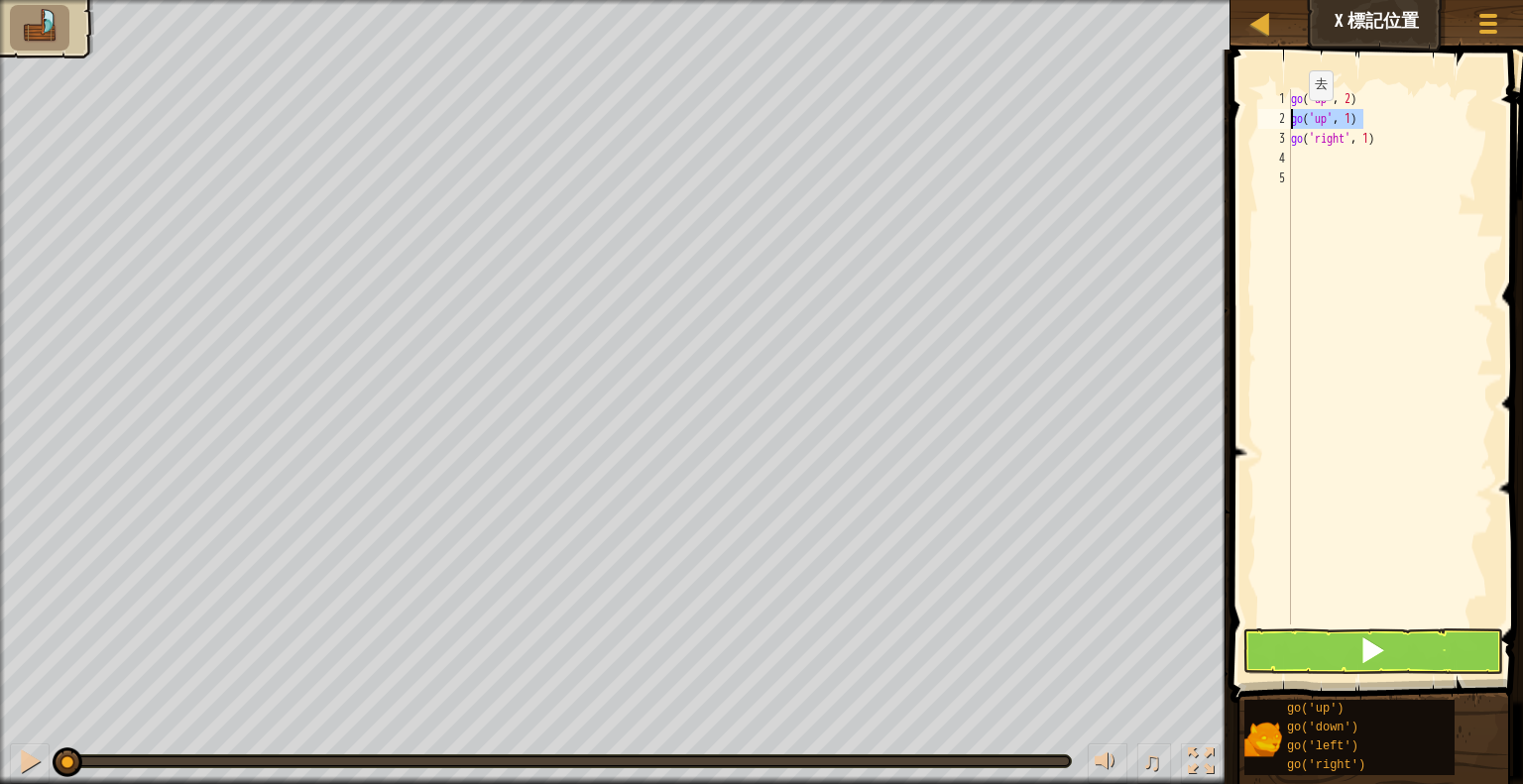 drag, startPoint x: 1380, startPoint y: 116, endPoint x: 1281, endPoint y: 122, distance: 99.18165 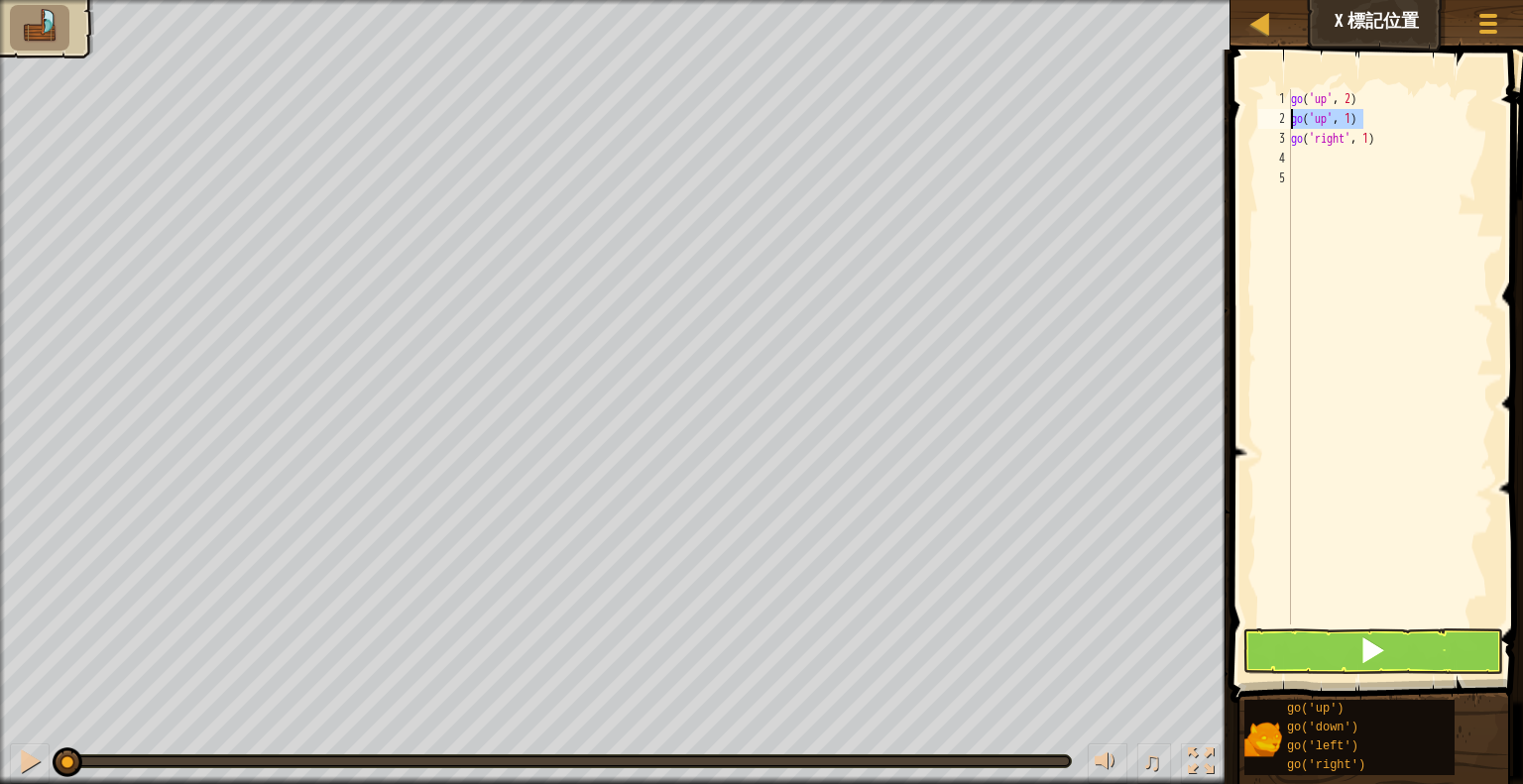 scroll, scrollTop: 9, scrollLeft: 0, axis: vertical 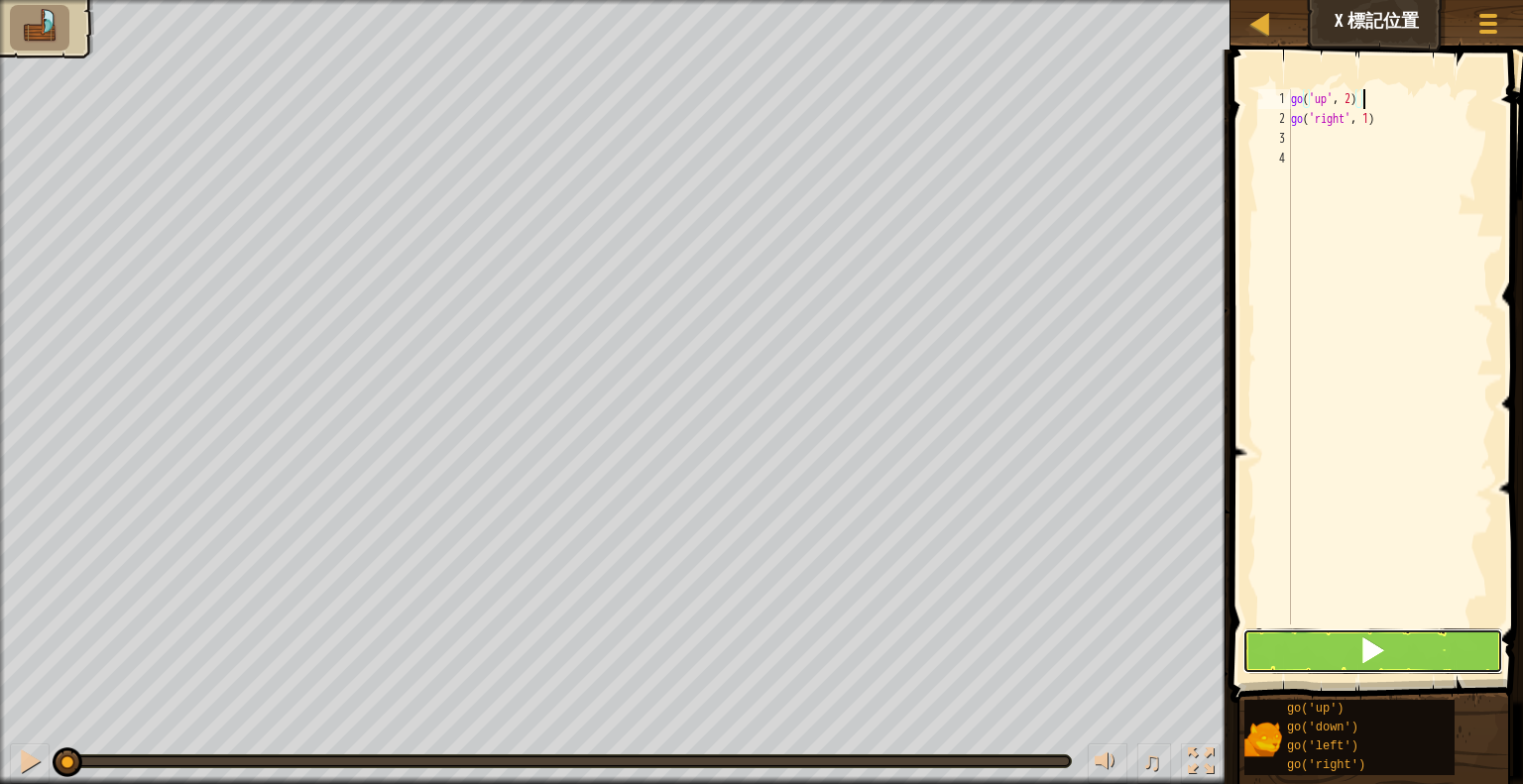 click at bounding box center (1372, 651) 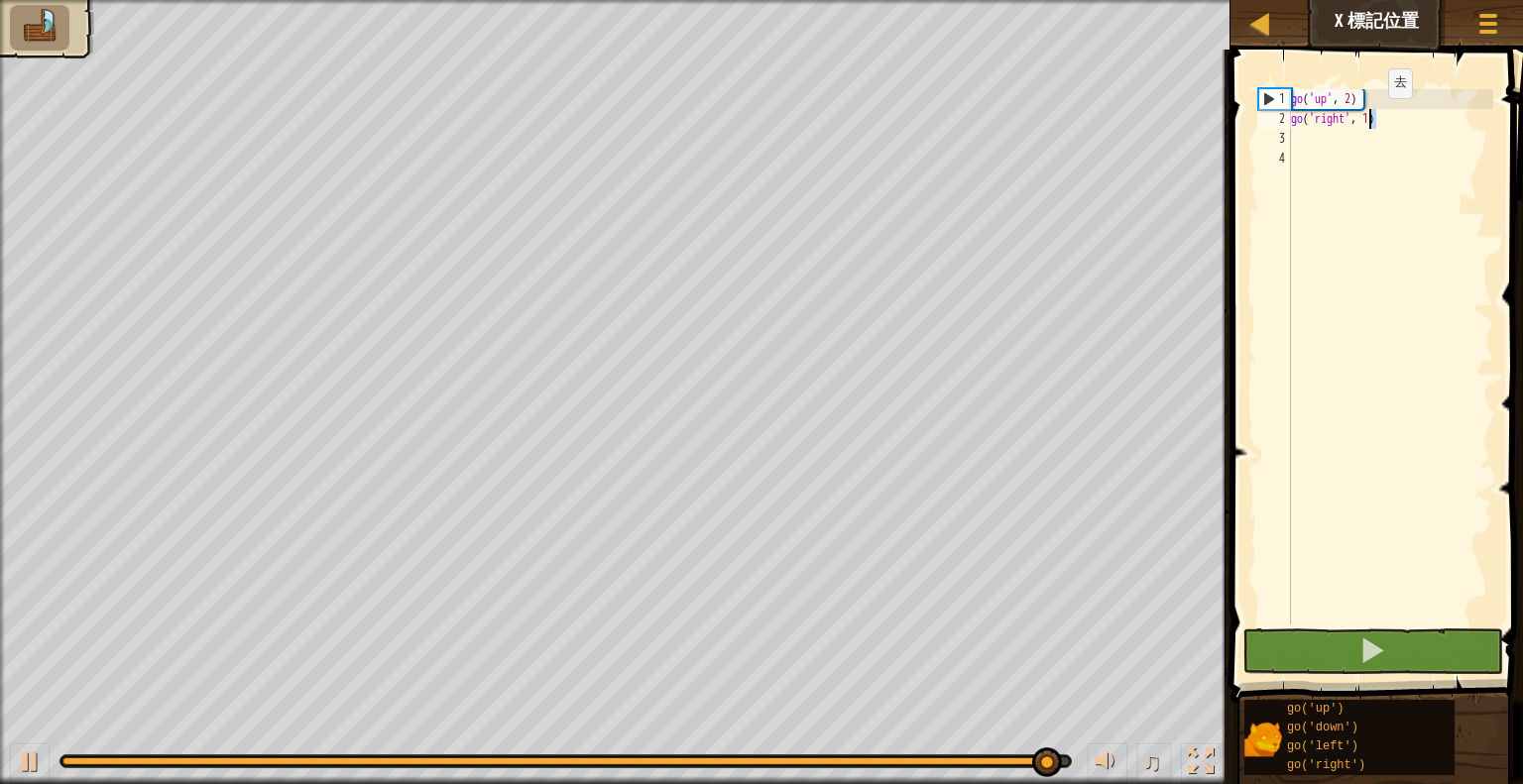 click on "go ( 'up' ,   2 ) go ( 'right' ,   1 )" at bounding box center (1390, 377) 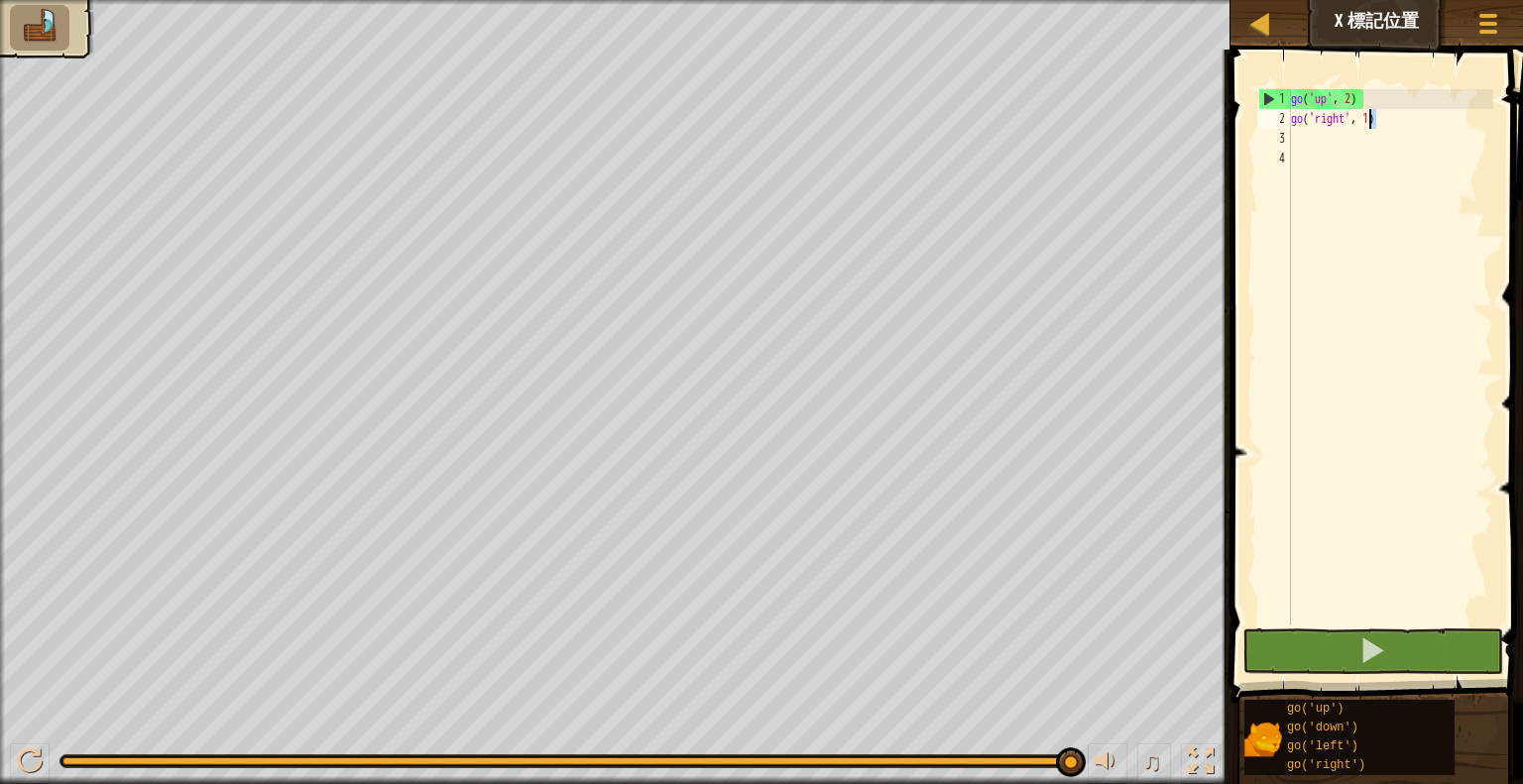 type on "go('right', 3)" 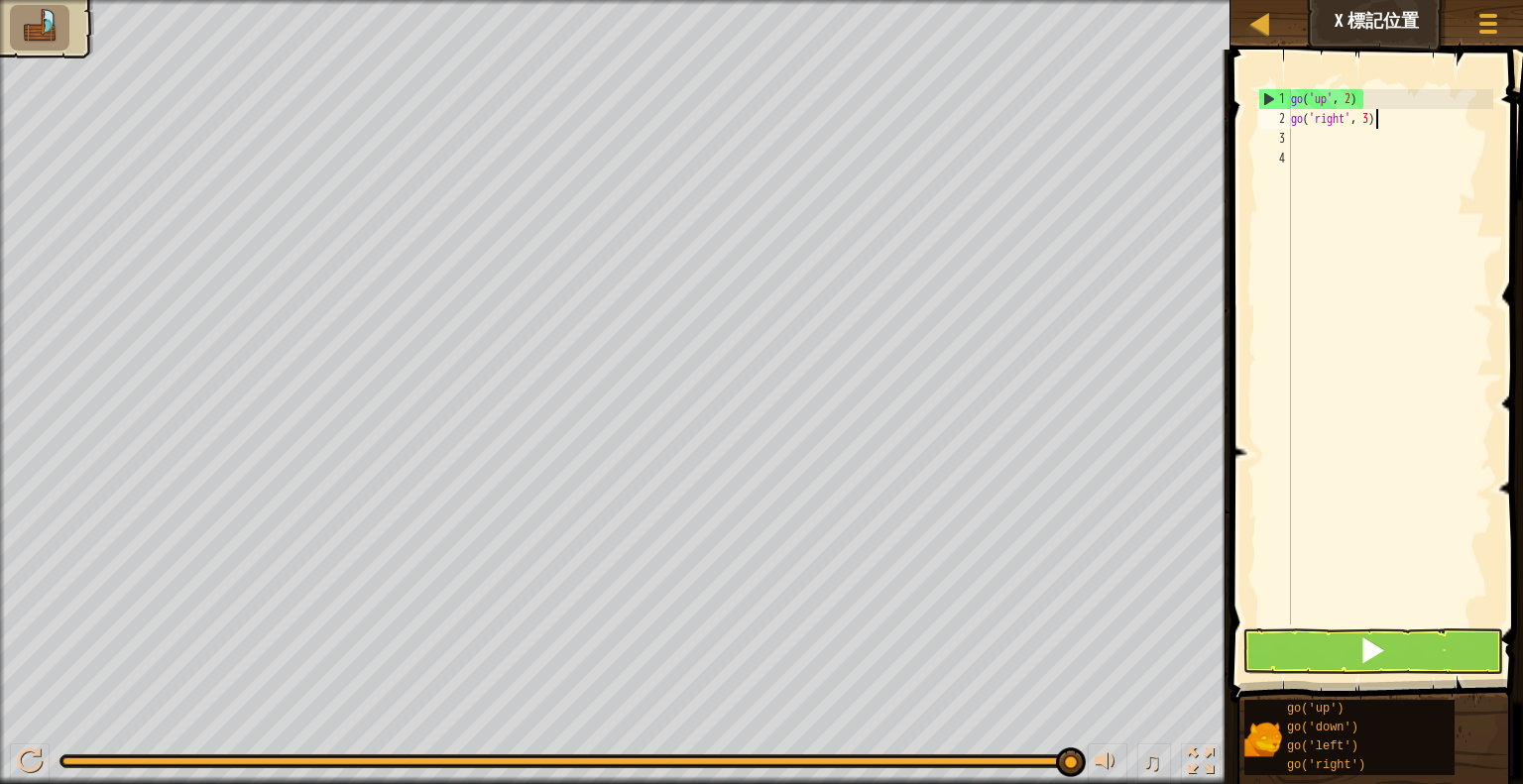 scroll, scrollTop: 9, scrollLeft: 6, axis: both 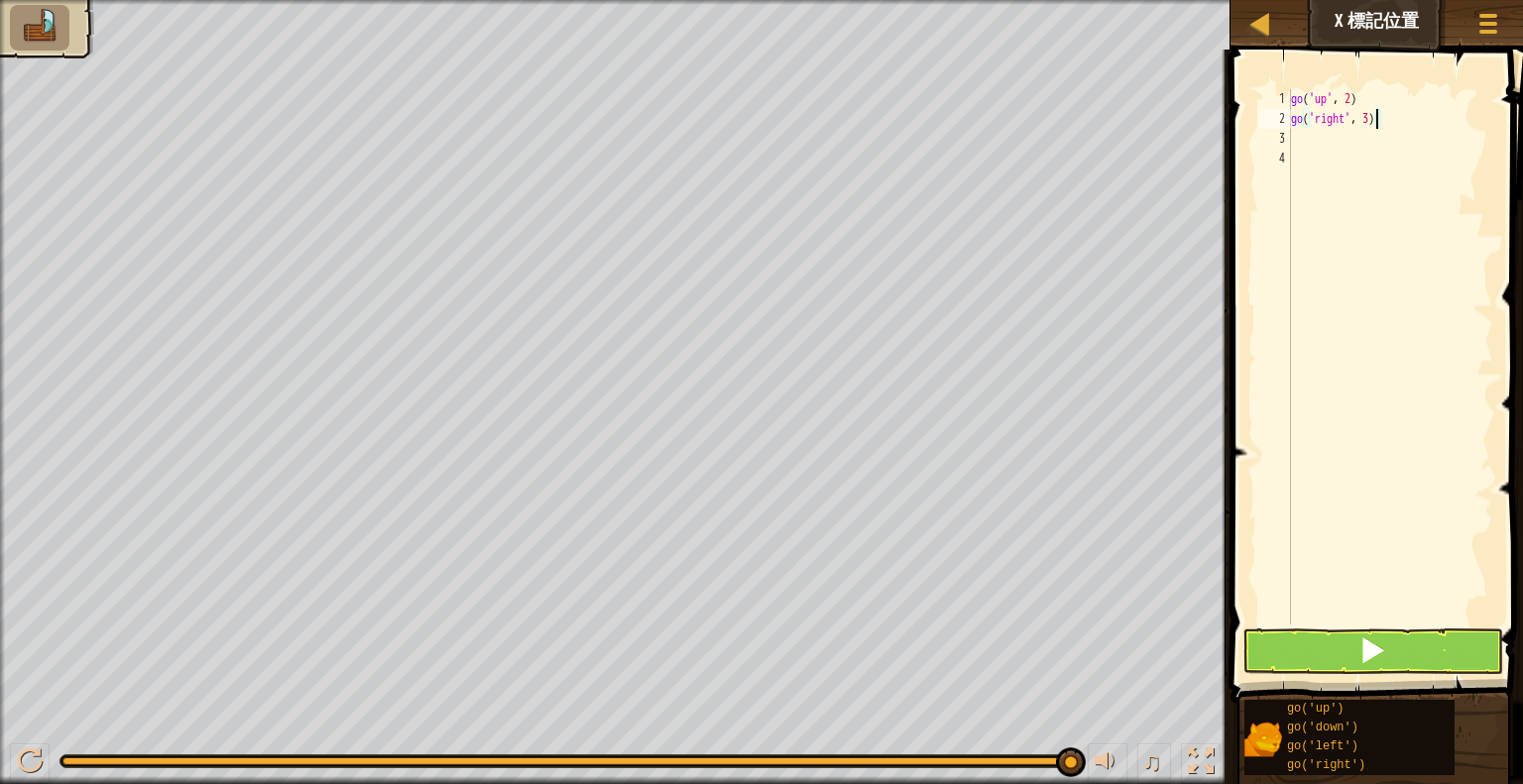 click on "go ( 'up' ,   2 ) go ( 'right' ,   3 )" at bounding box center [1390, 377] 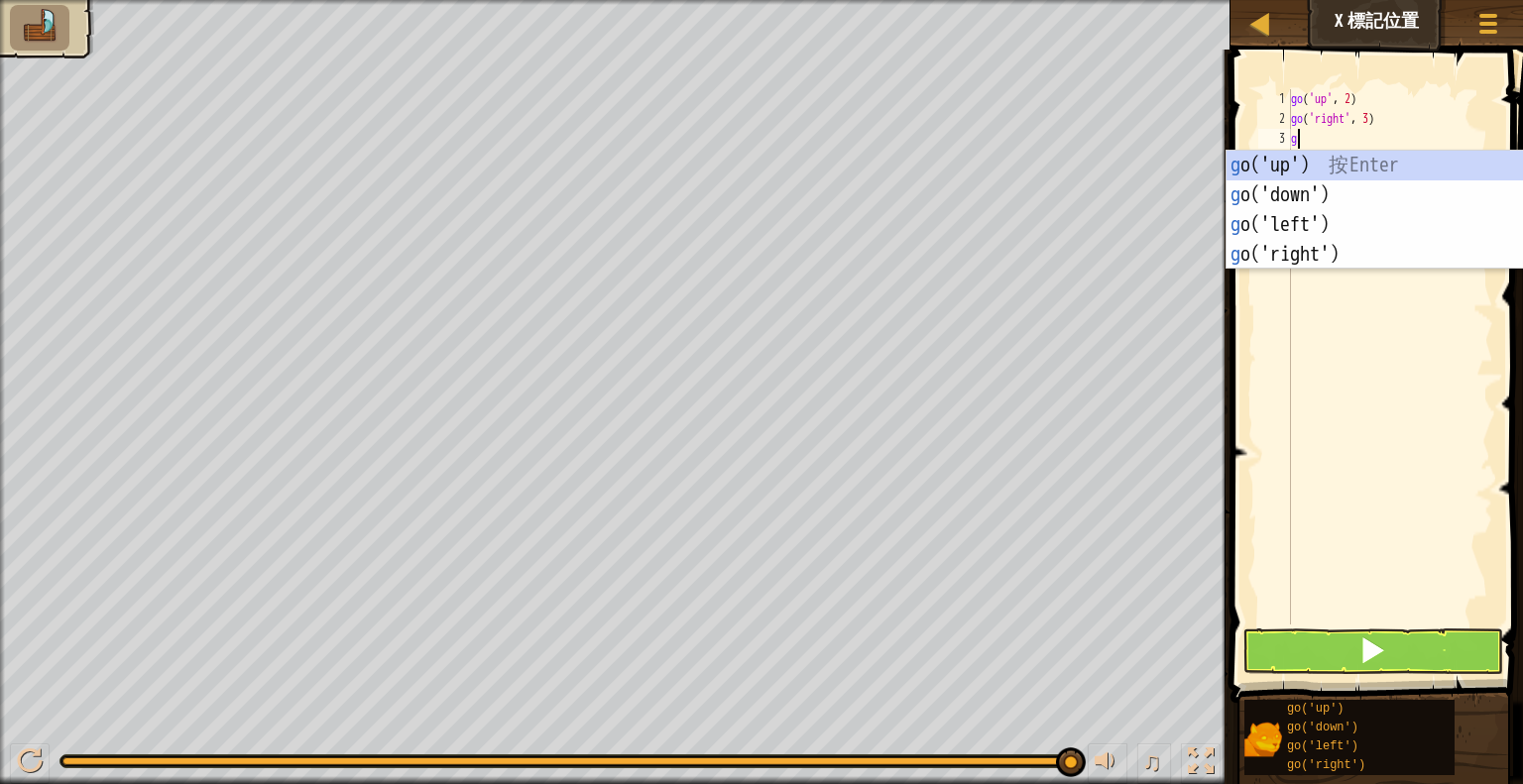 type on "go" 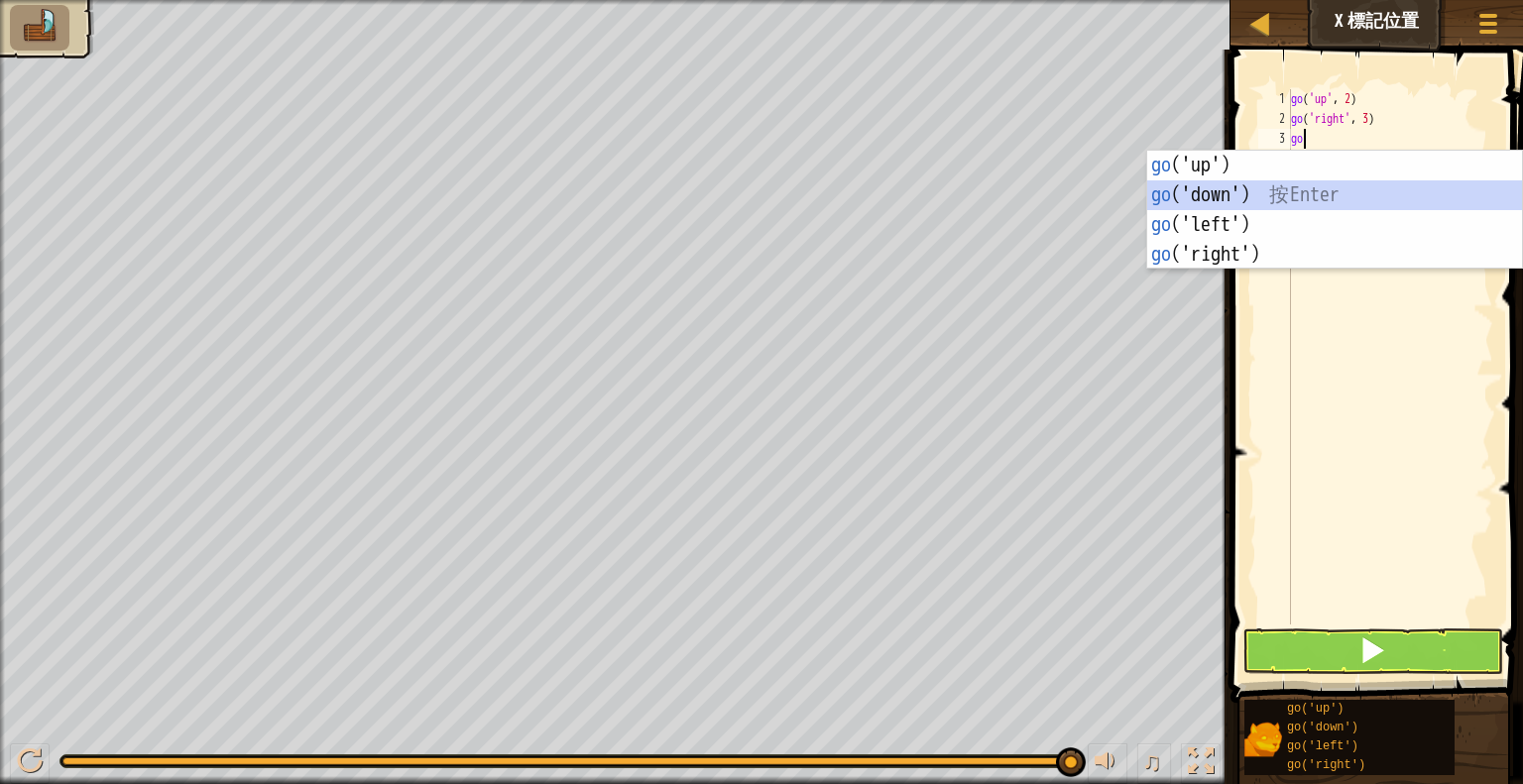 type 